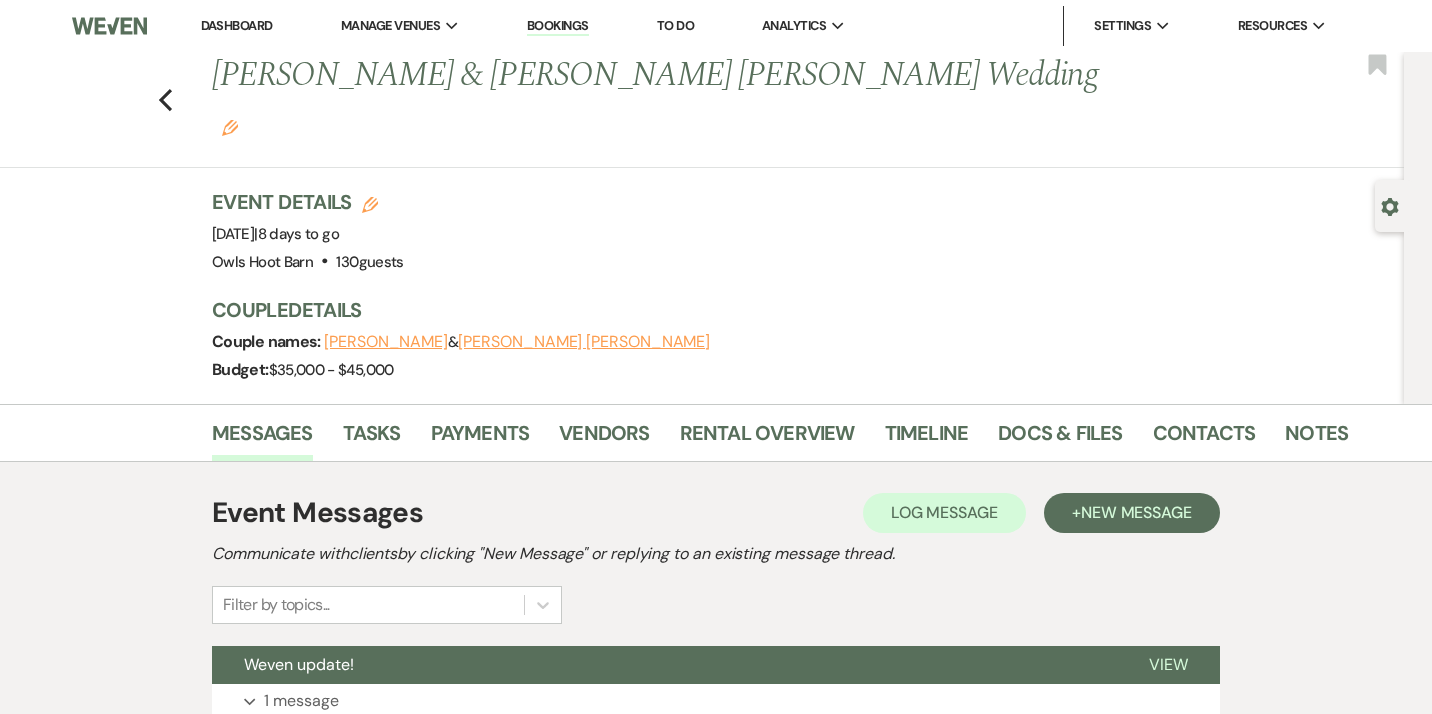 scroll, scrollTop: 33, scrollLeft: 0, axis: vertical 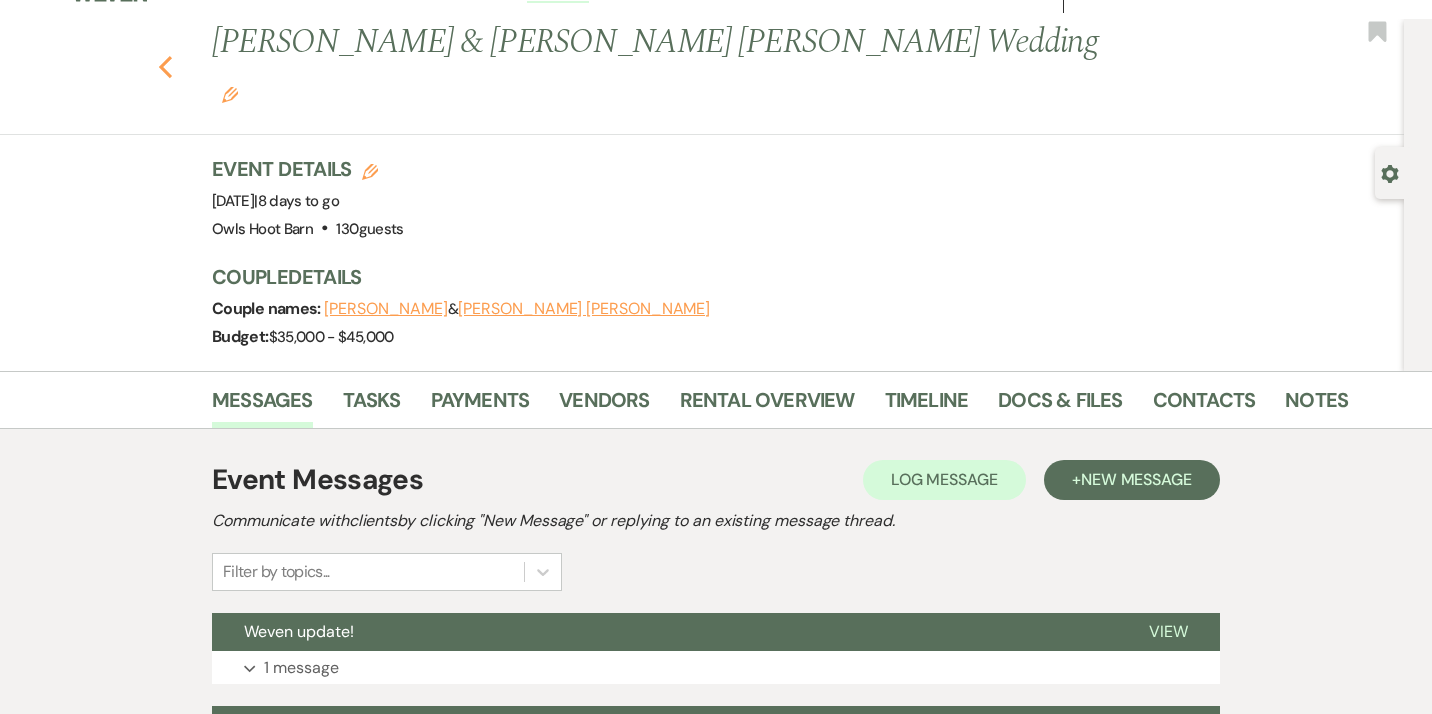 click on "Previous" 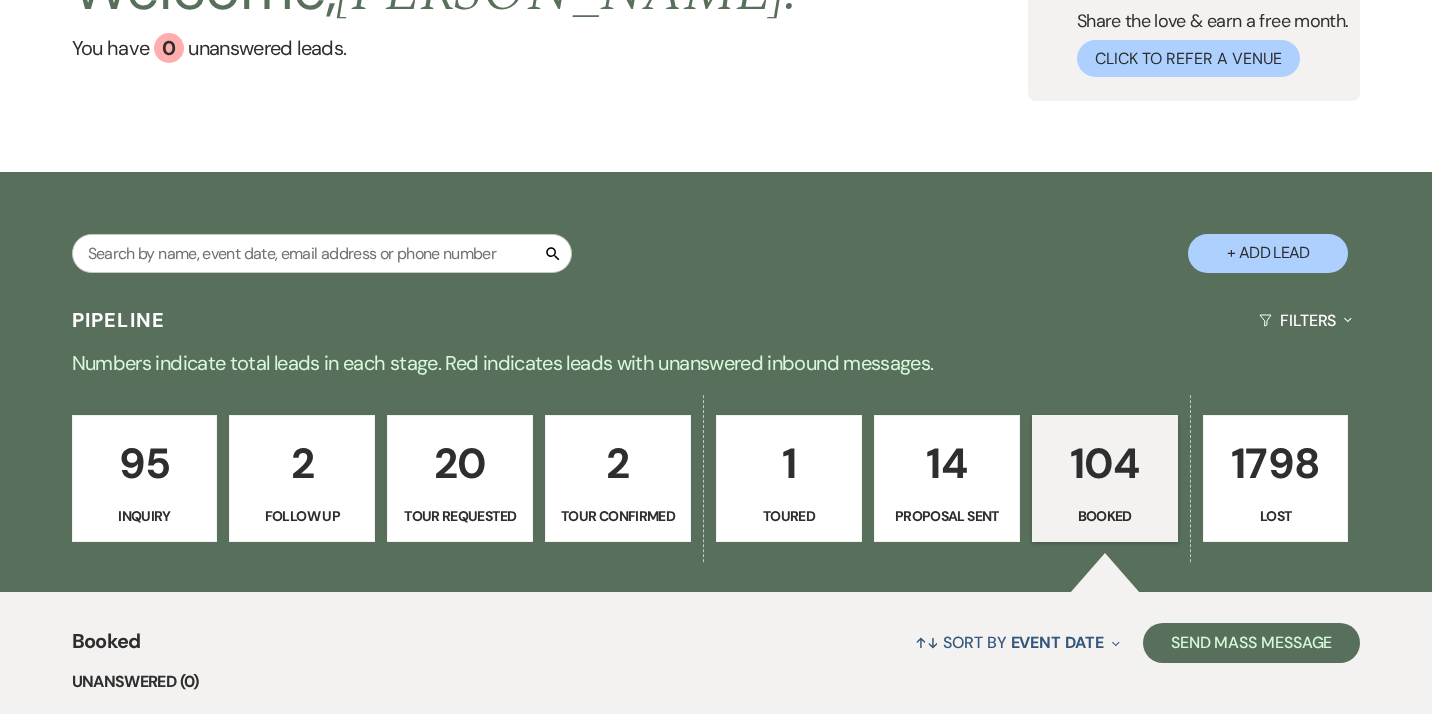 scroll, scrollTop: 175, scrollLeft: 0, axis: vertical 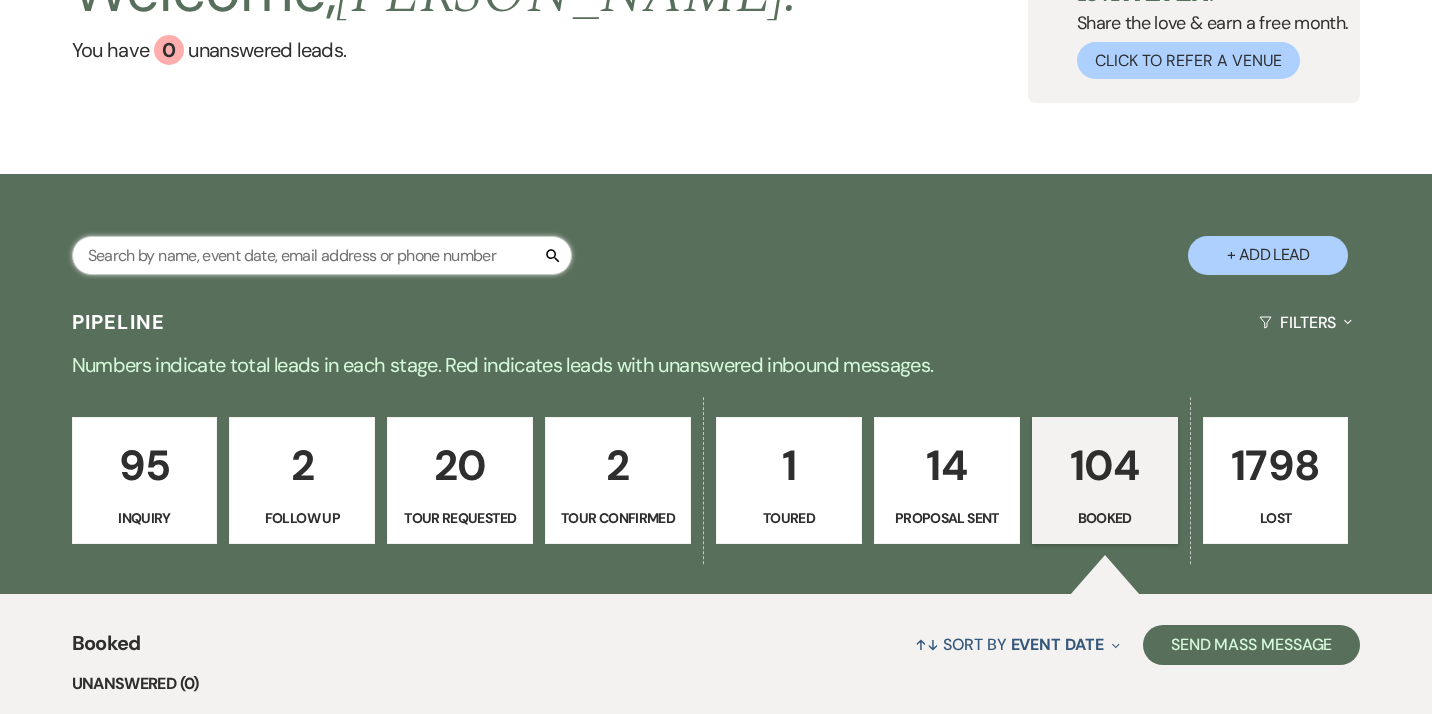 click at bounding box center (322, 255) 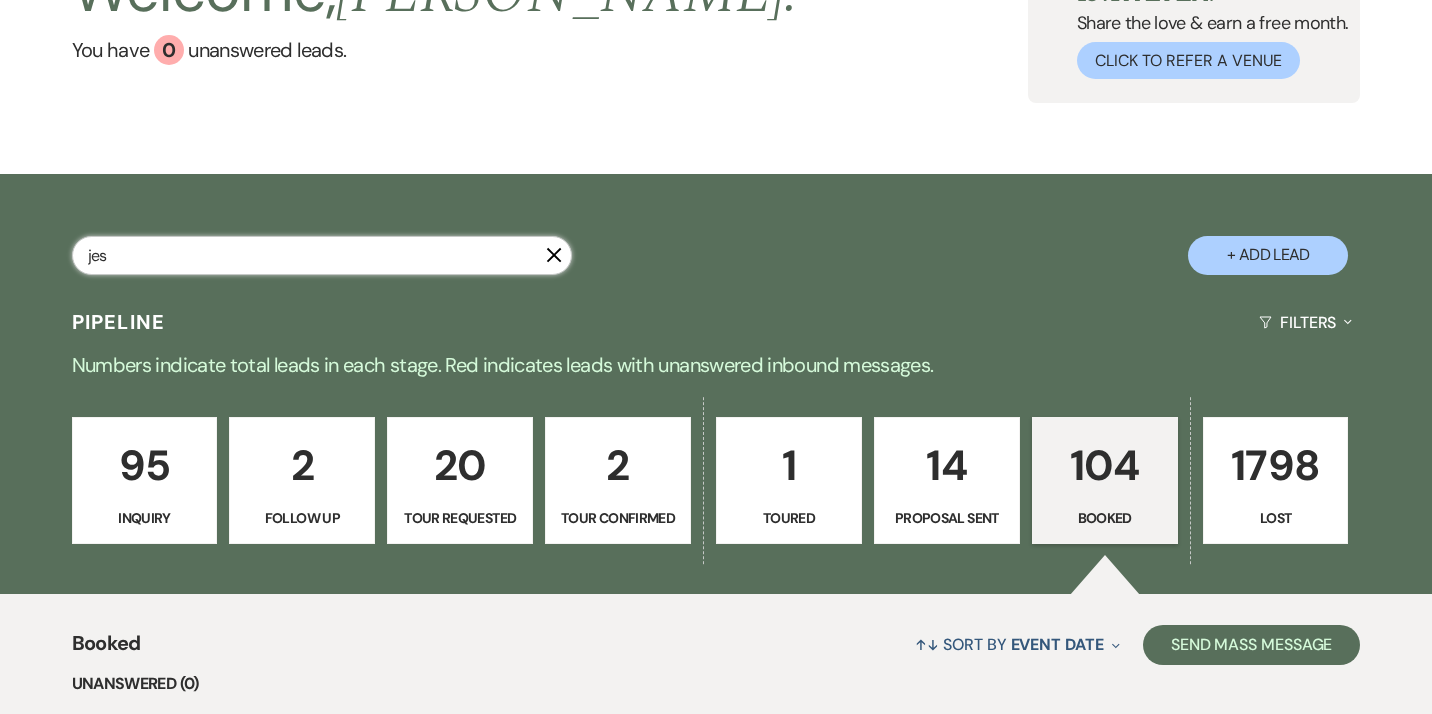 type on "[PERSON_NAME]" 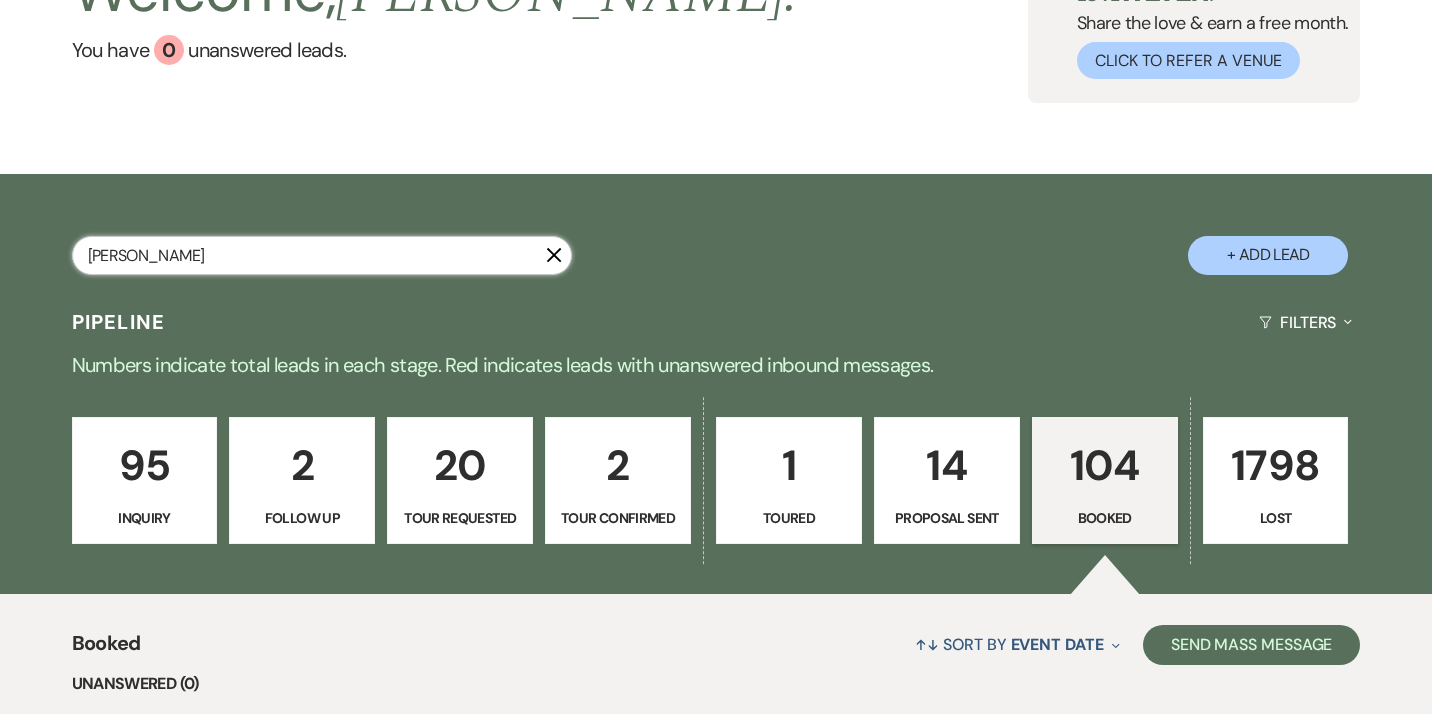 scroll, scrollTop: 45, scrollLeft: 0, axis: vertical 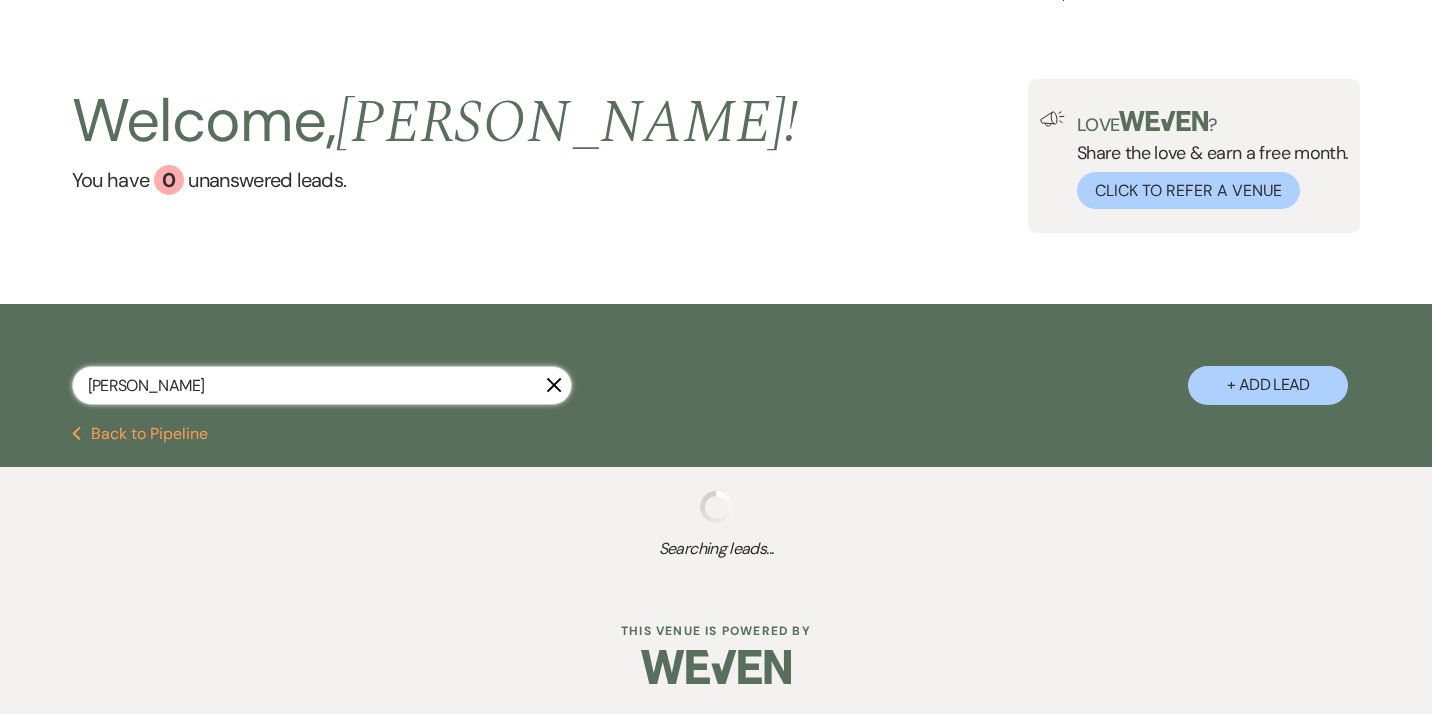 select on "4" 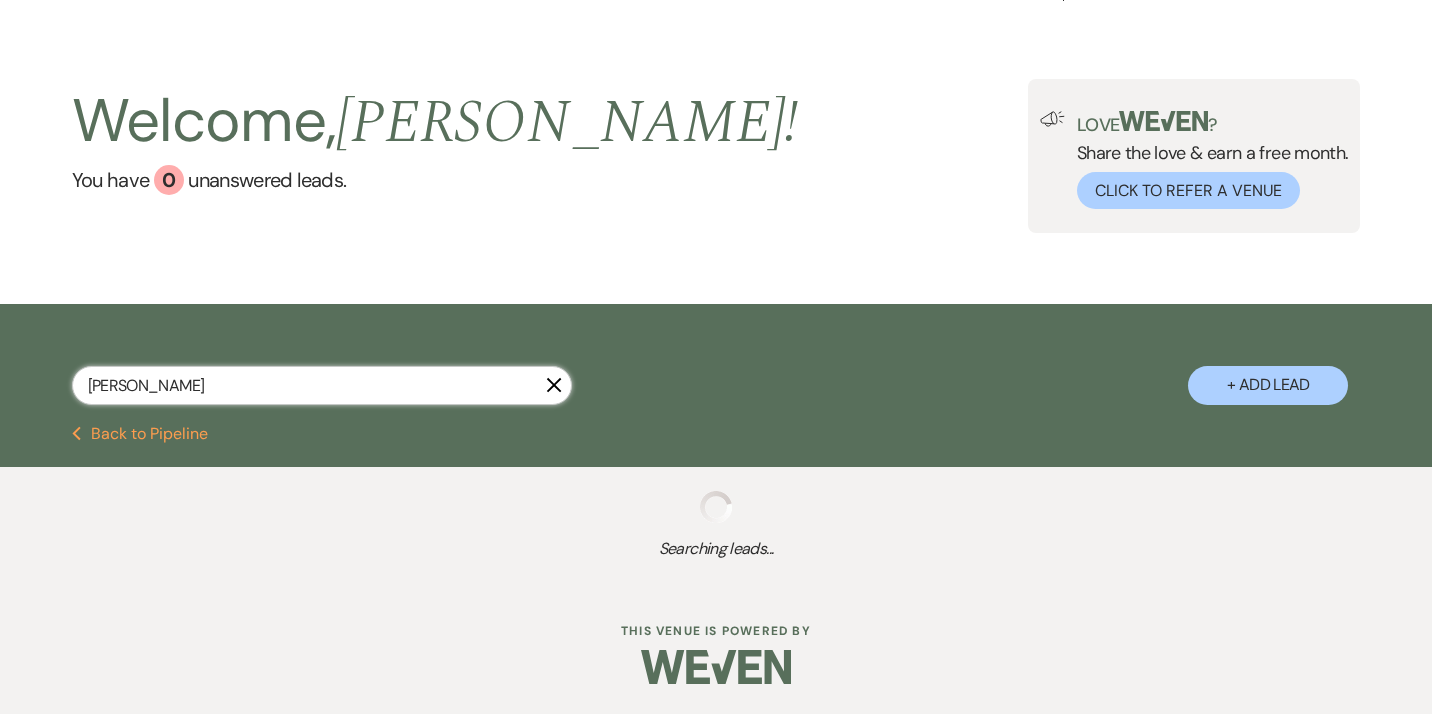 select on "8" 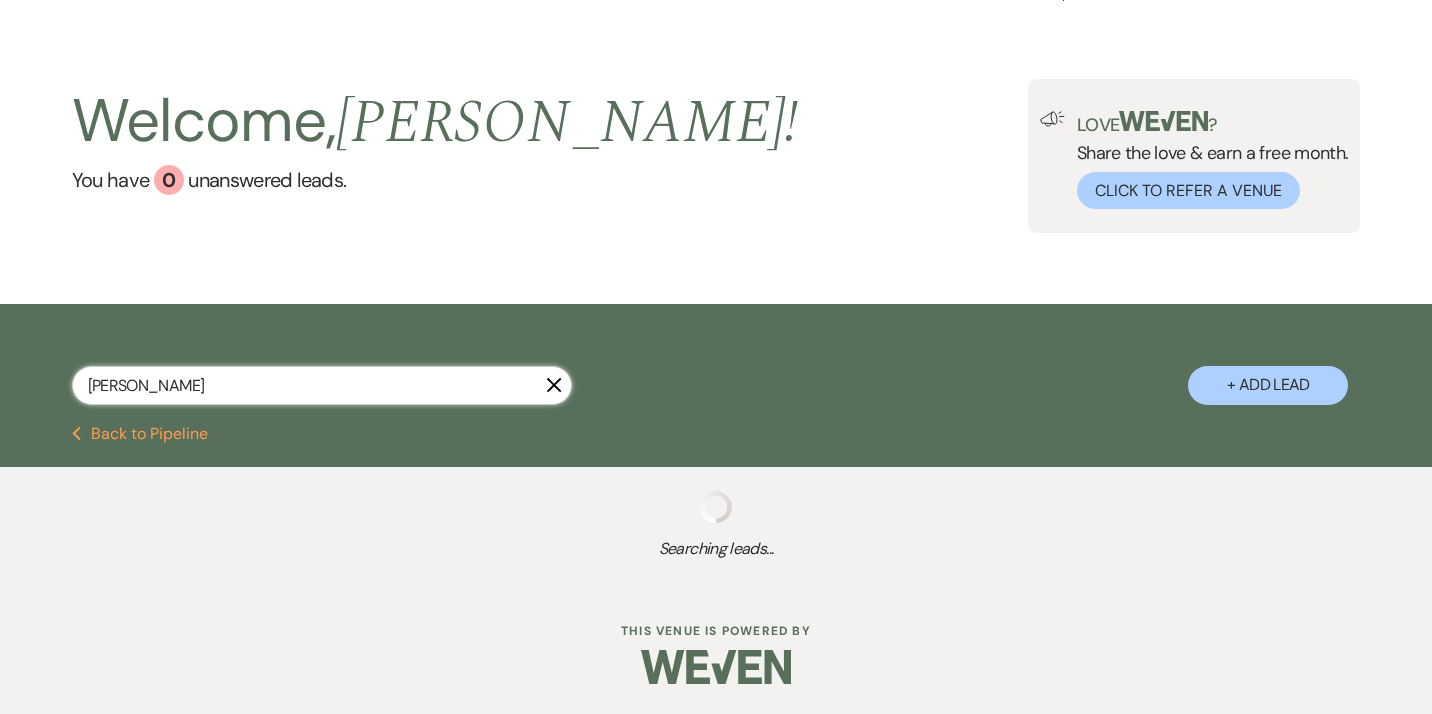 select on "7" 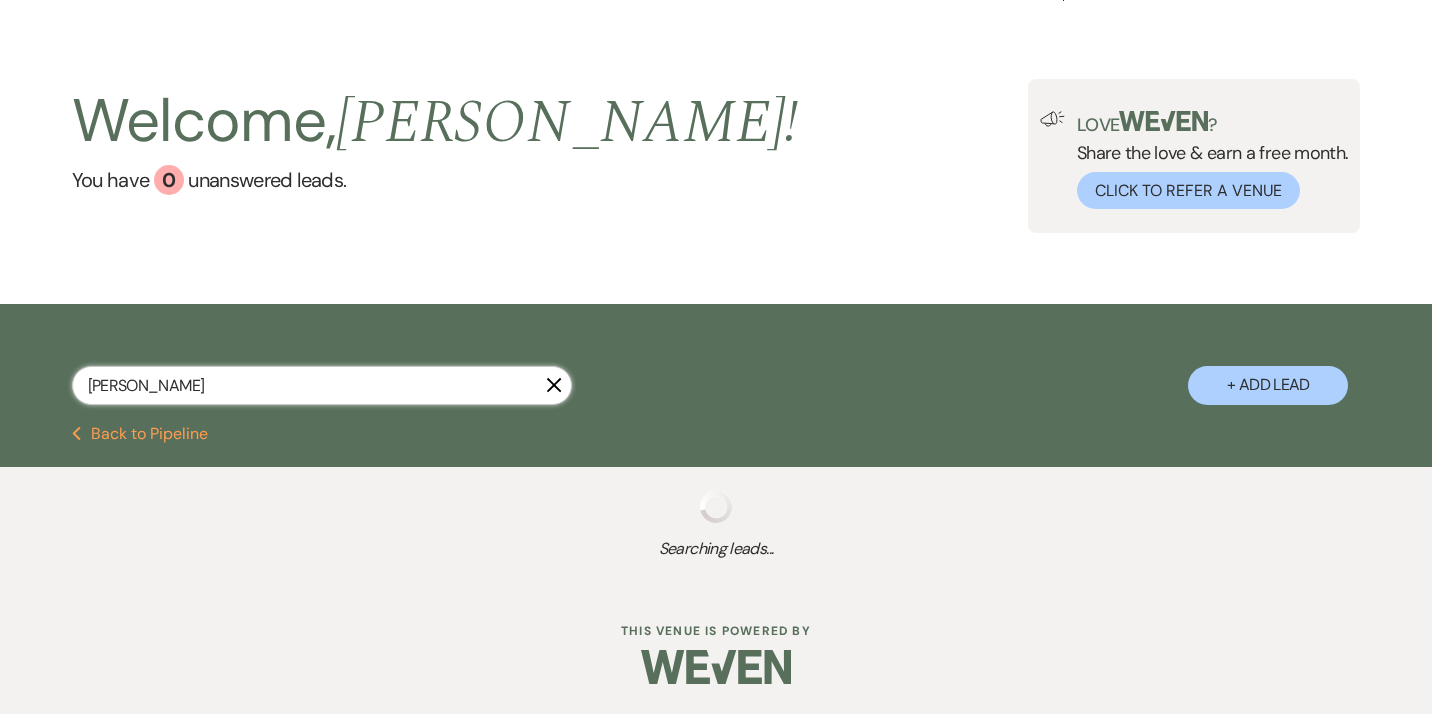 select on "8" 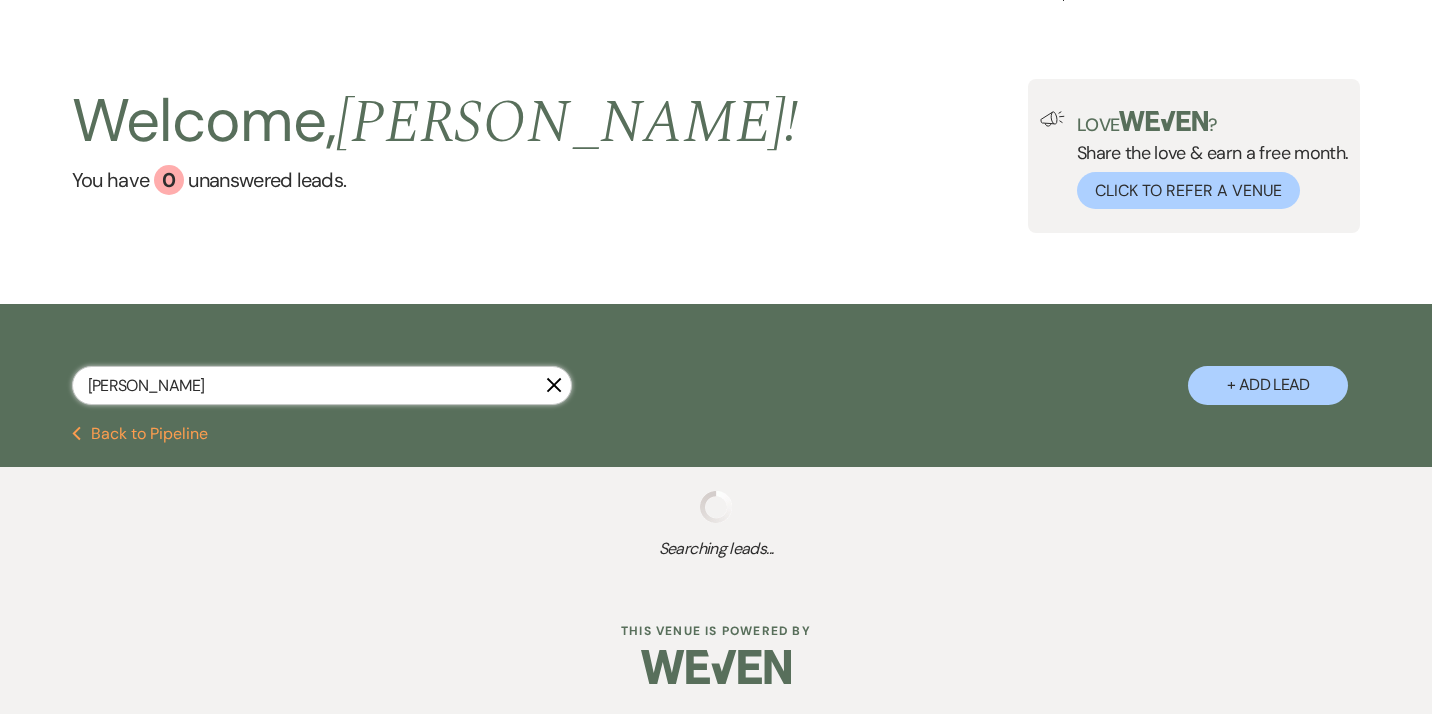 select on "6" 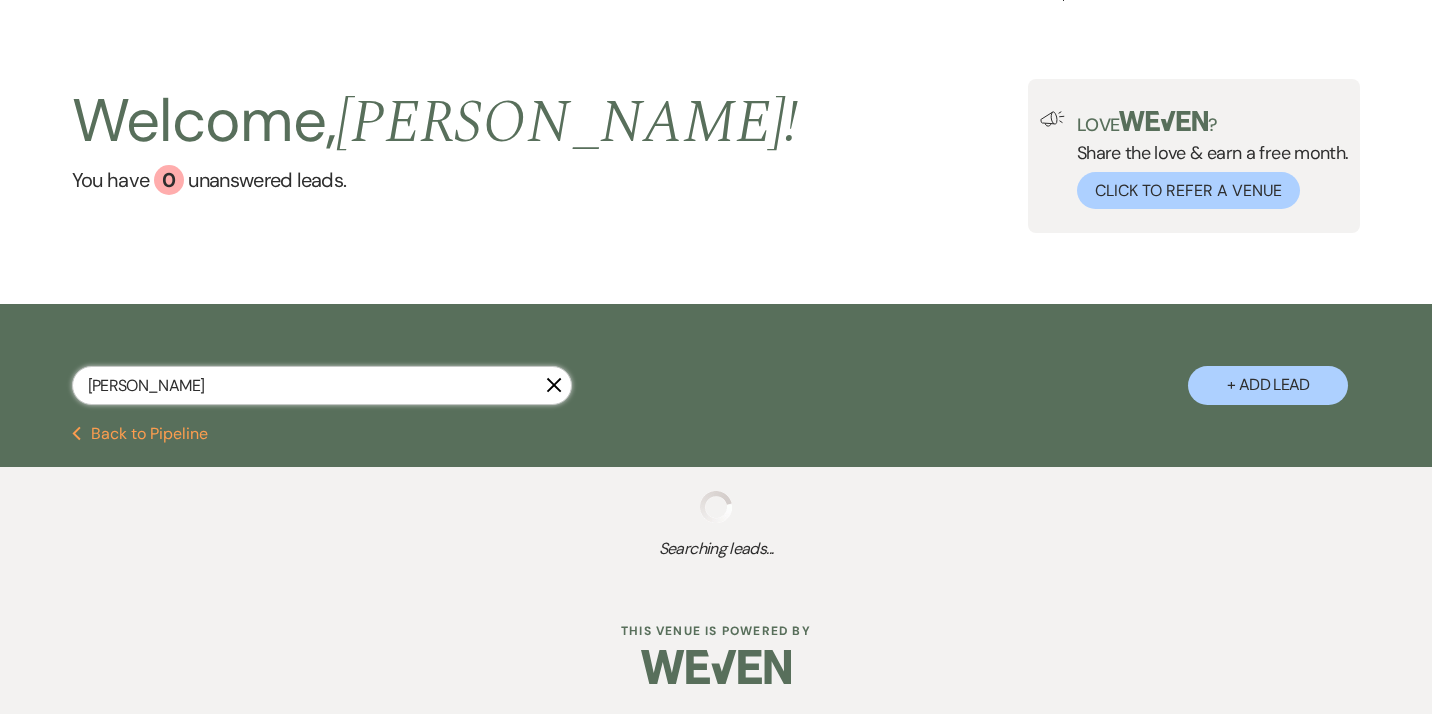 select on "8" 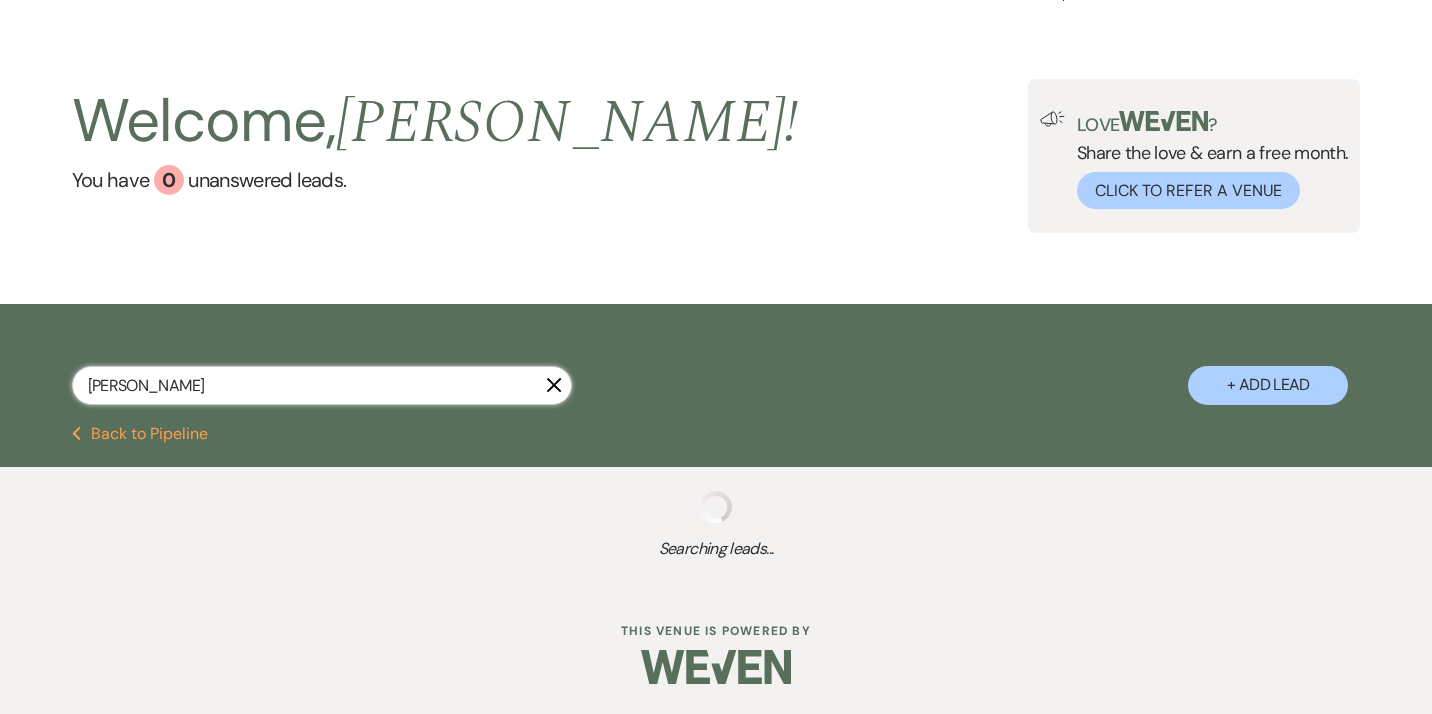 select on "5" 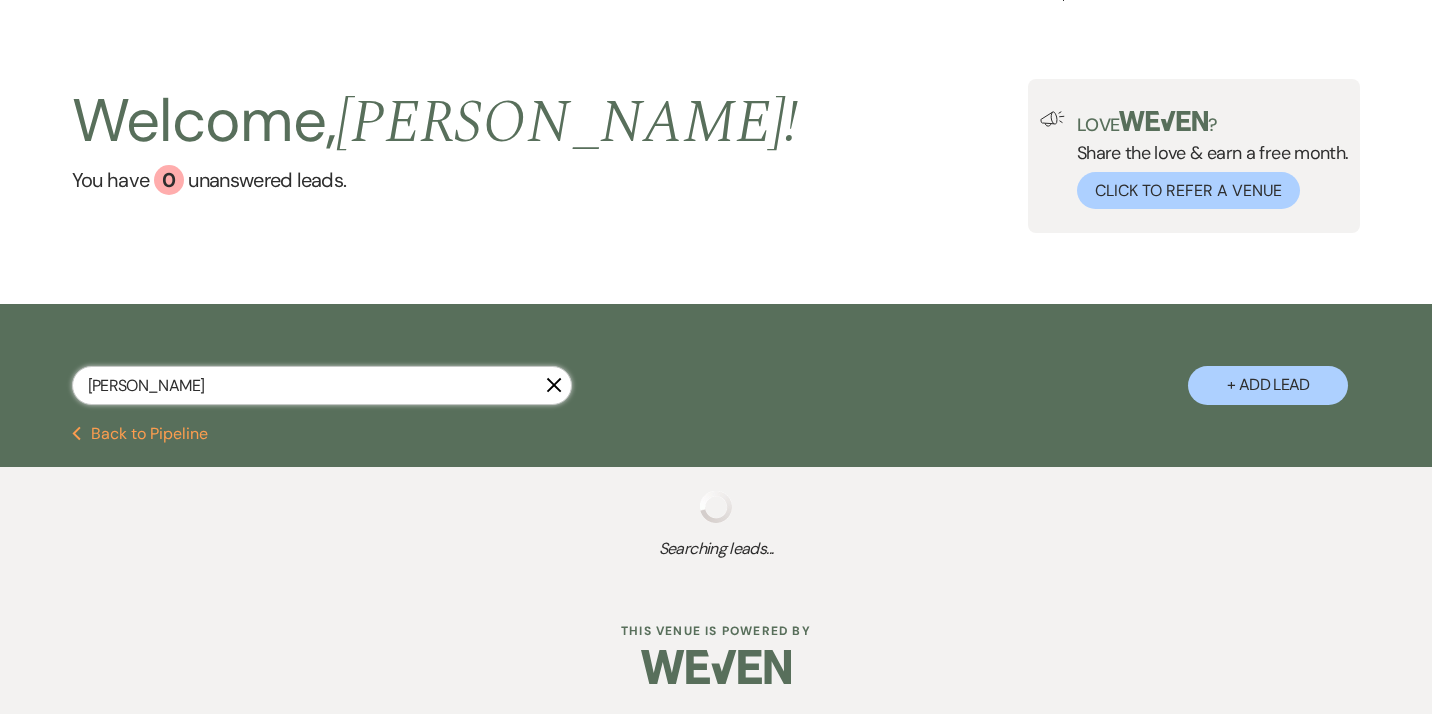 select on "8" 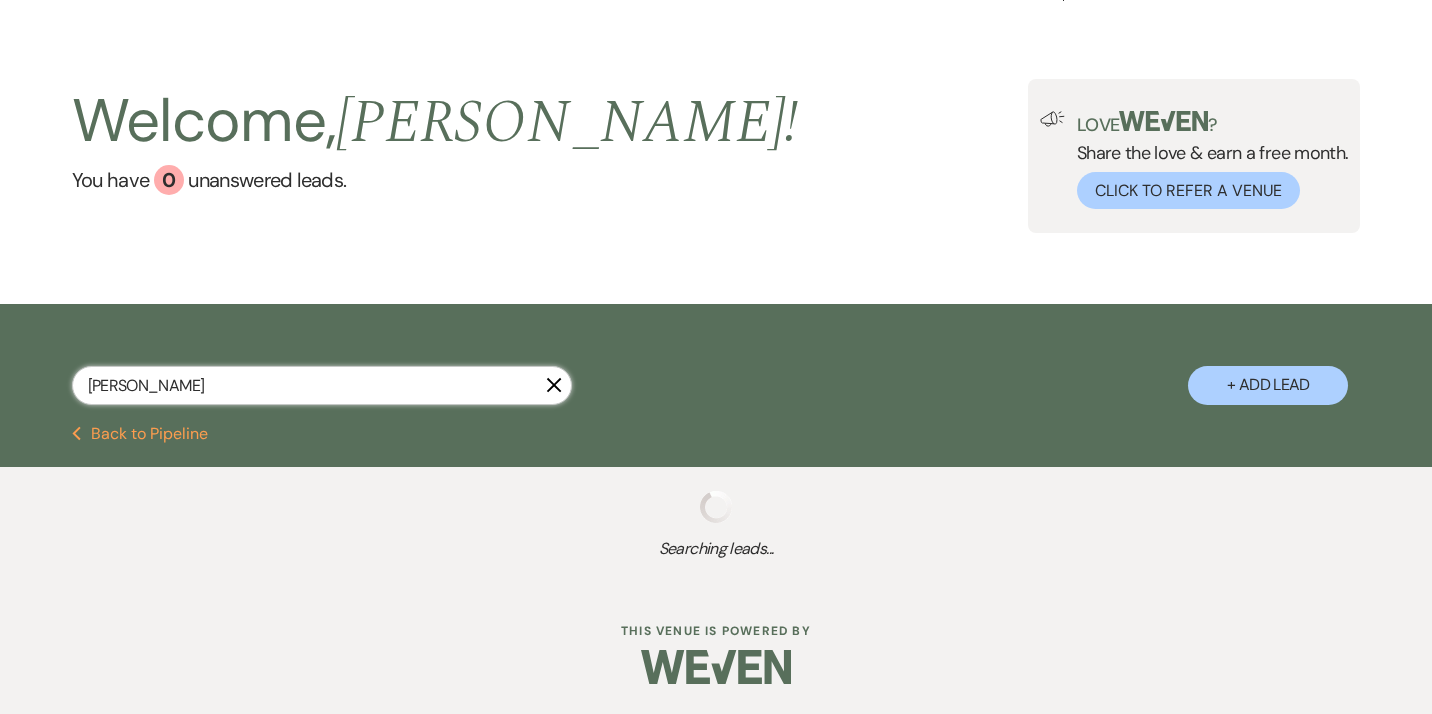select on "5" 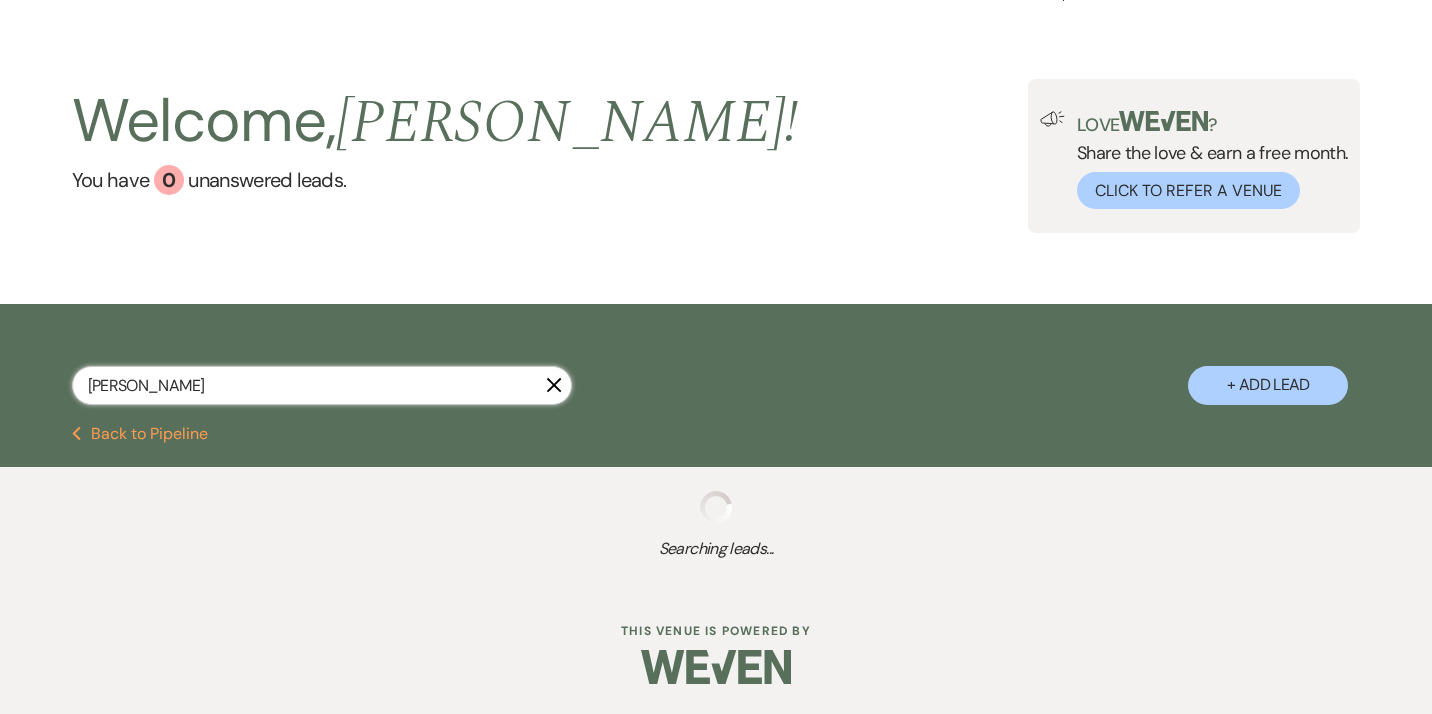 select on "8" 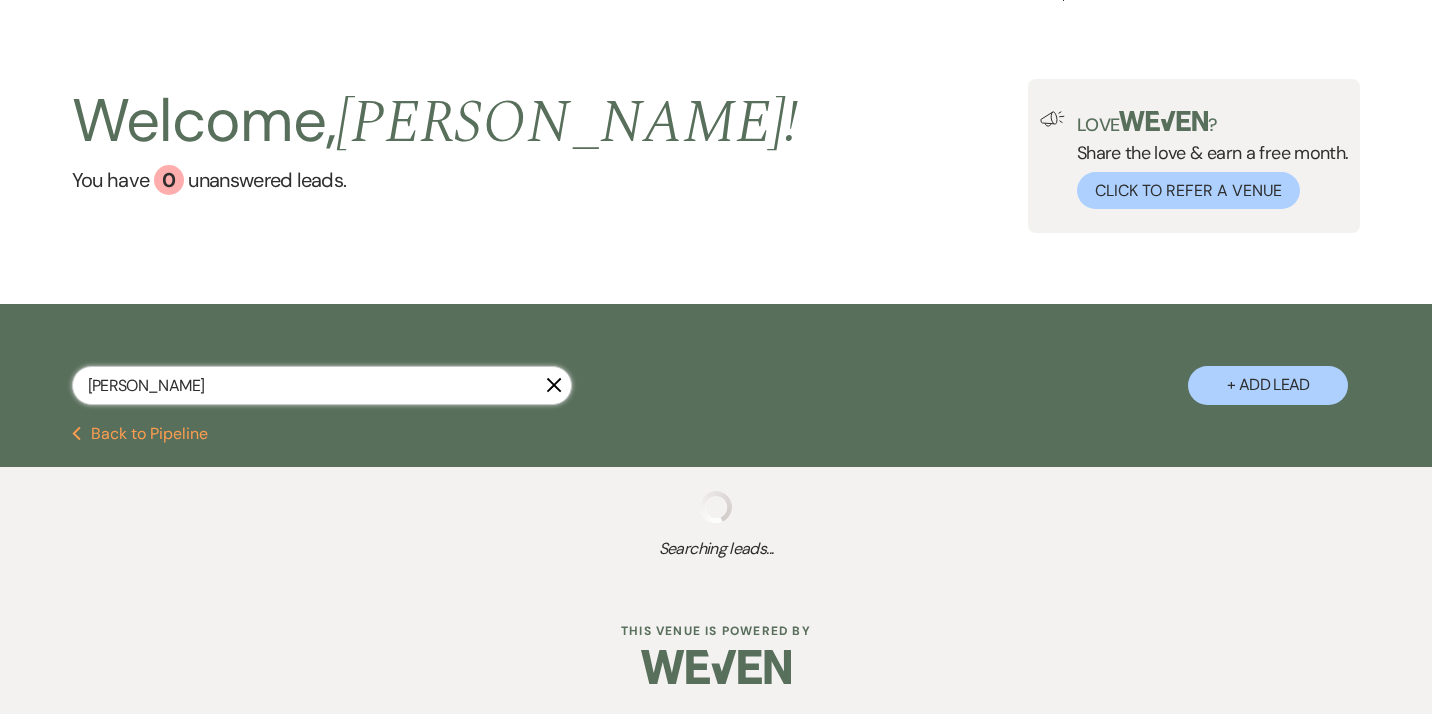 select on "7" 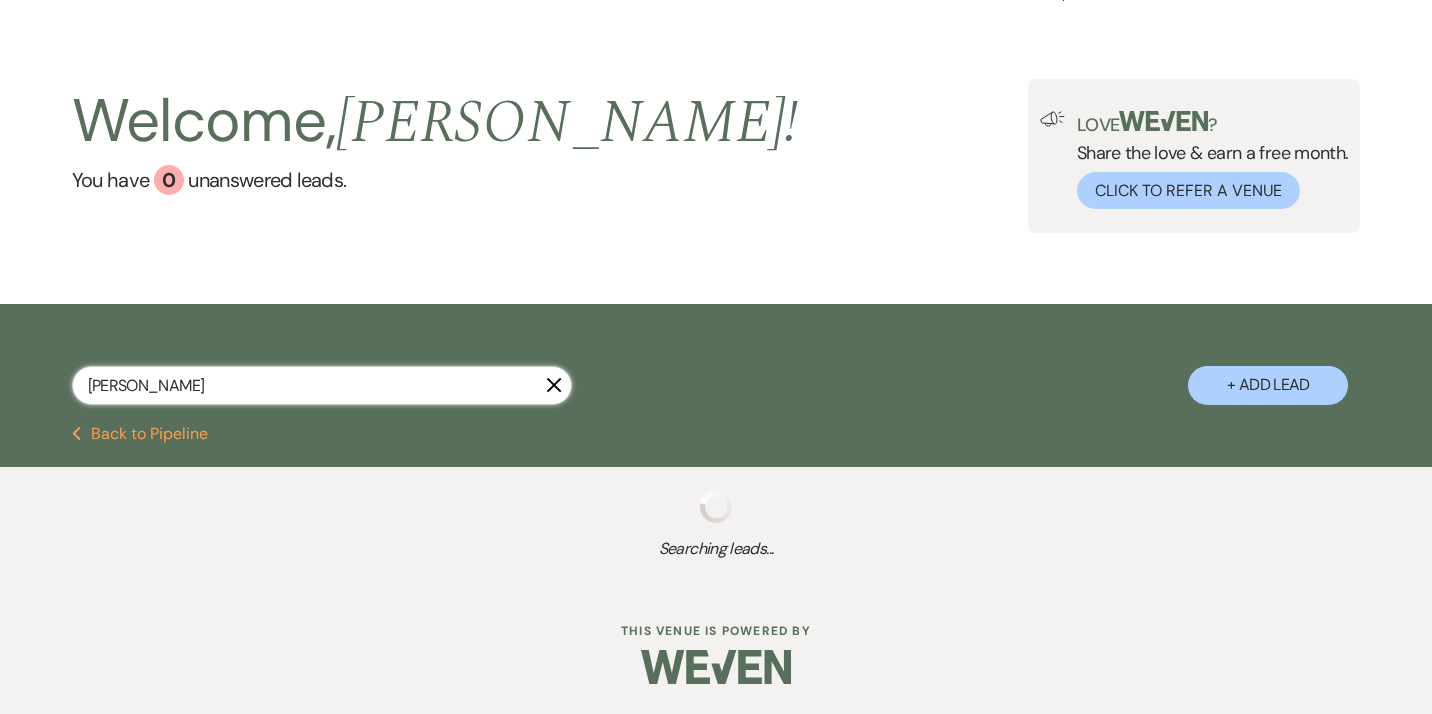 select on "8" 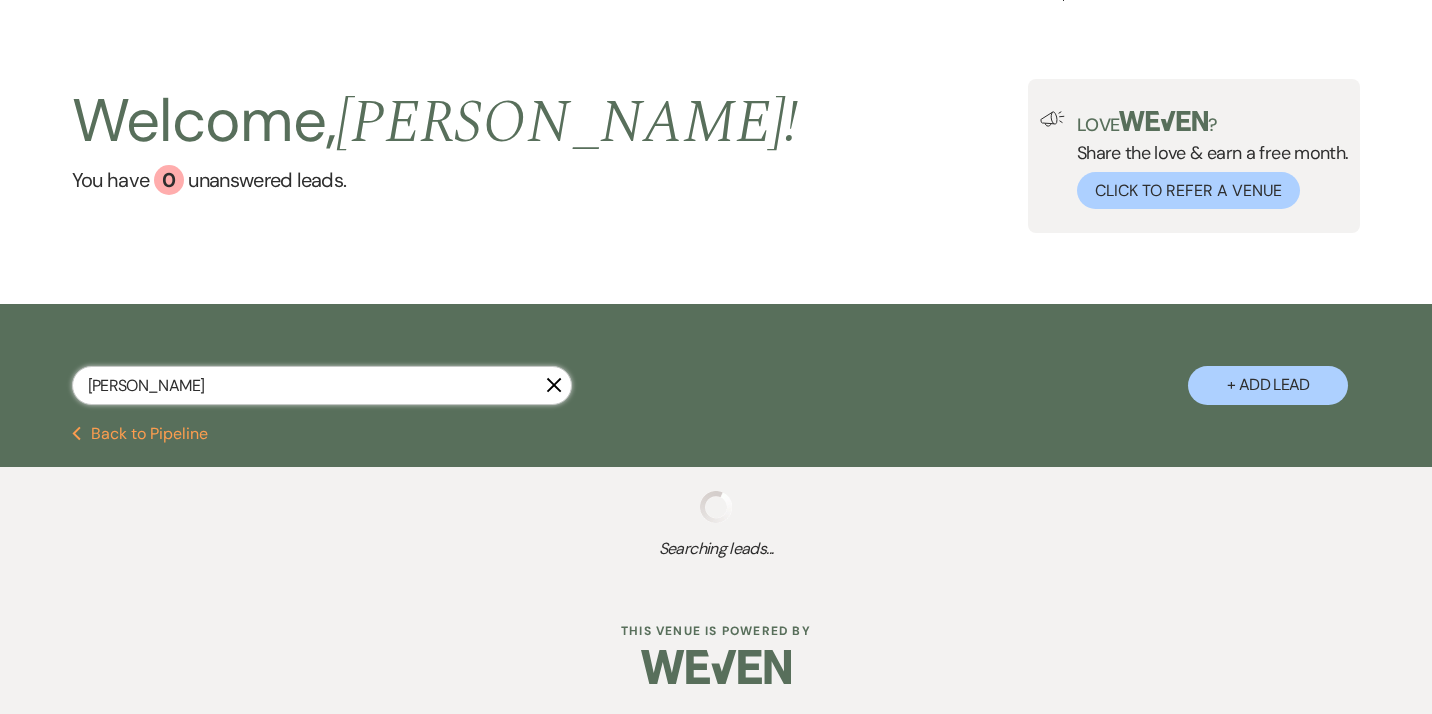 select on "10" 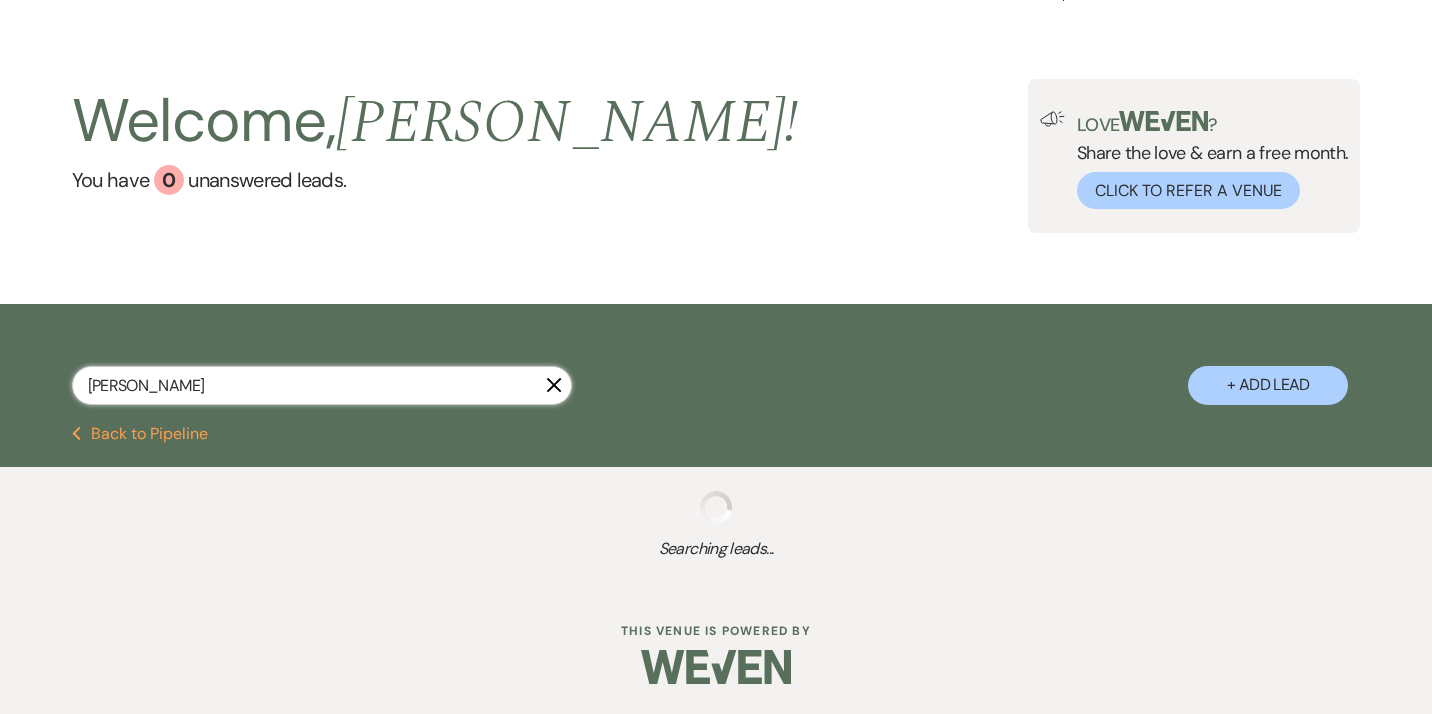 select on "8" 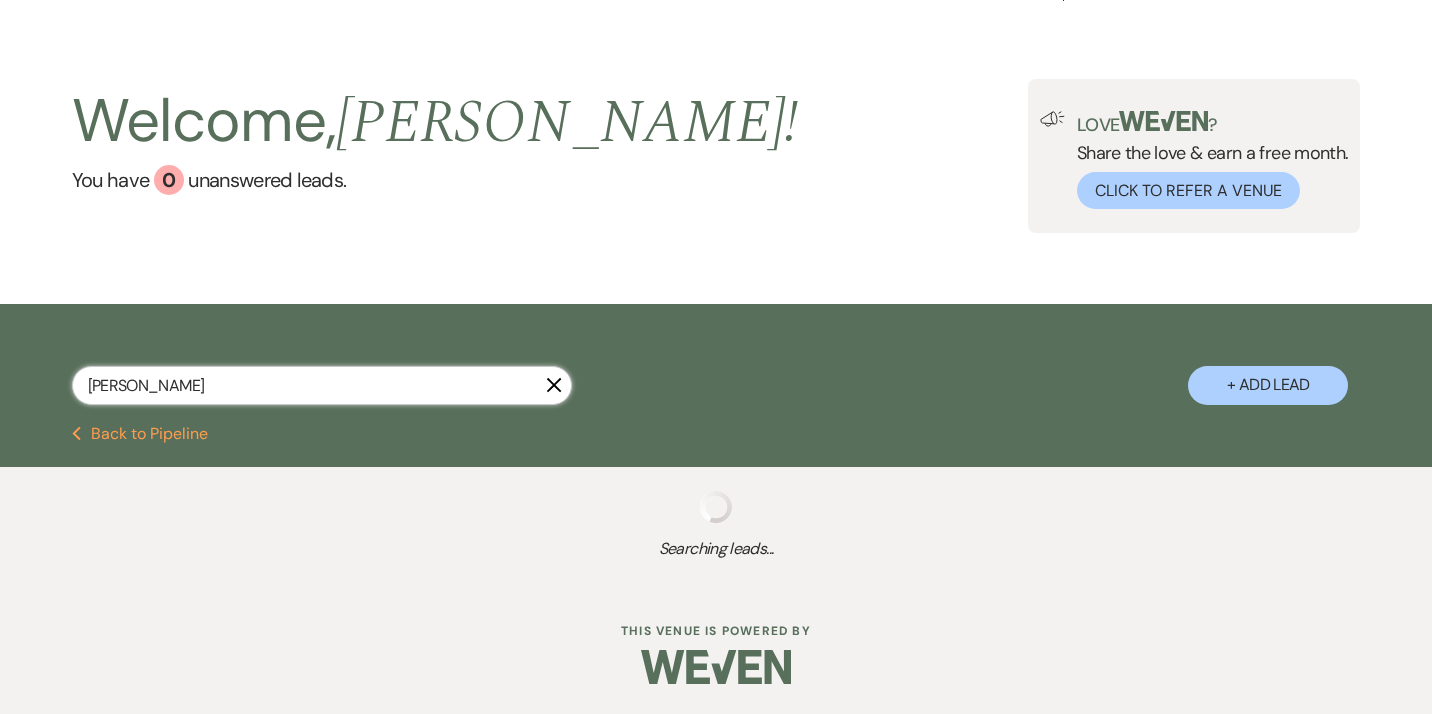 select on "5" 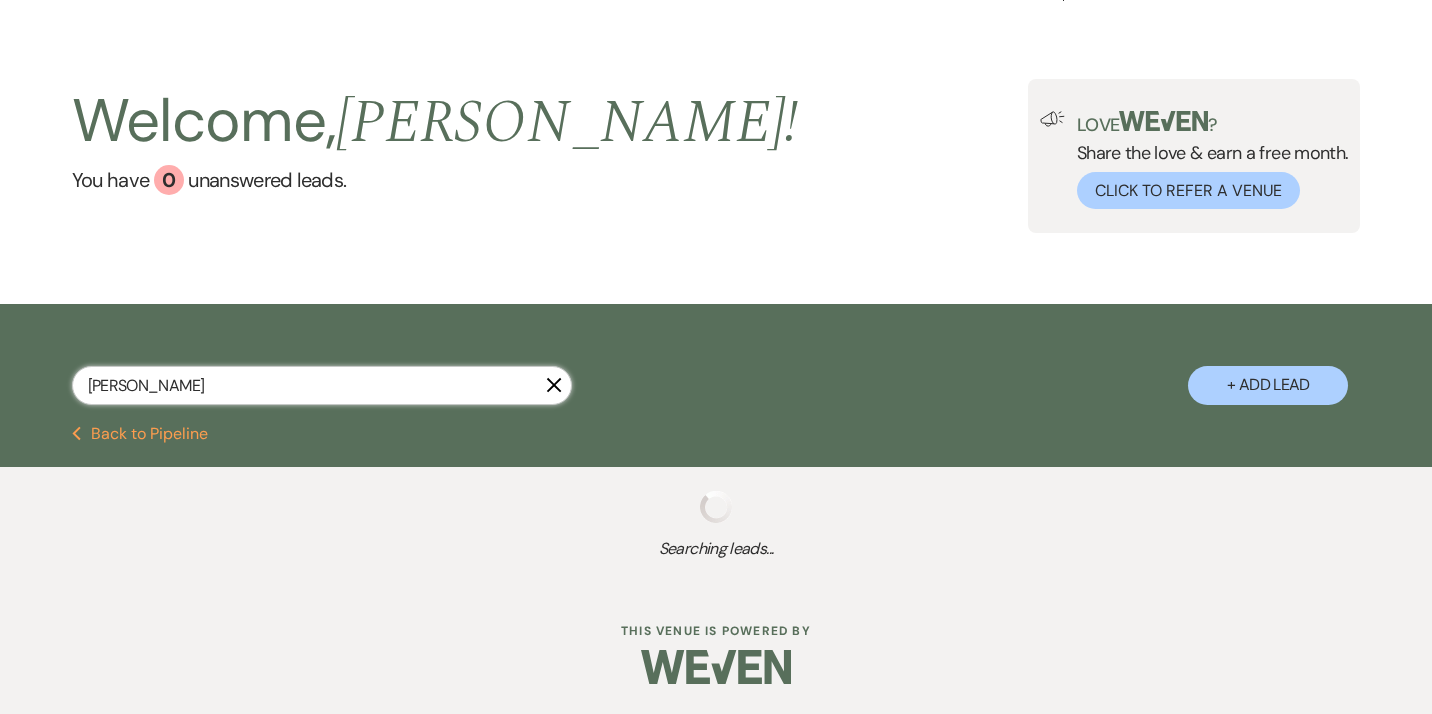 select on "8" 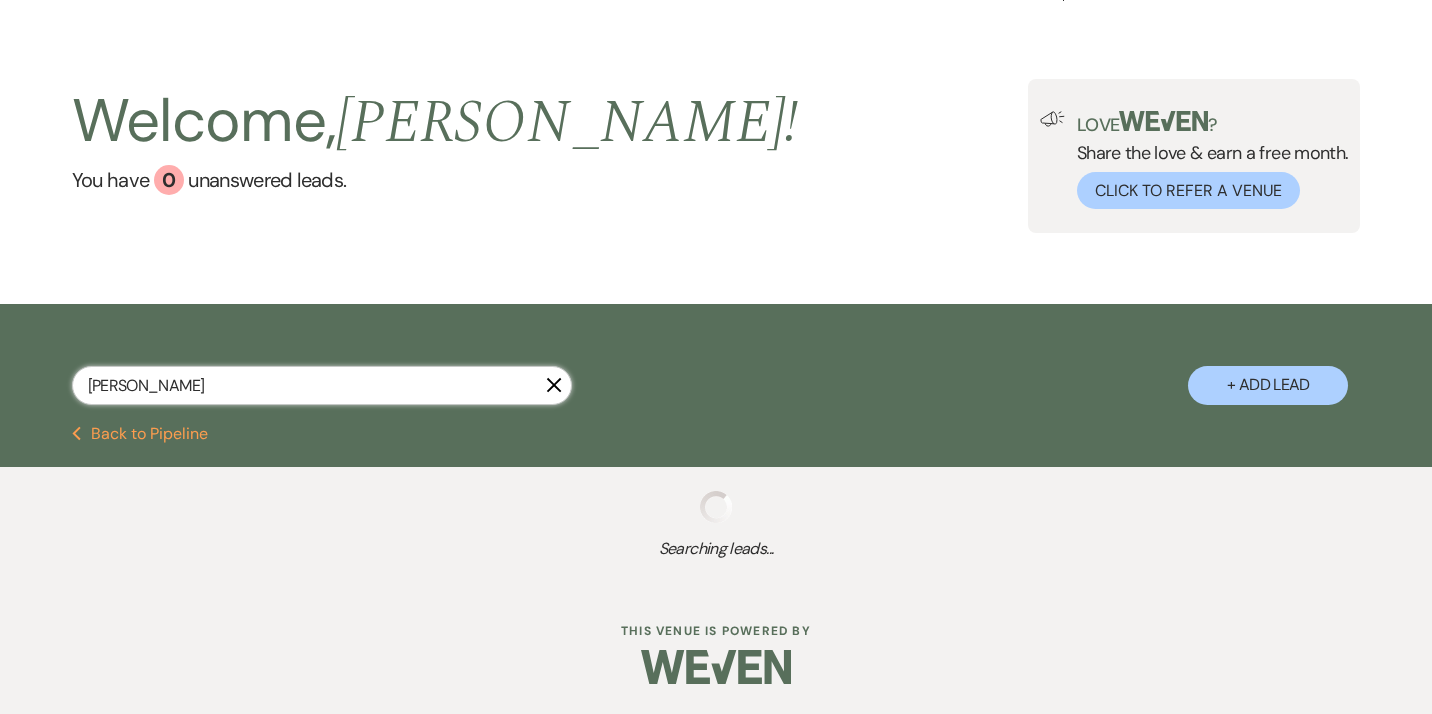 select on "10" 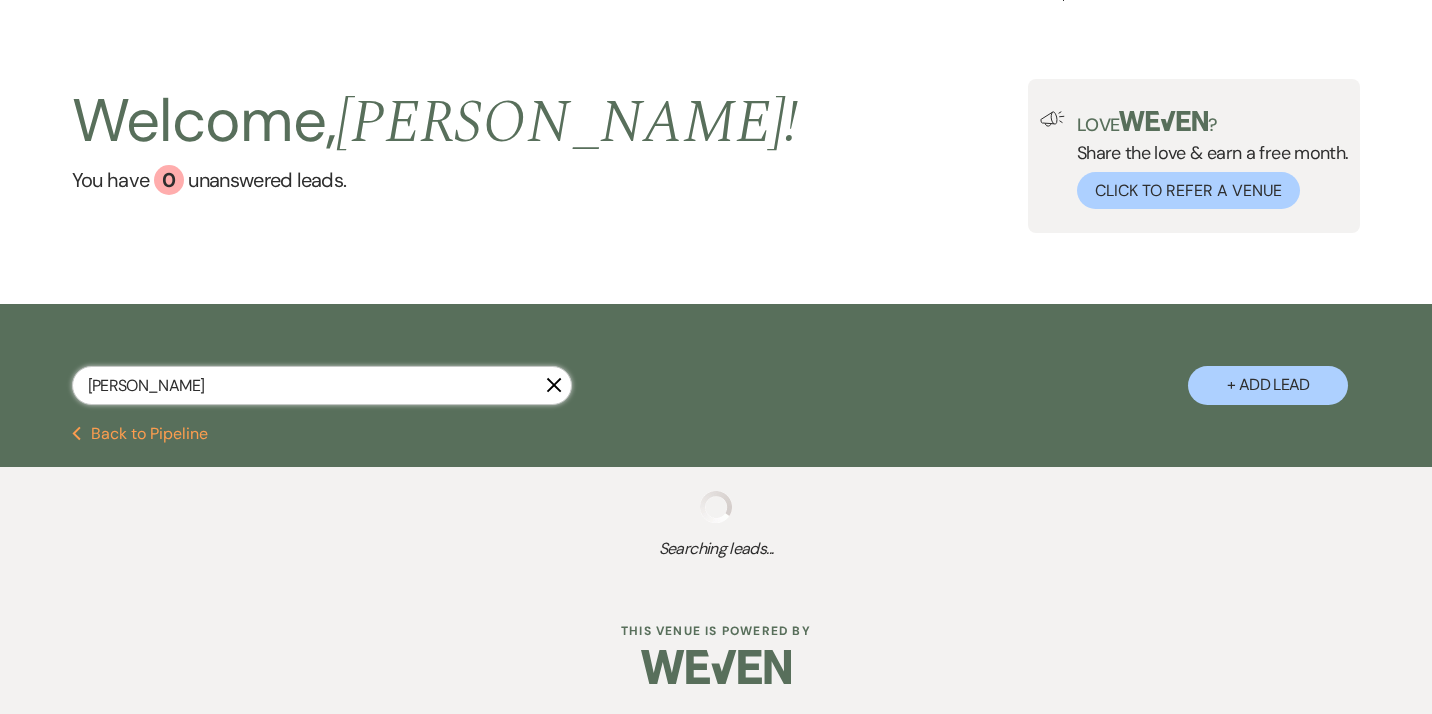 select on "8" 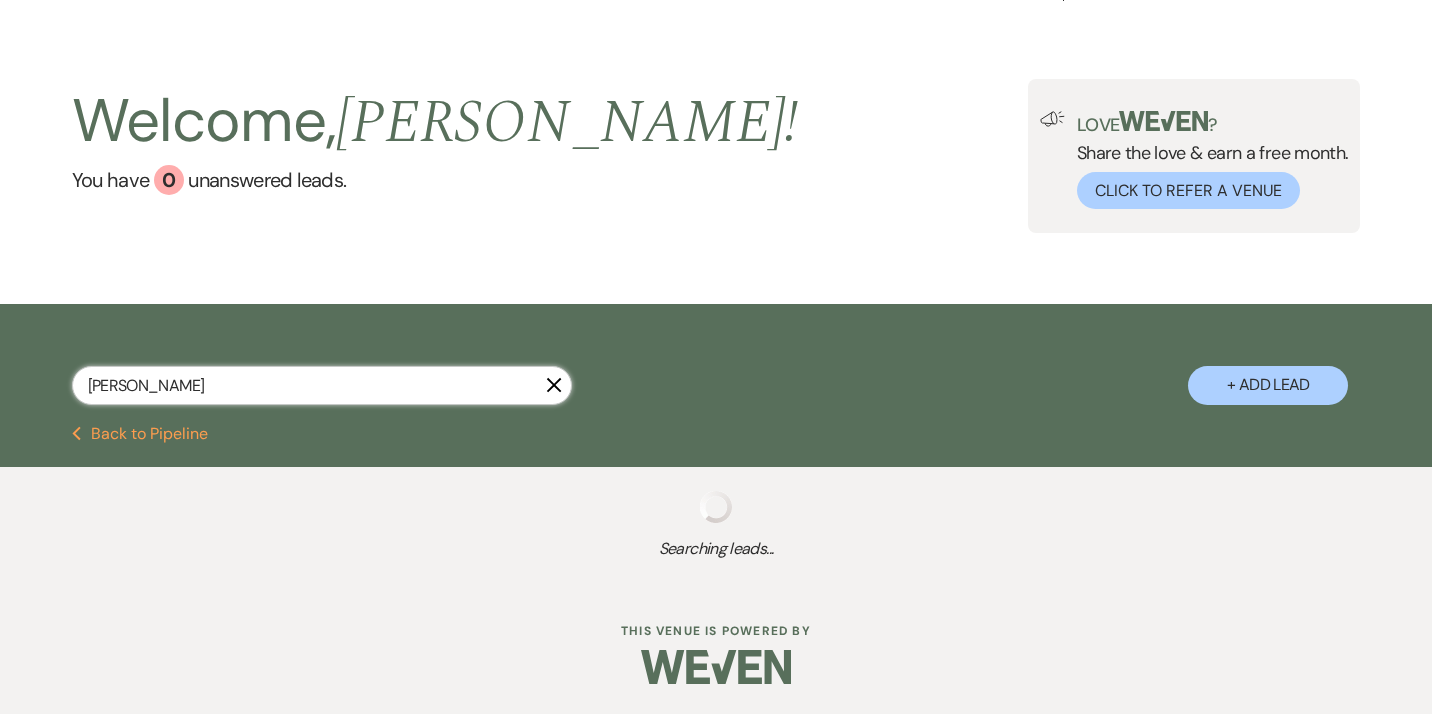 select on "6" 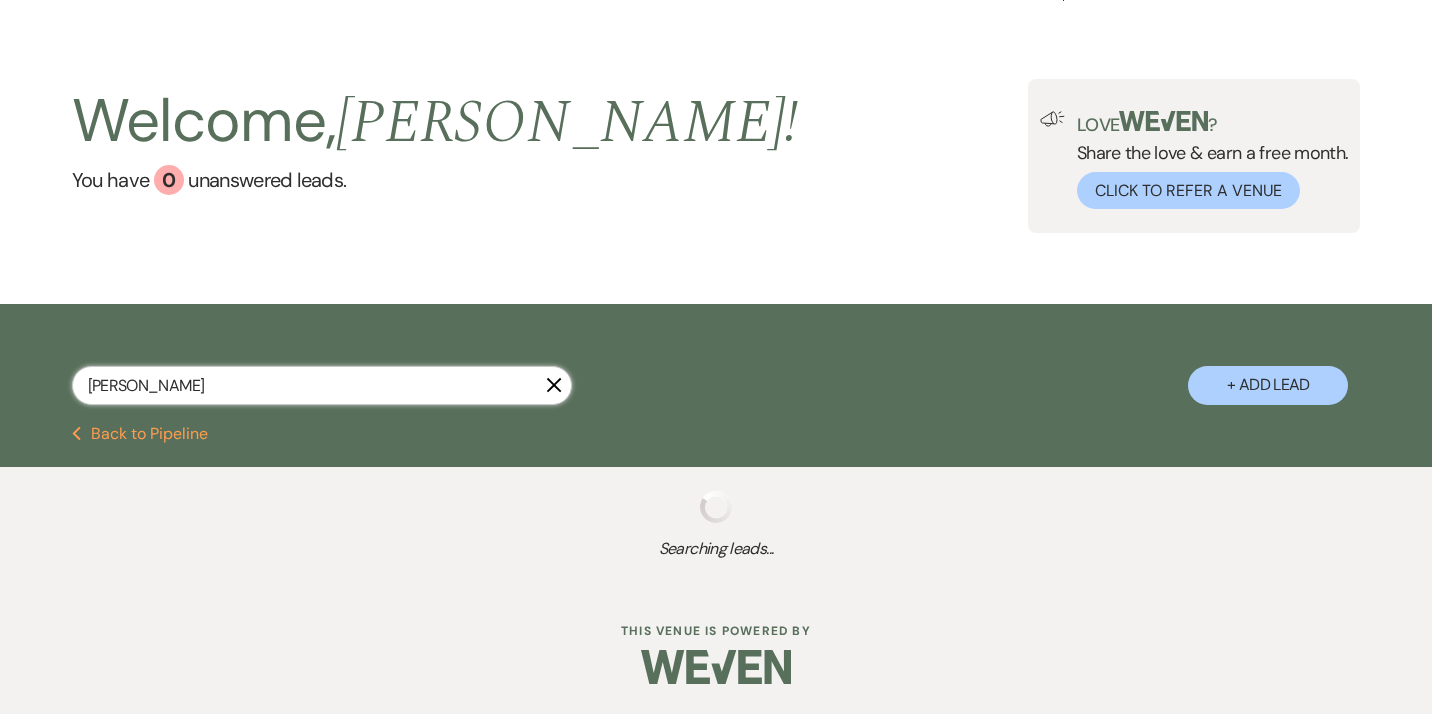 select on "8" 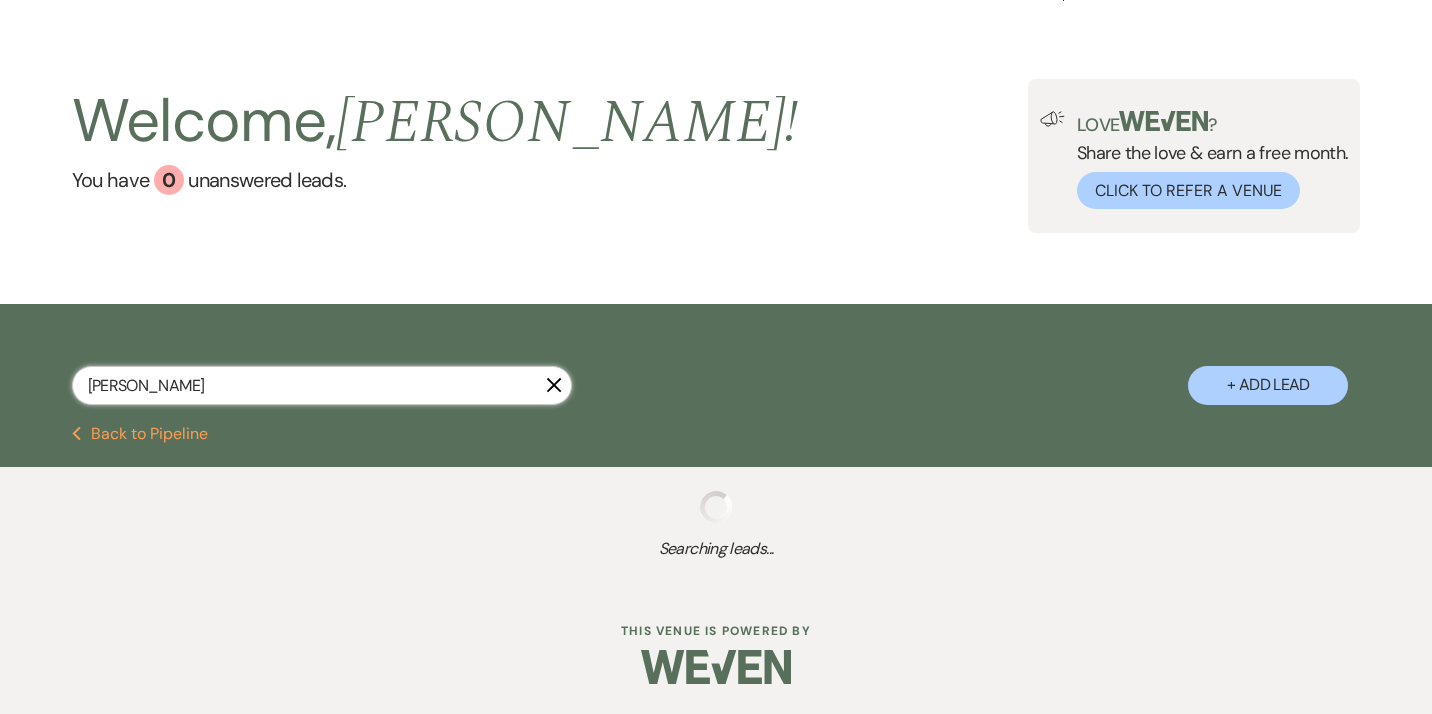select on "5" 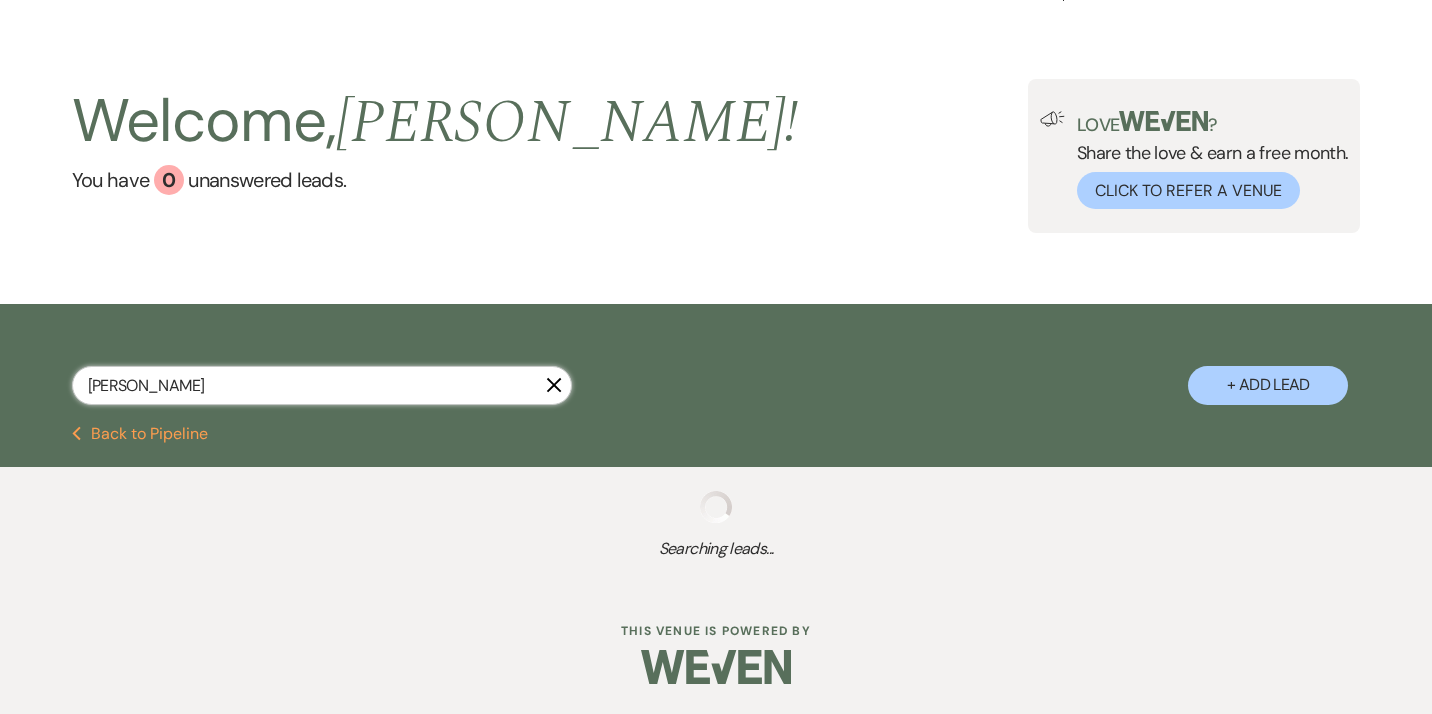 select on "8" 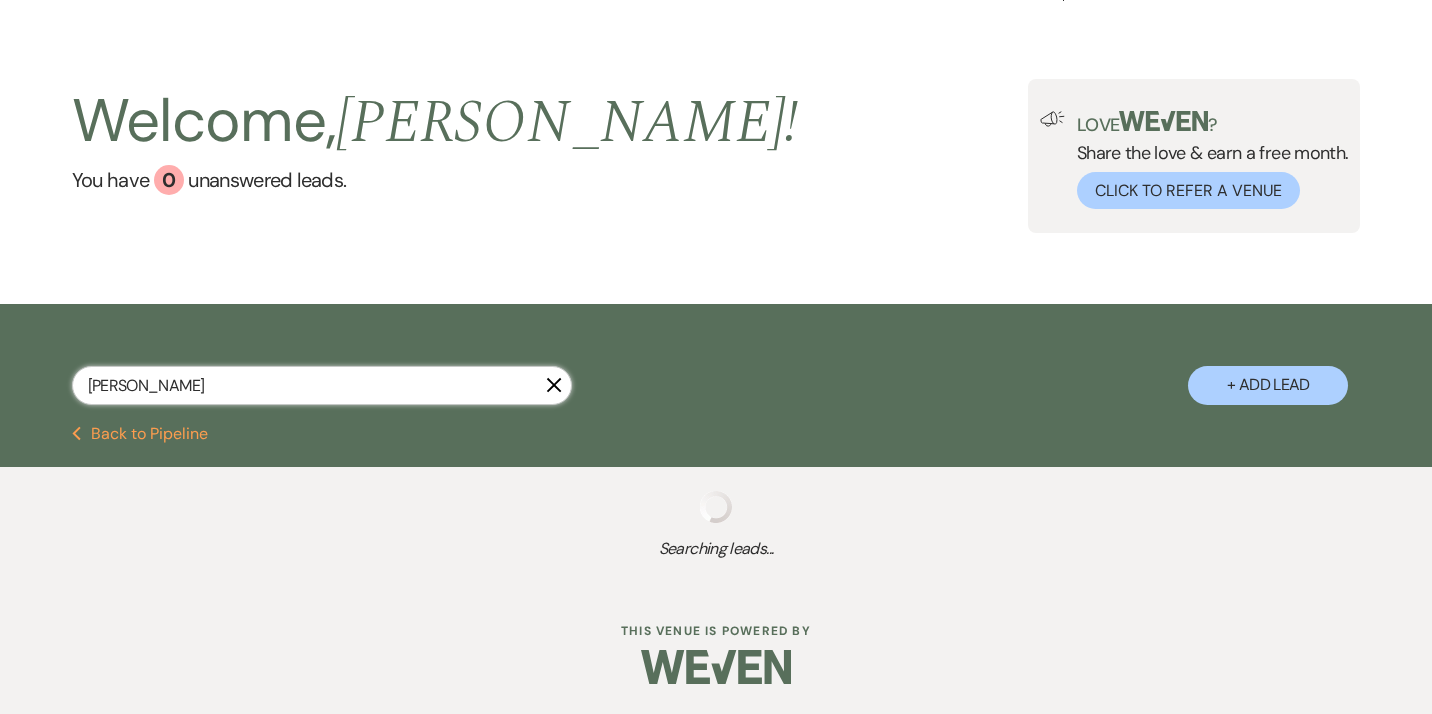 select on "5" 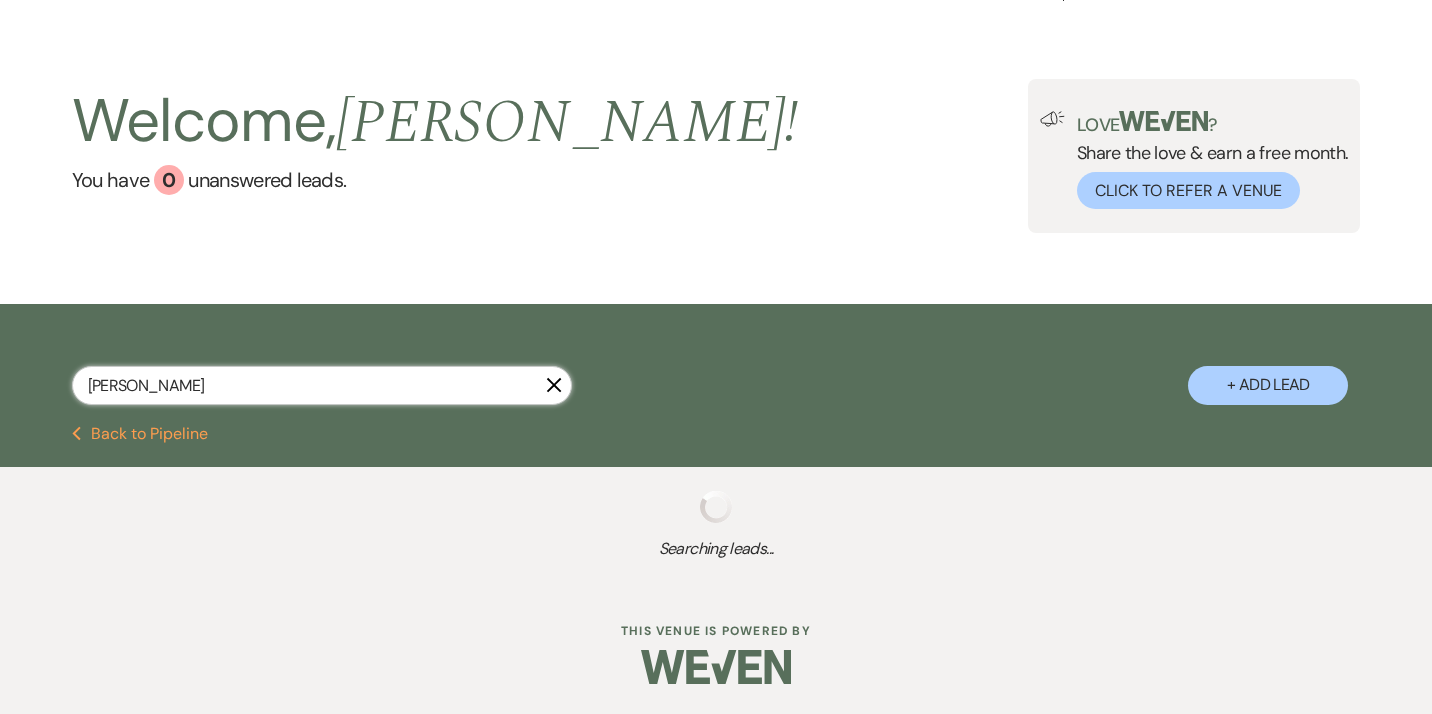 select on "8" 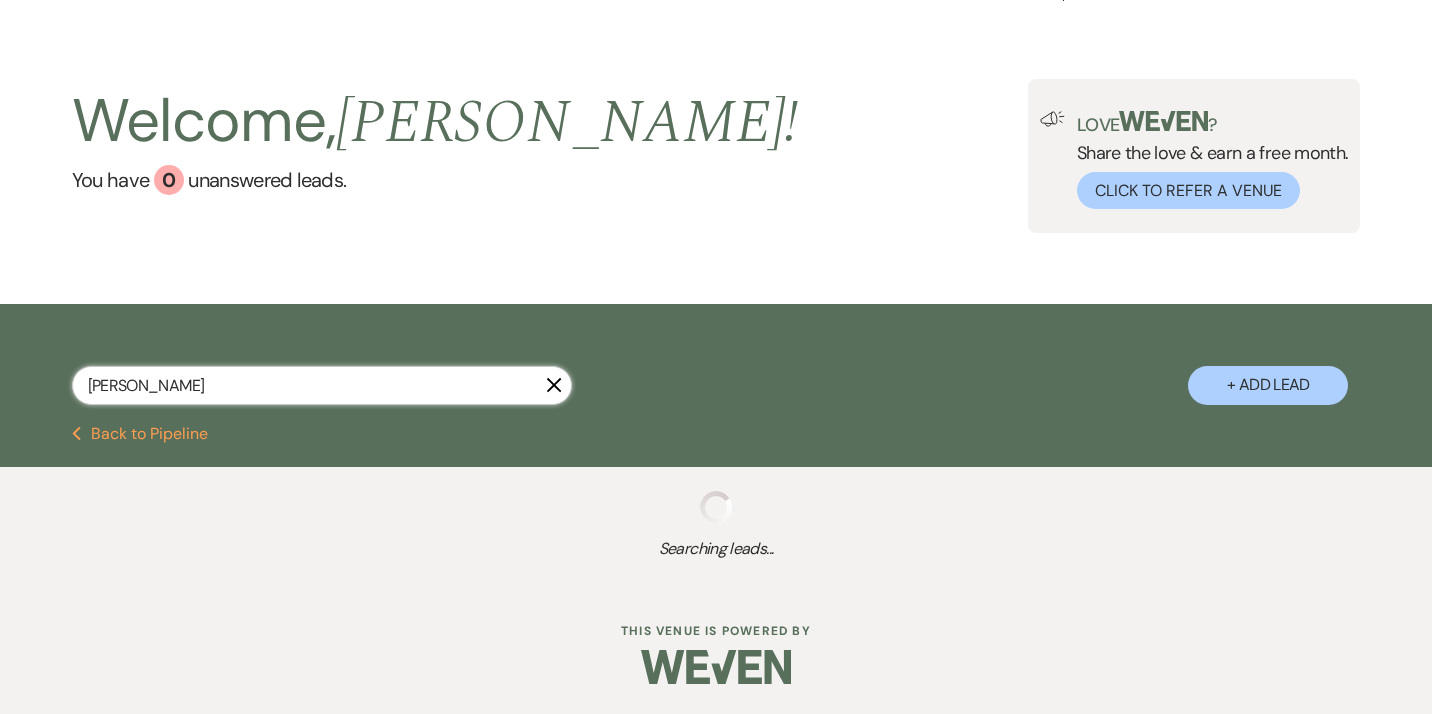 select on "5" 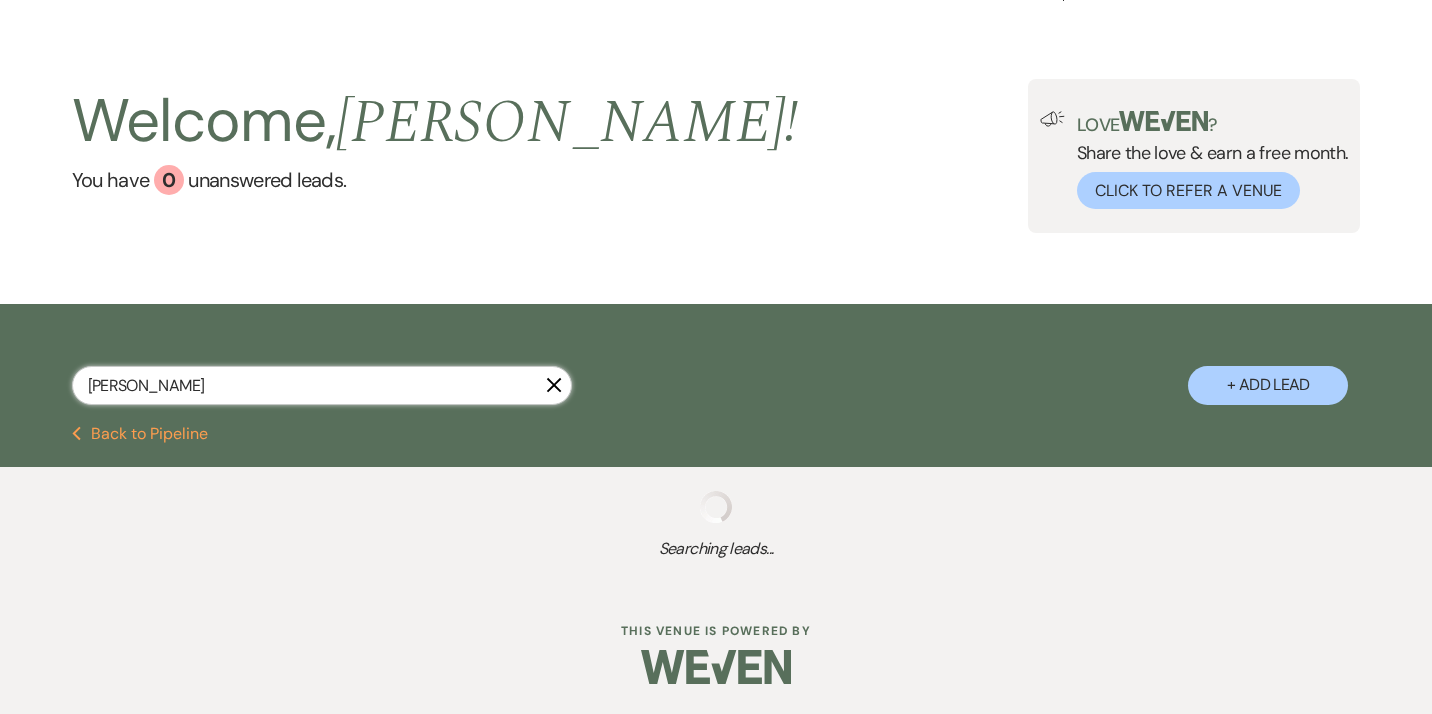 select on "8" 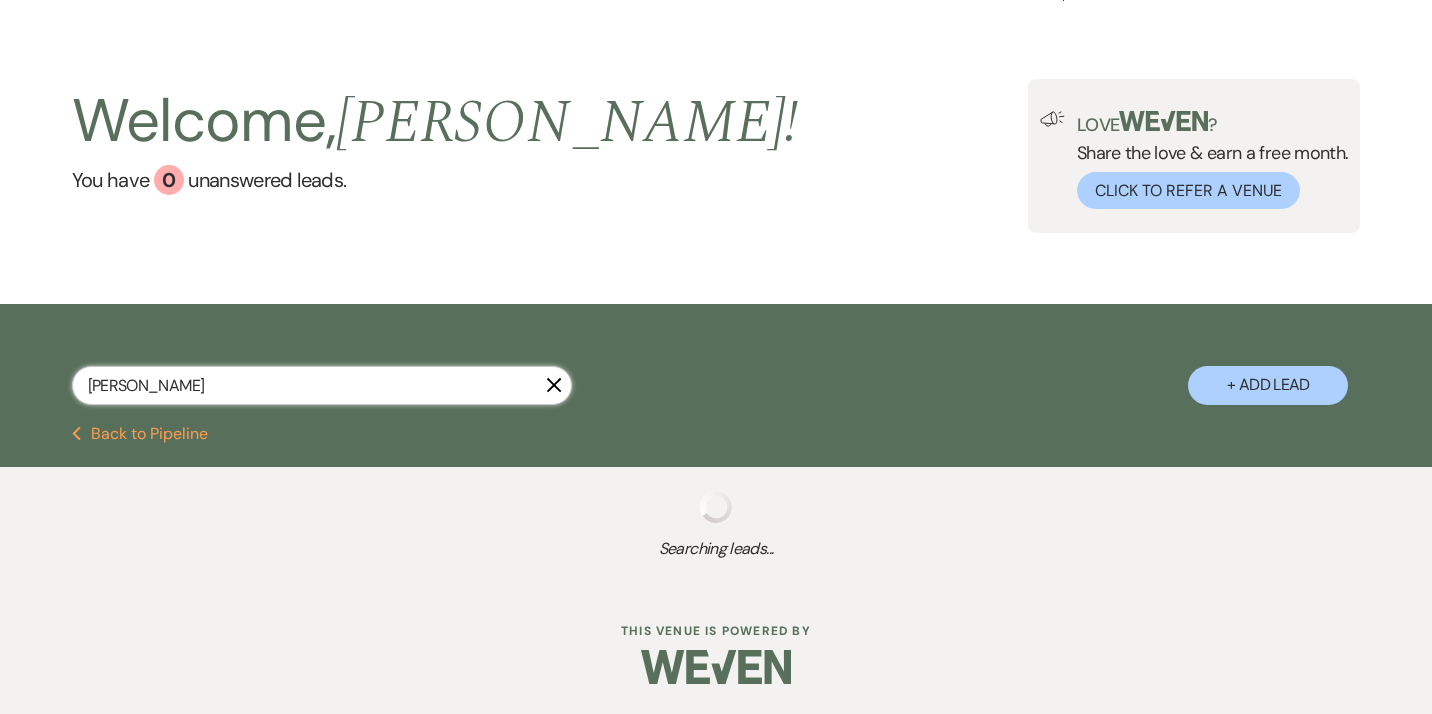 select on "5" 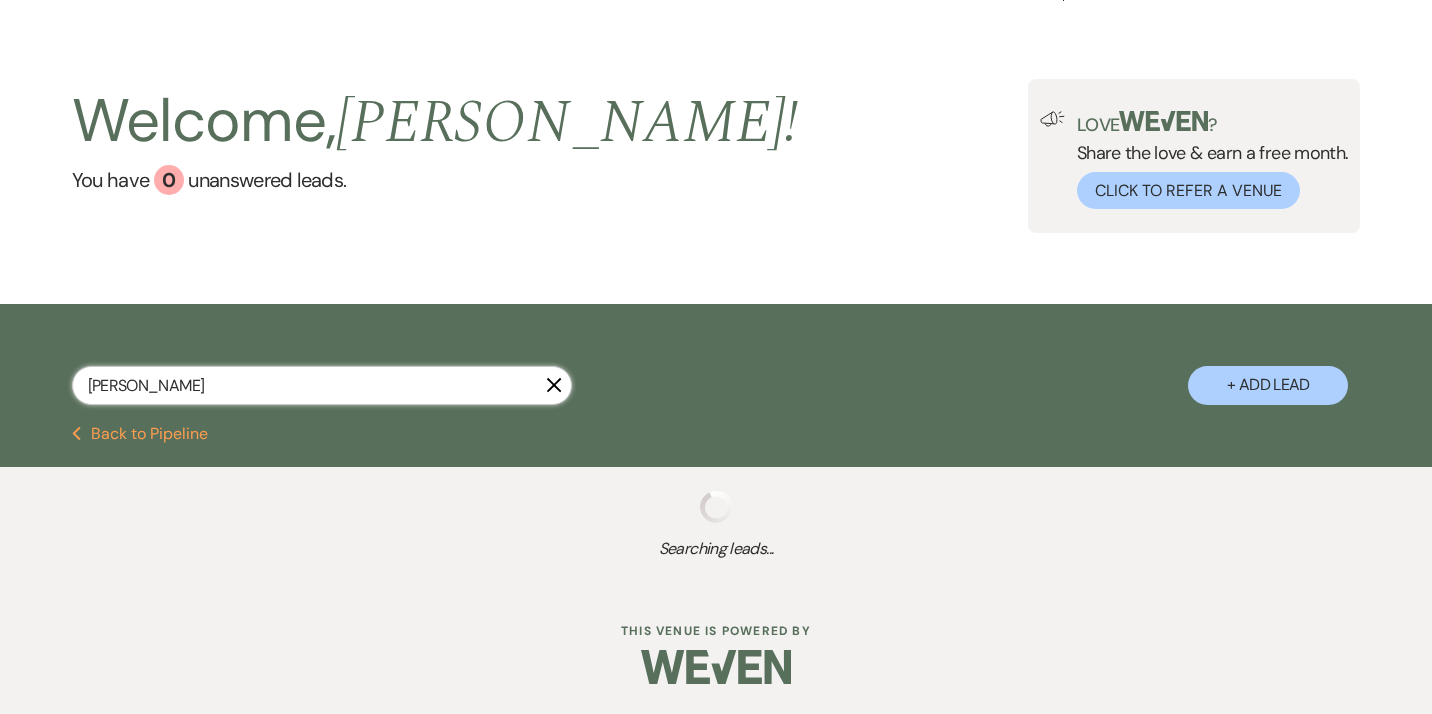select on "8" 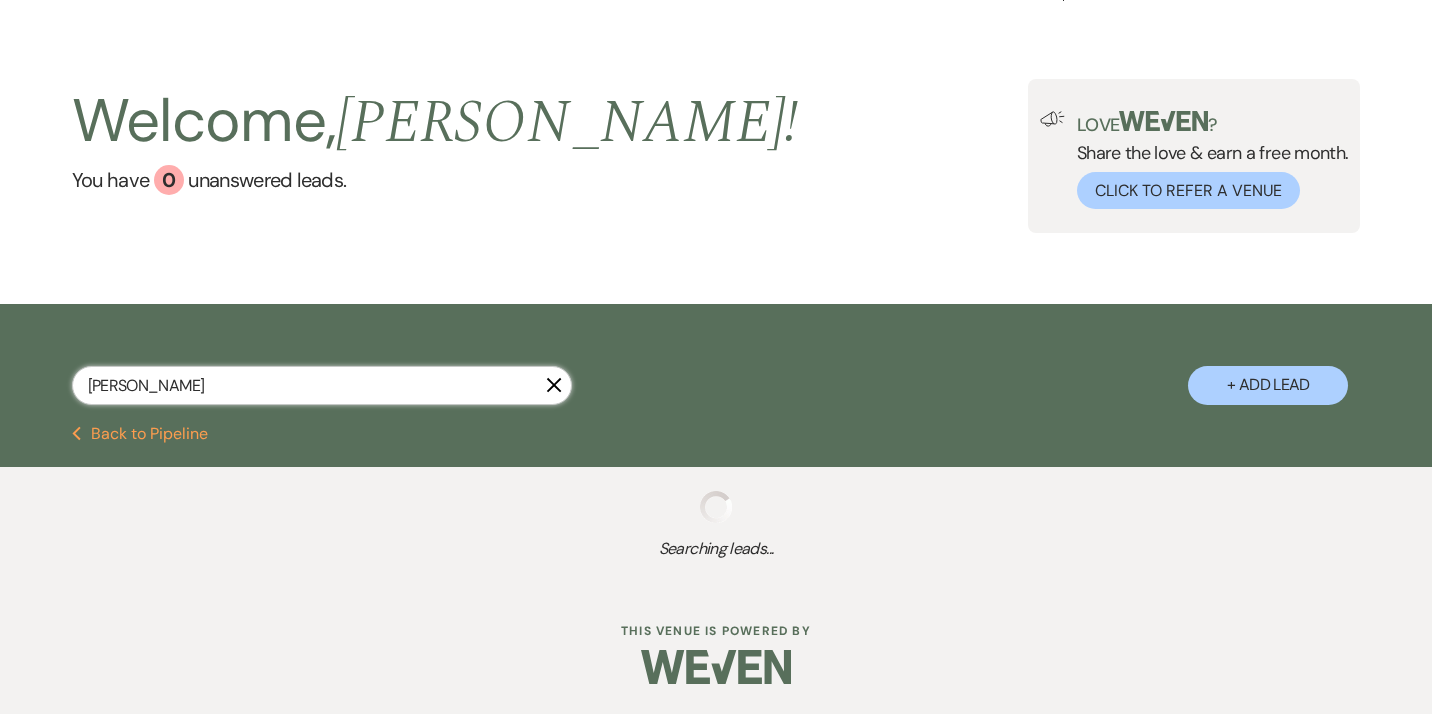 select on "5" 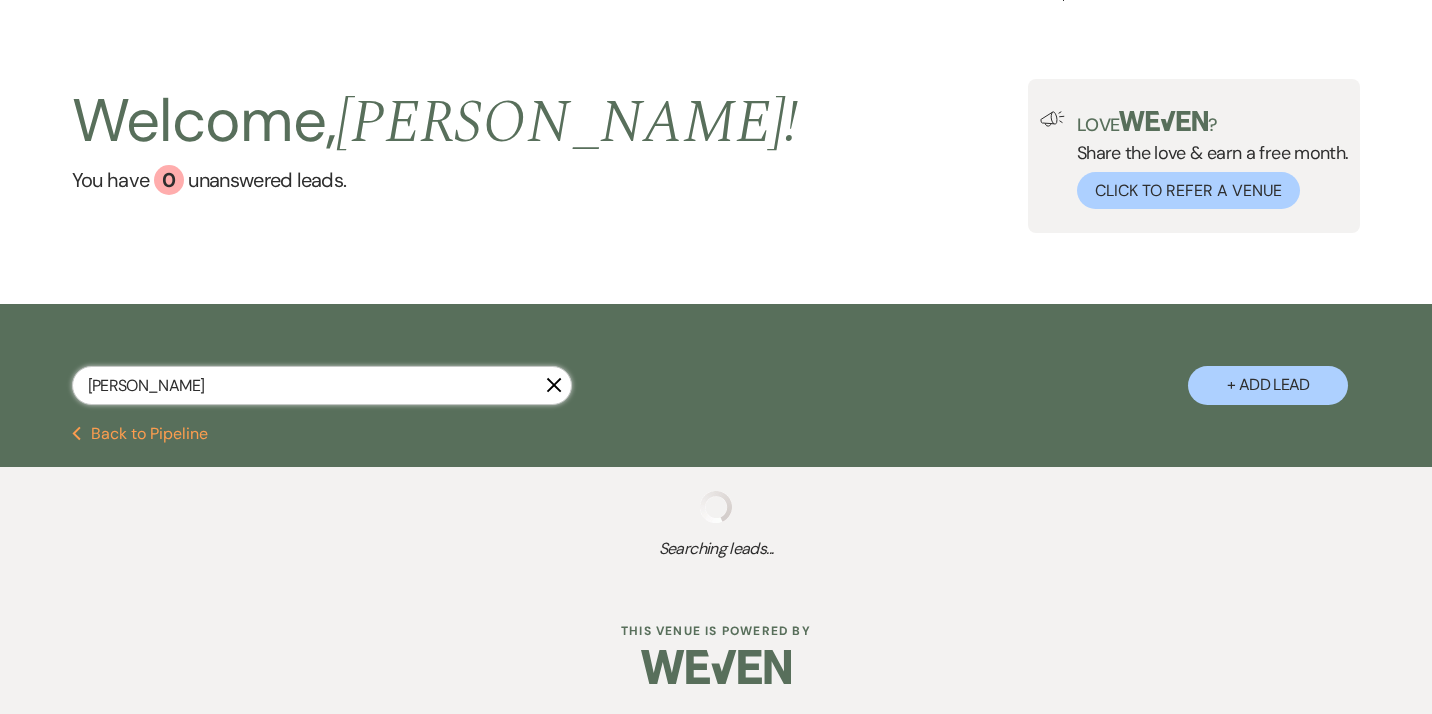 select on "8" 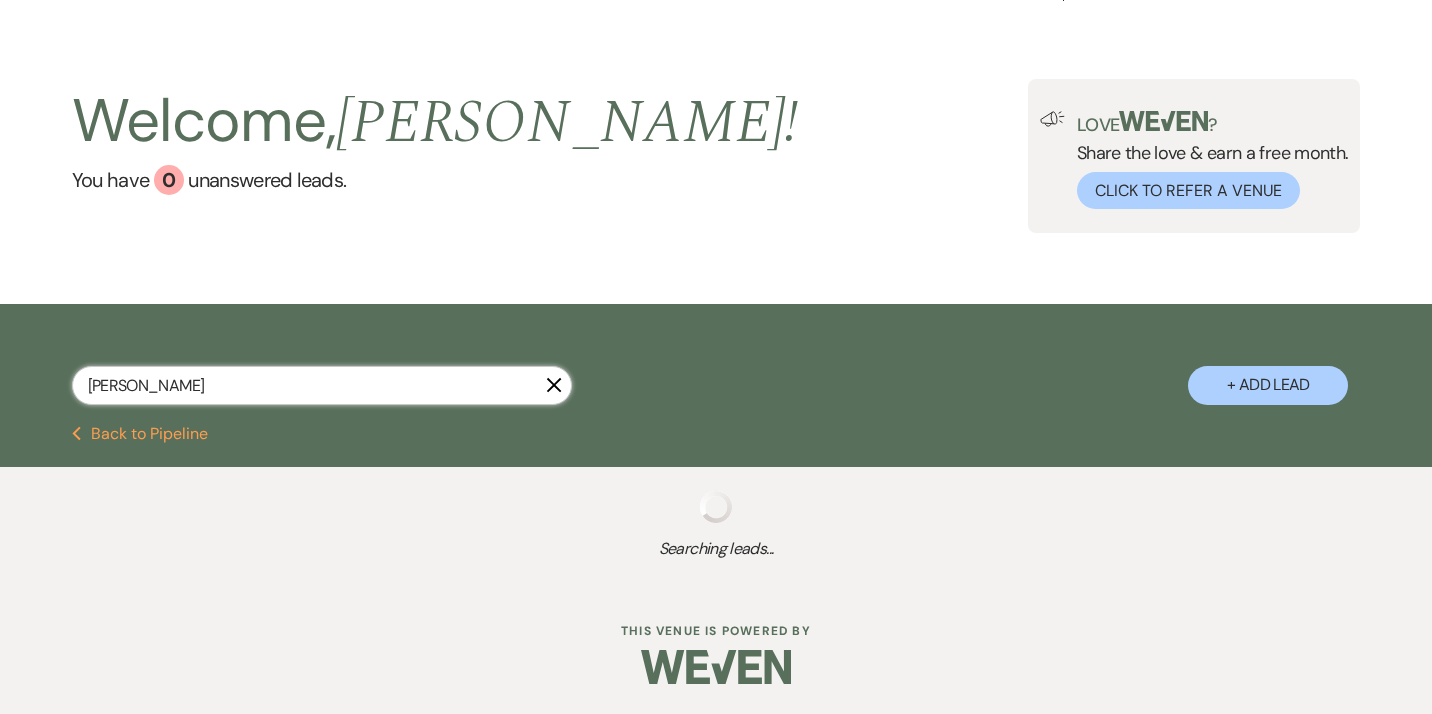select on "5" 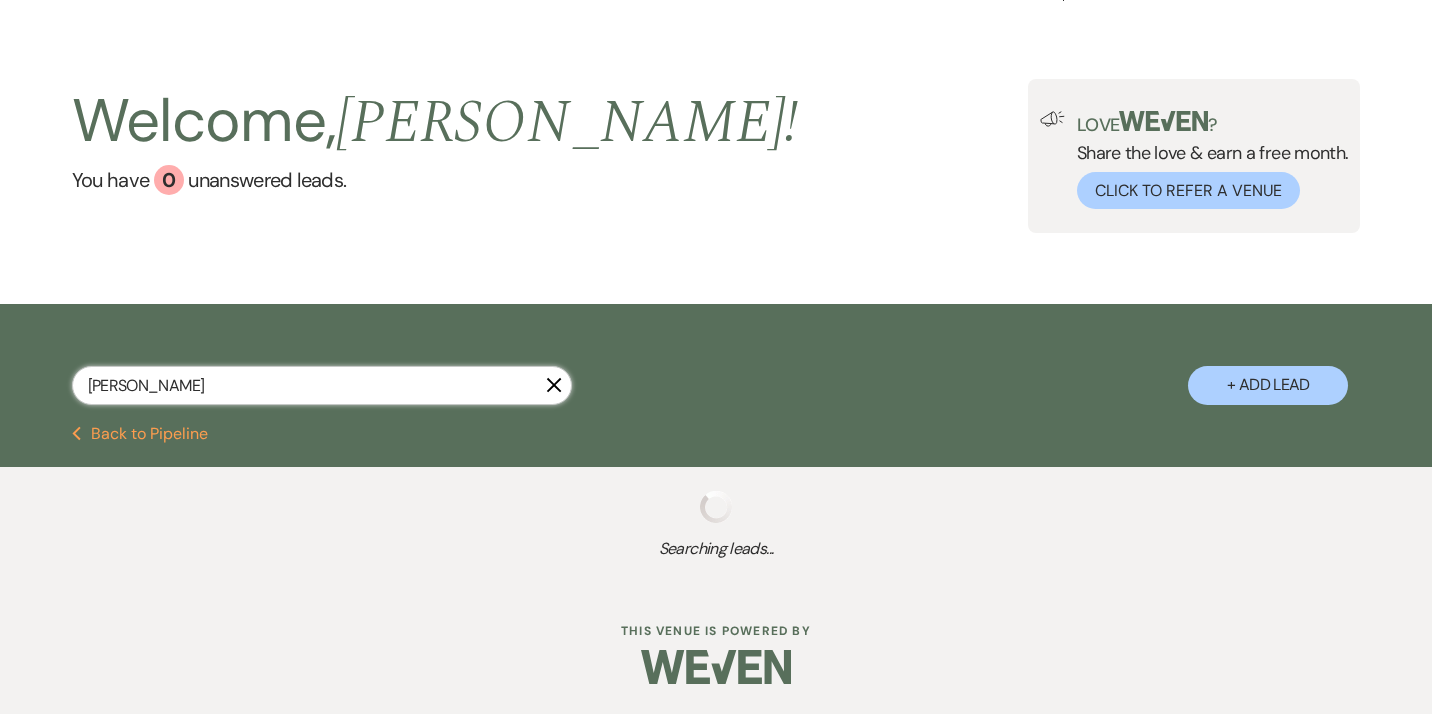 select on "8" 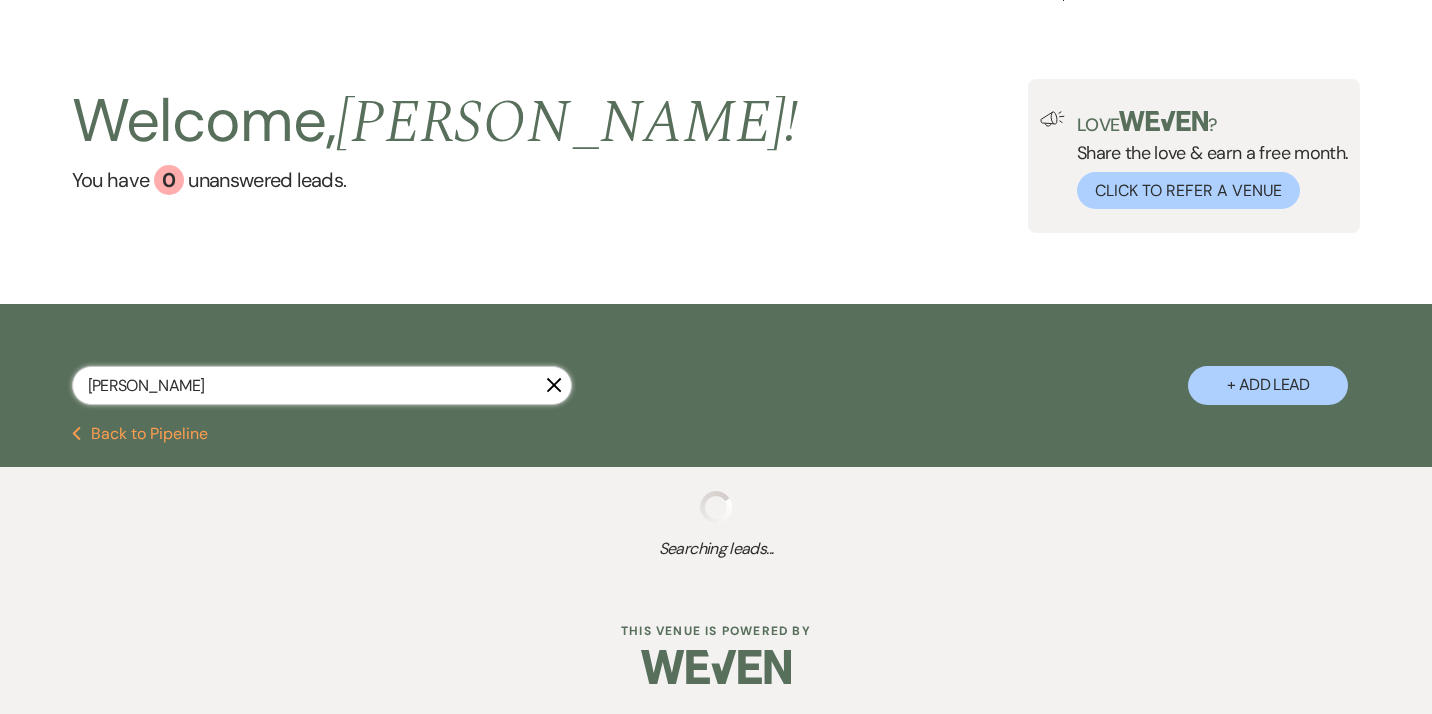 select on "8" 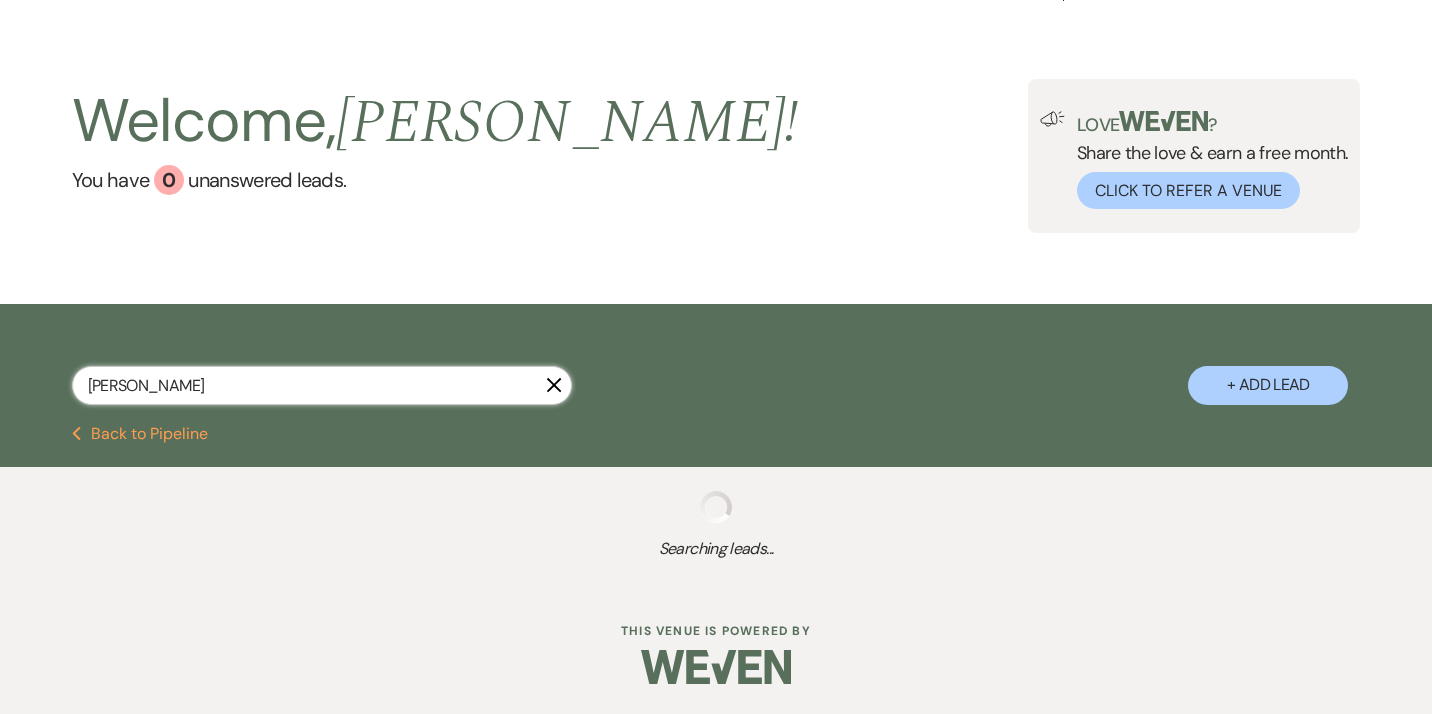 select on "5" 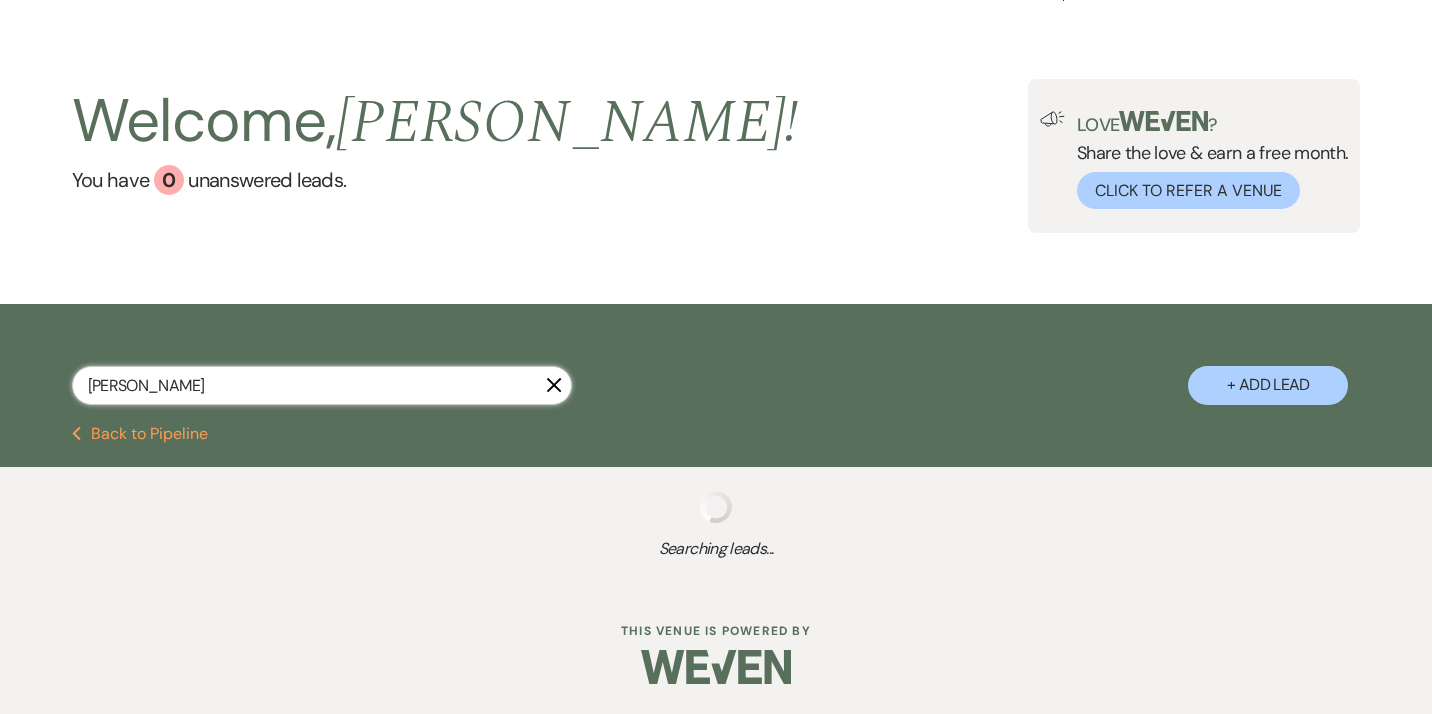 select on "8" 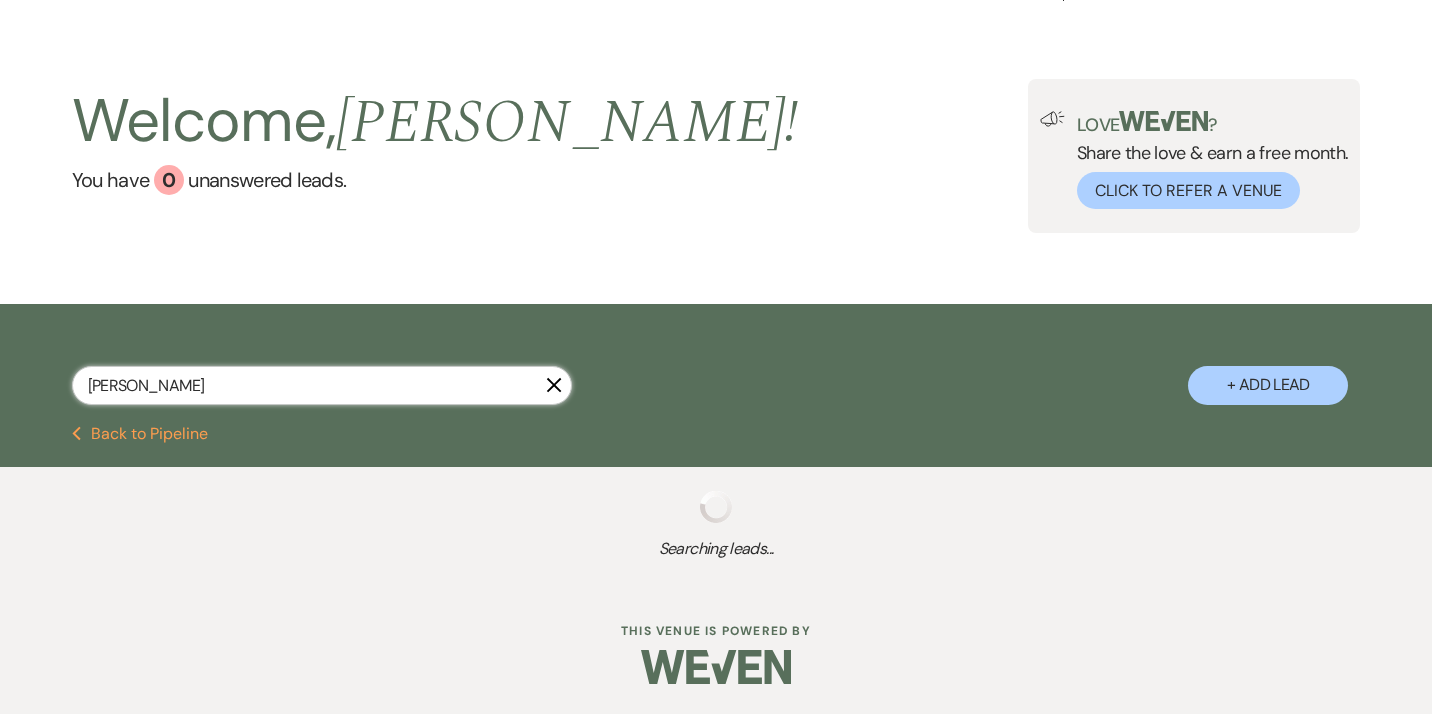 select on "8" 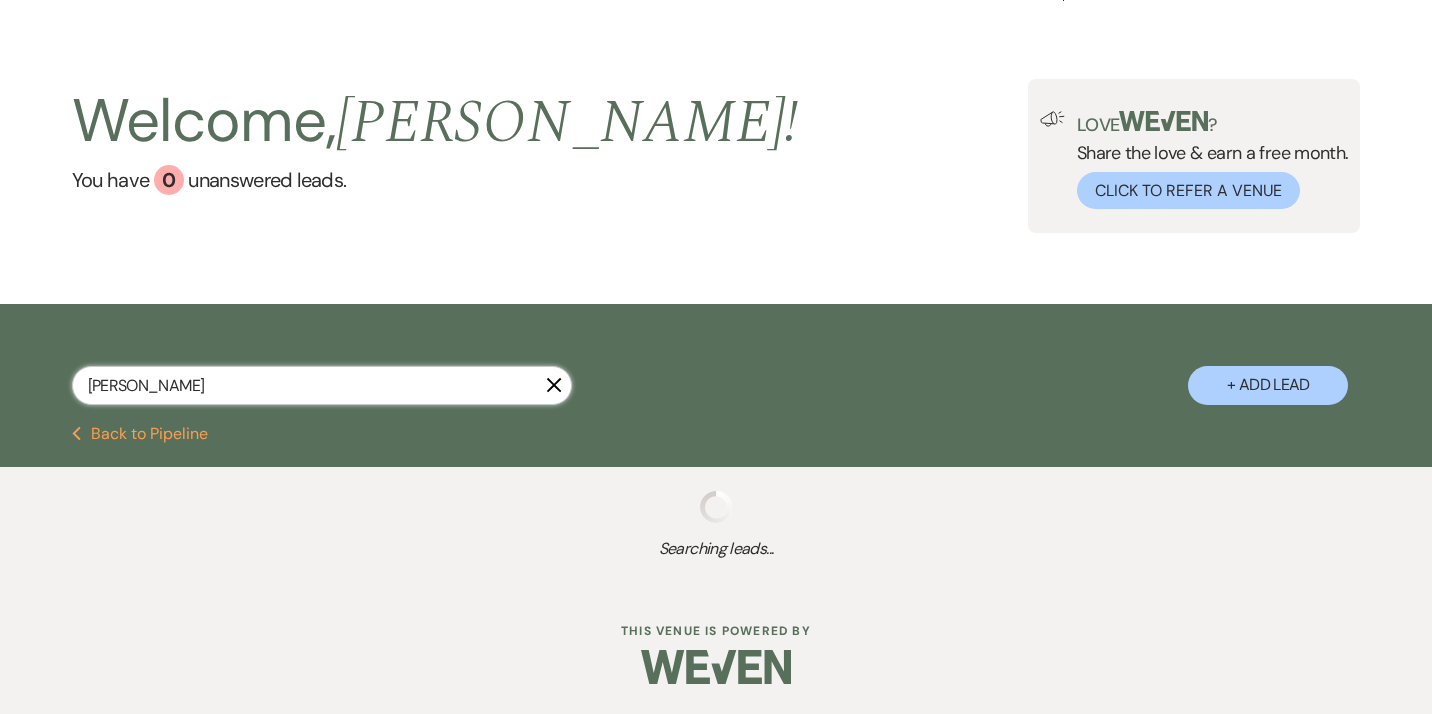 select on "5" 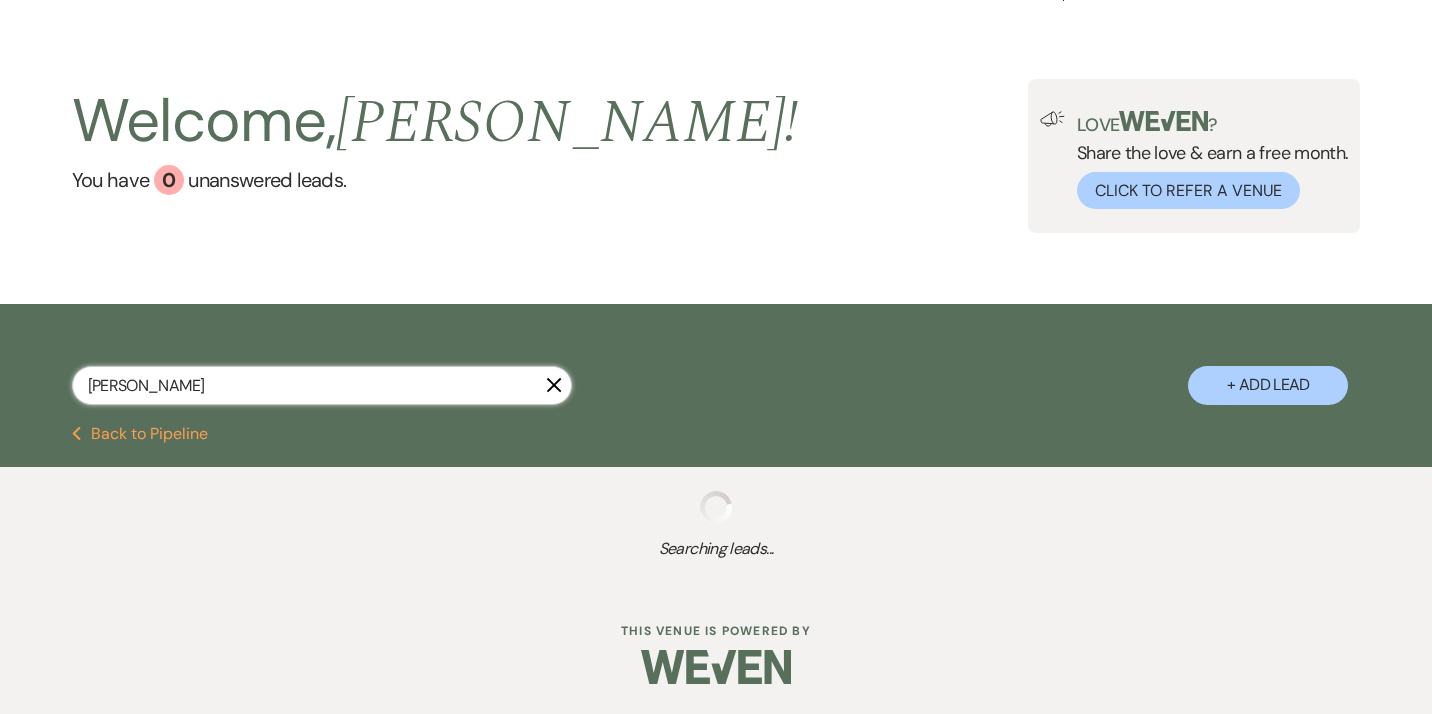 select on "8" 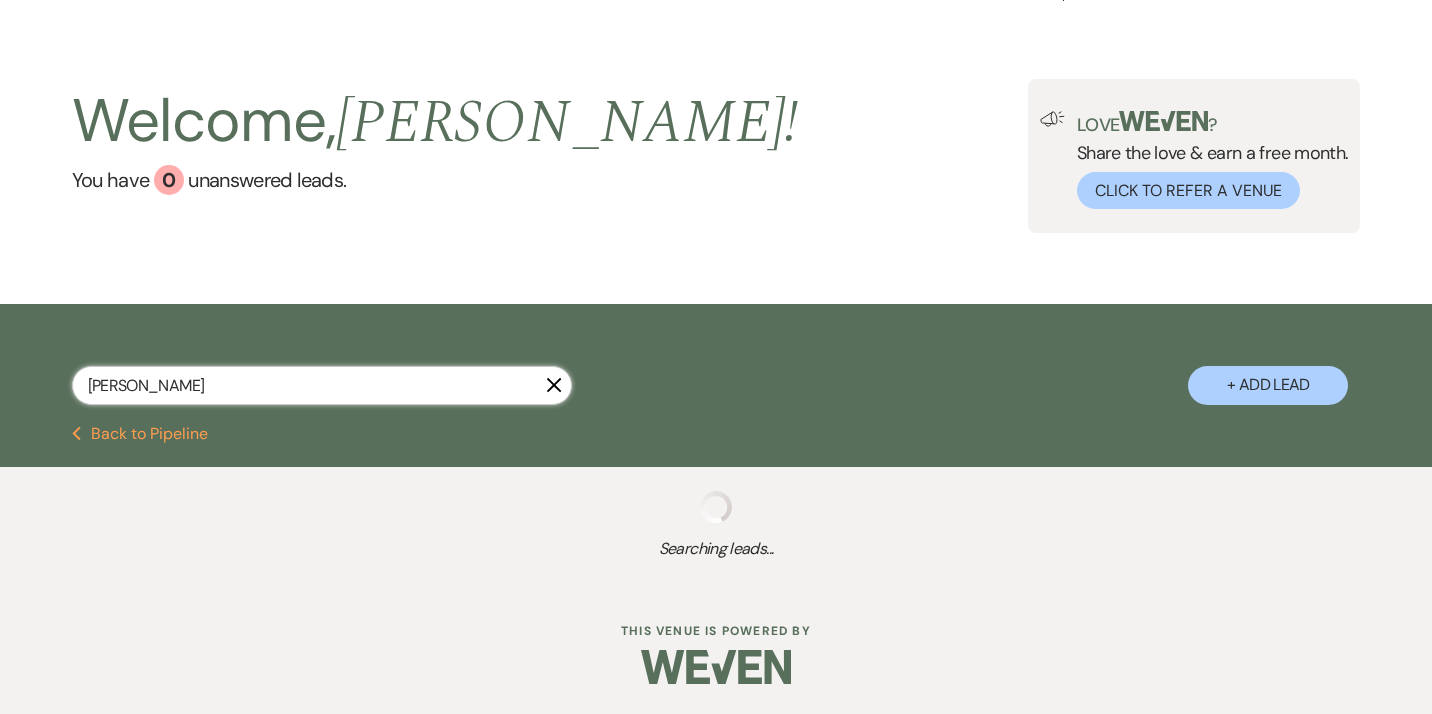 select on "10" 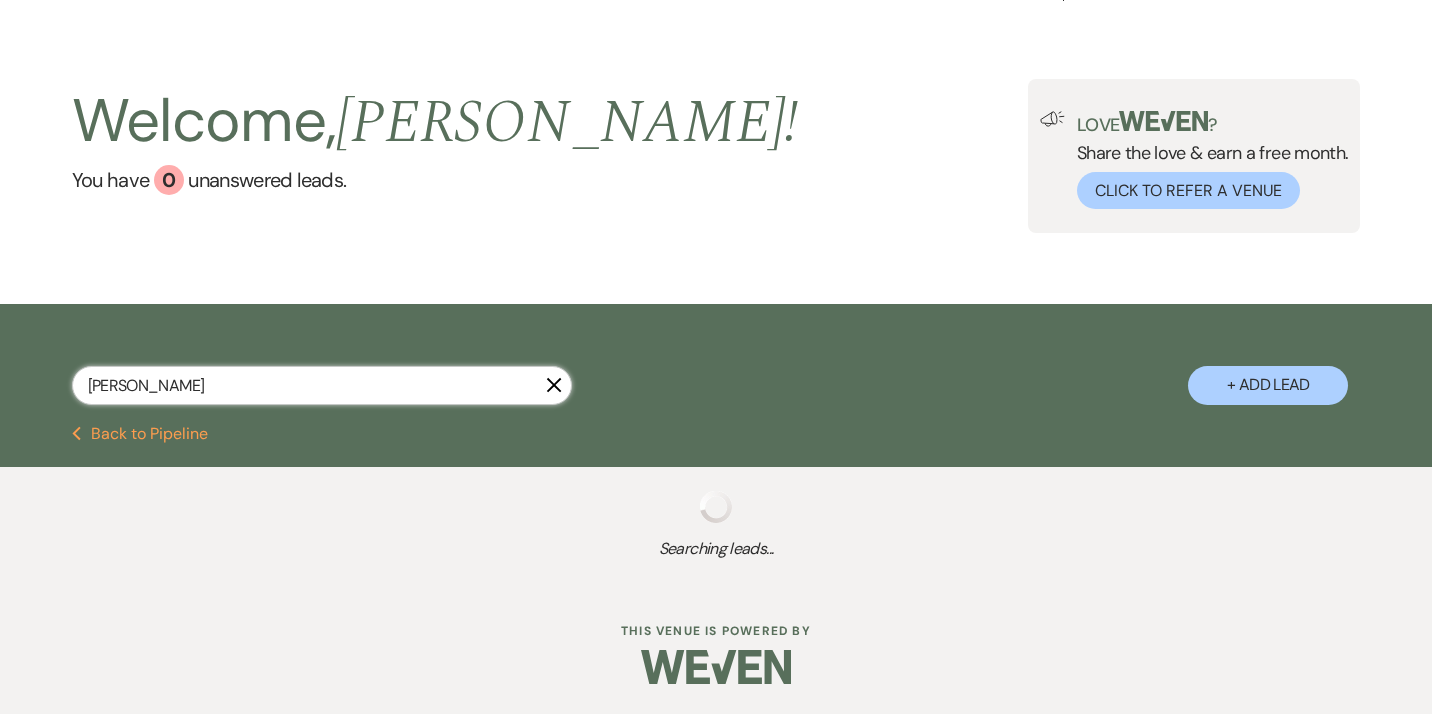 select on "8" 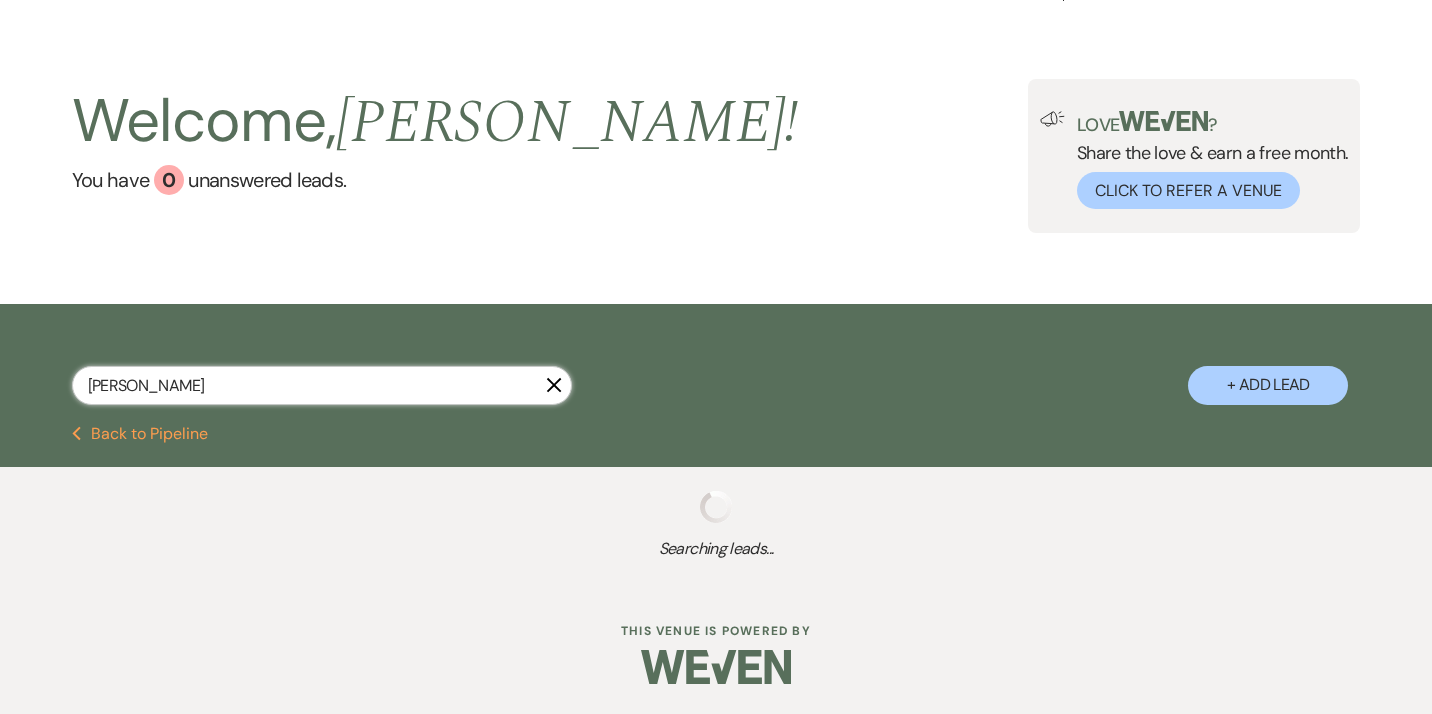 select on "7" 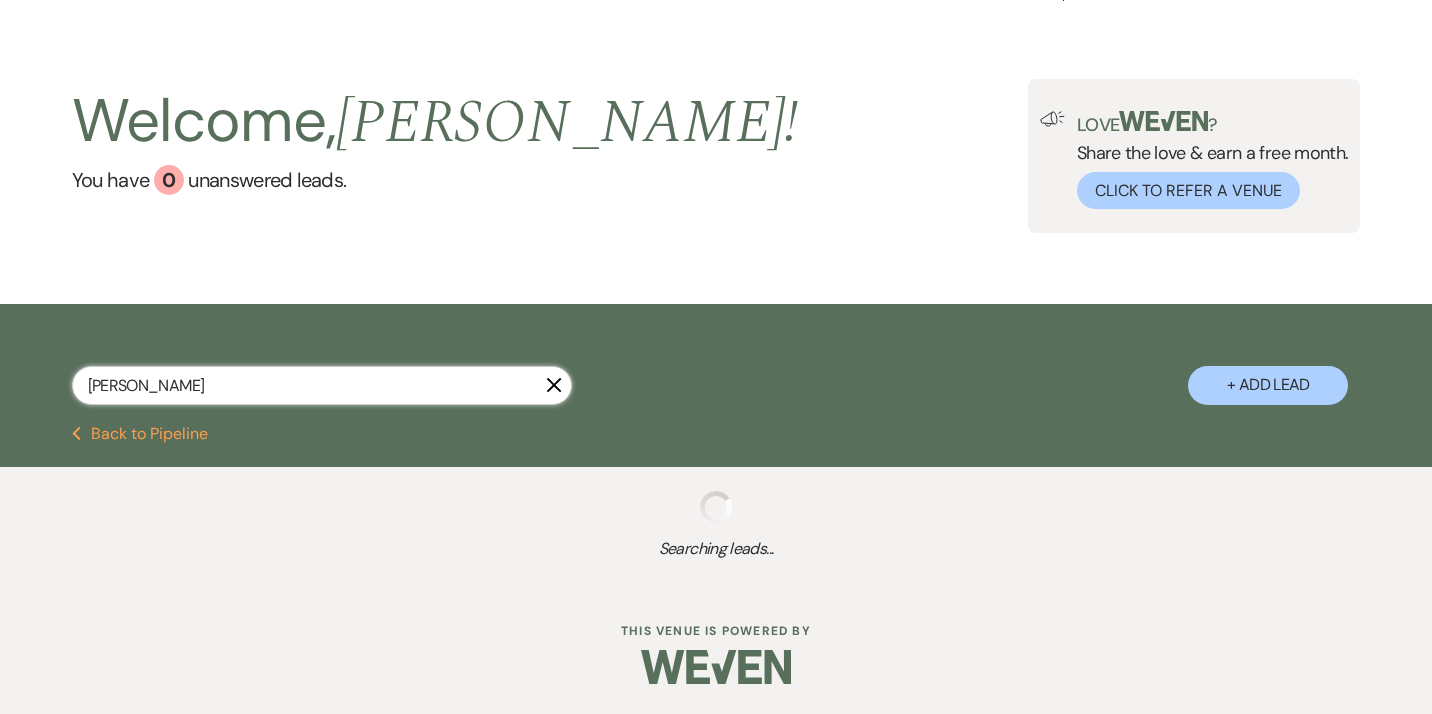 select on "8" 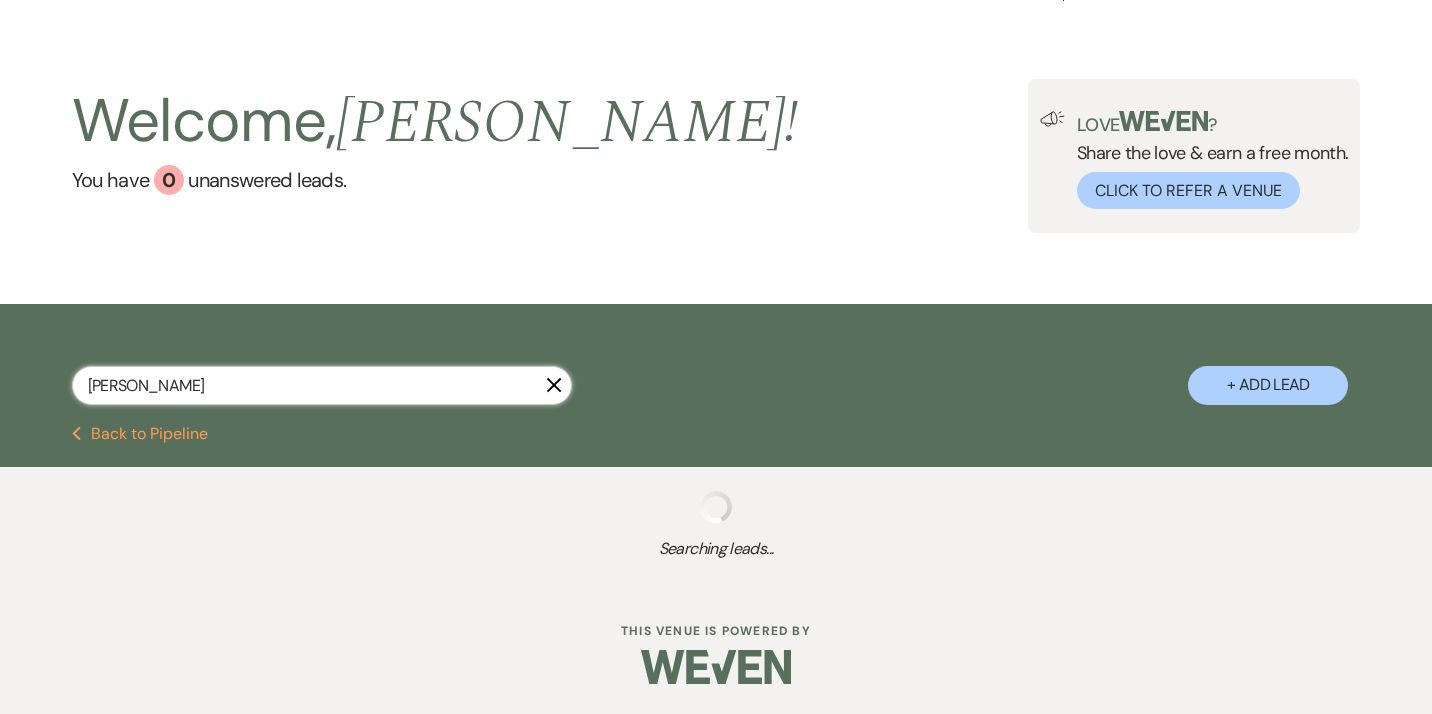 select on "5" 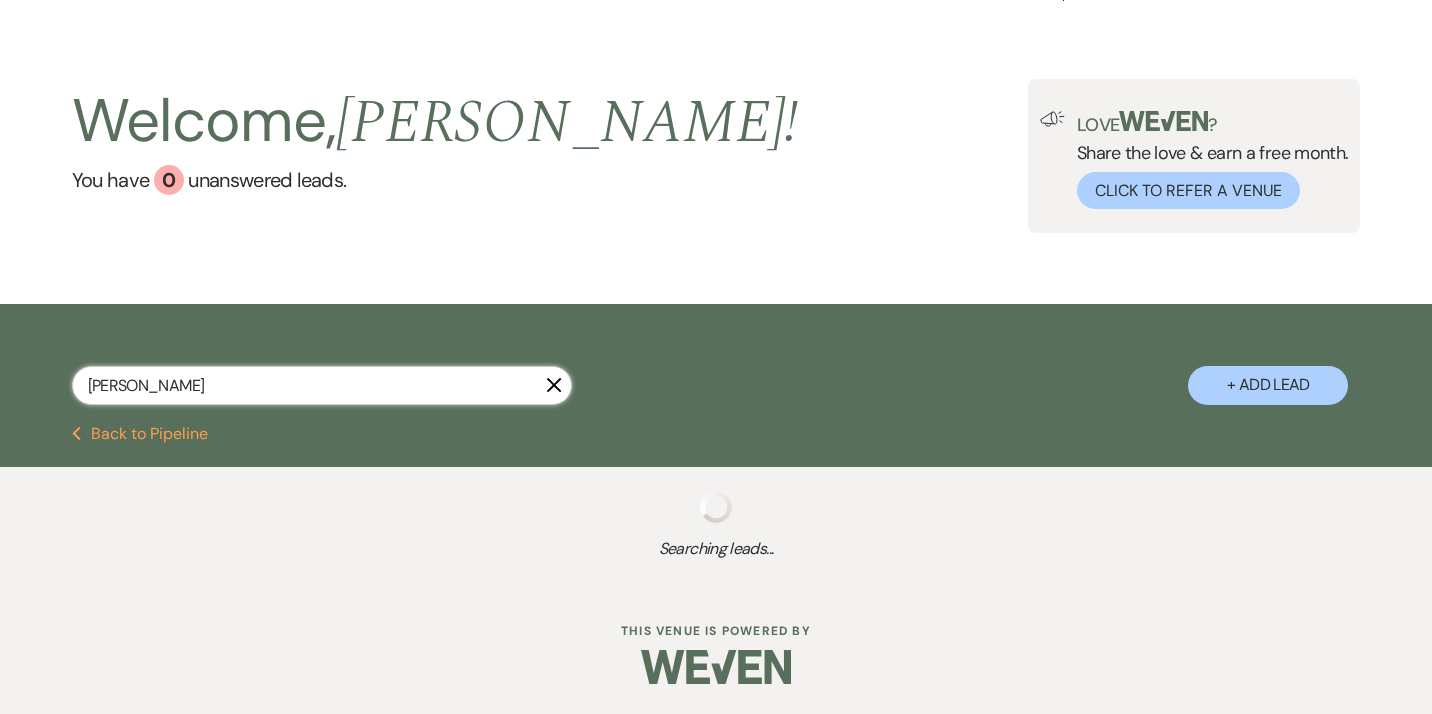 select on "8" 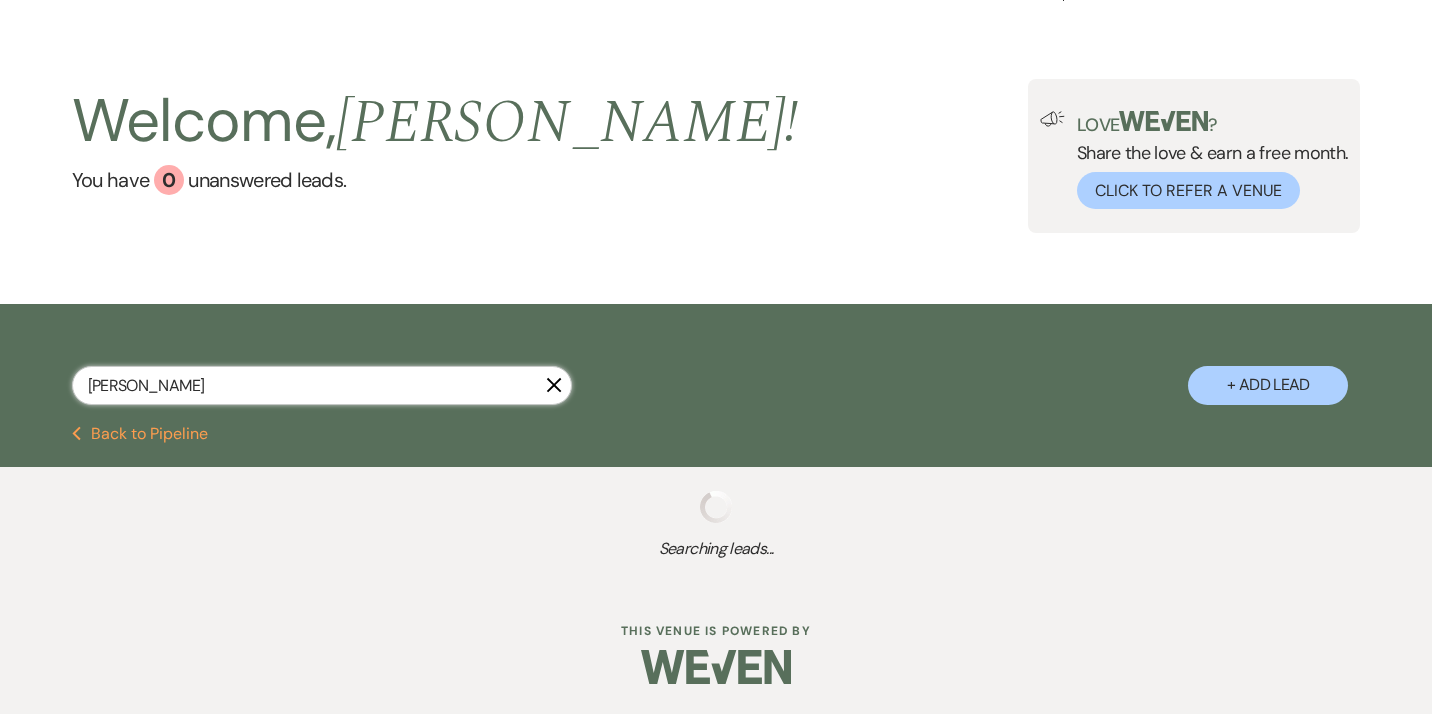 select on "5" 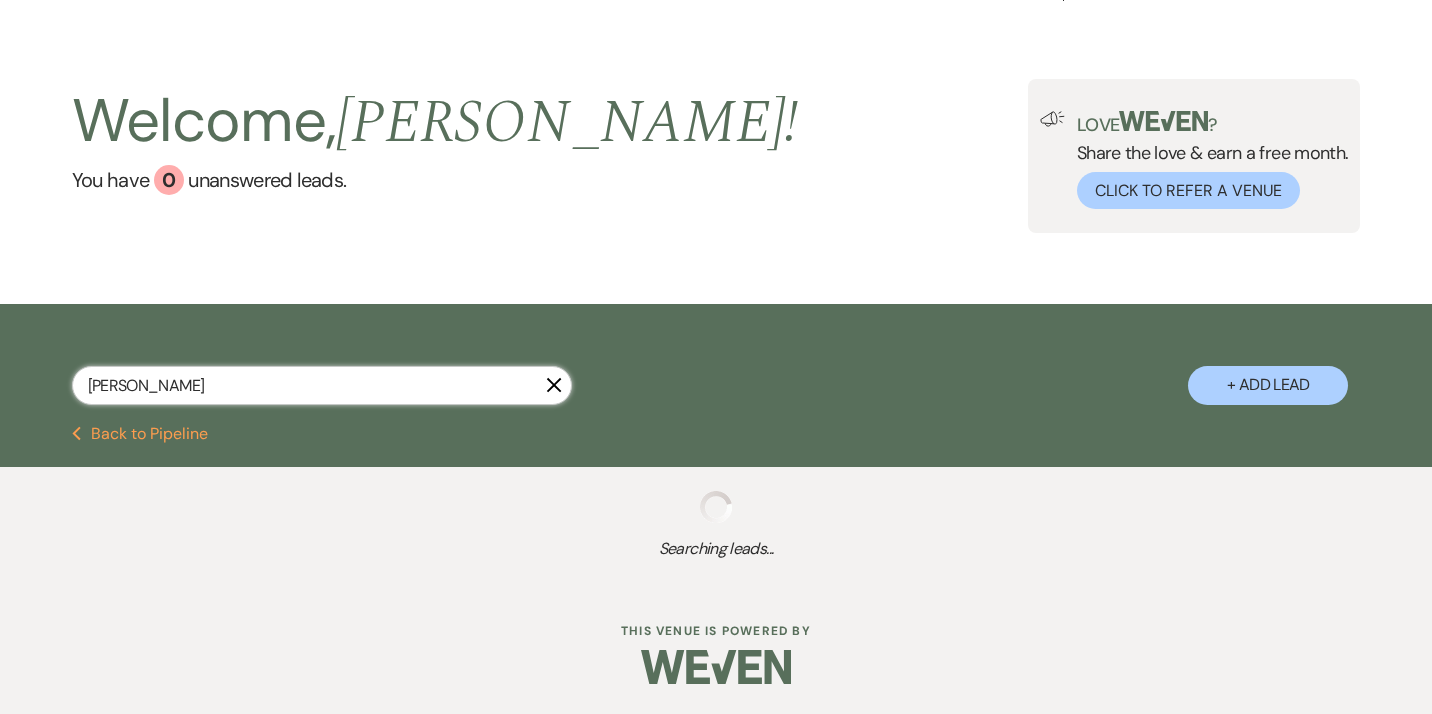 select on "8" 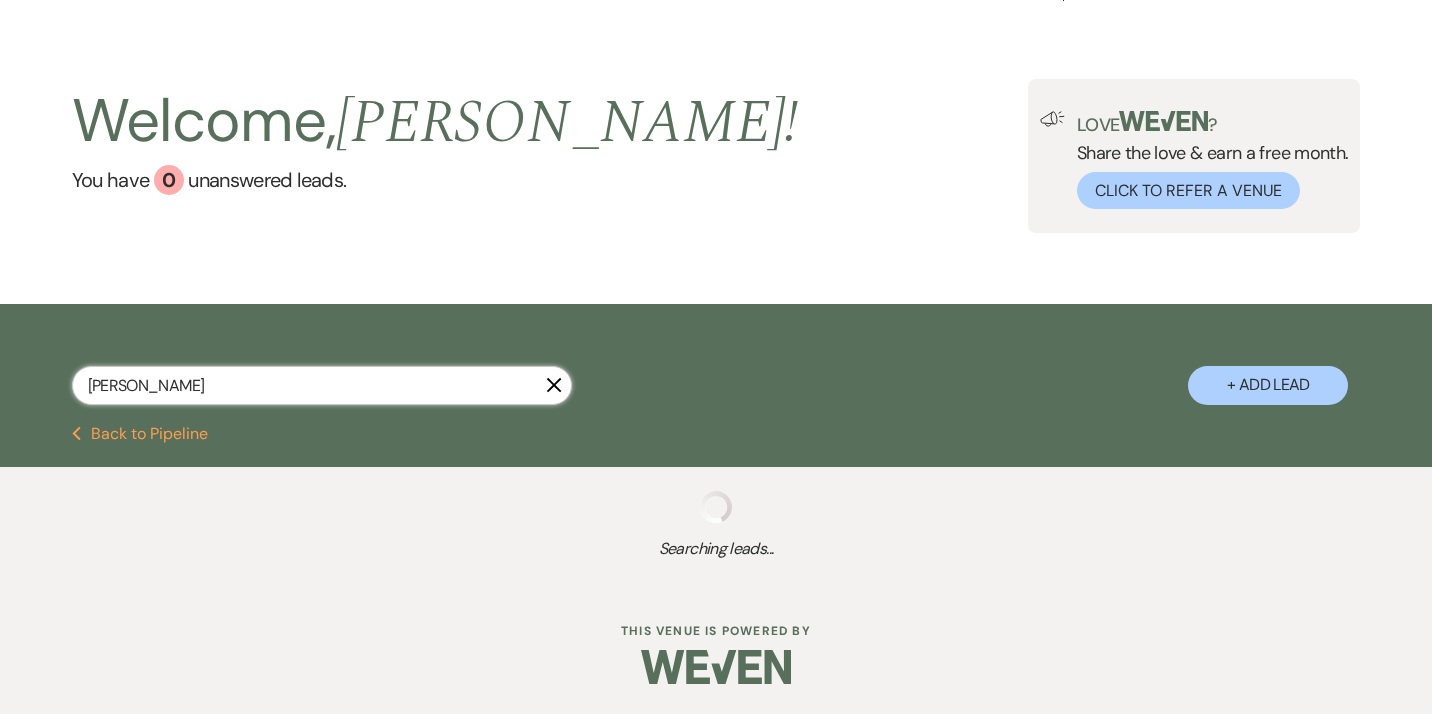 select on "7" 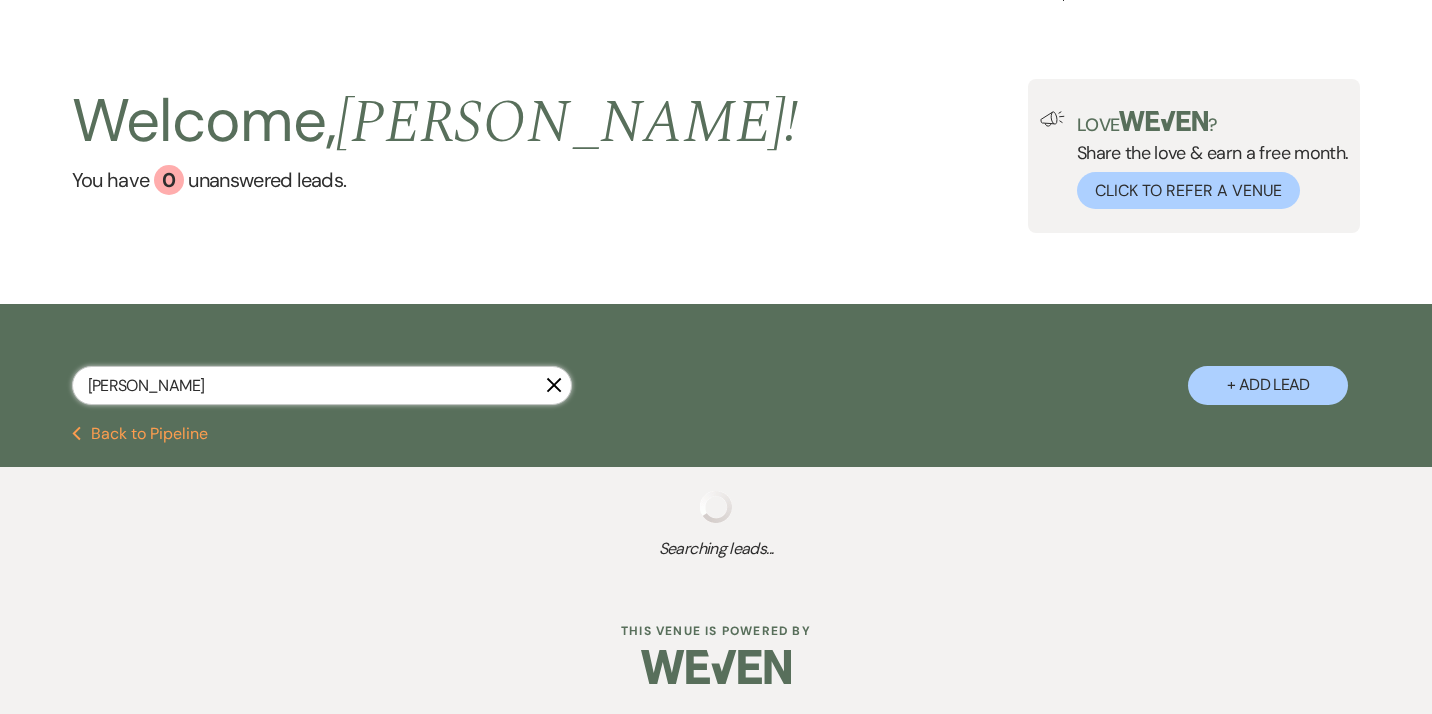 select on "8" 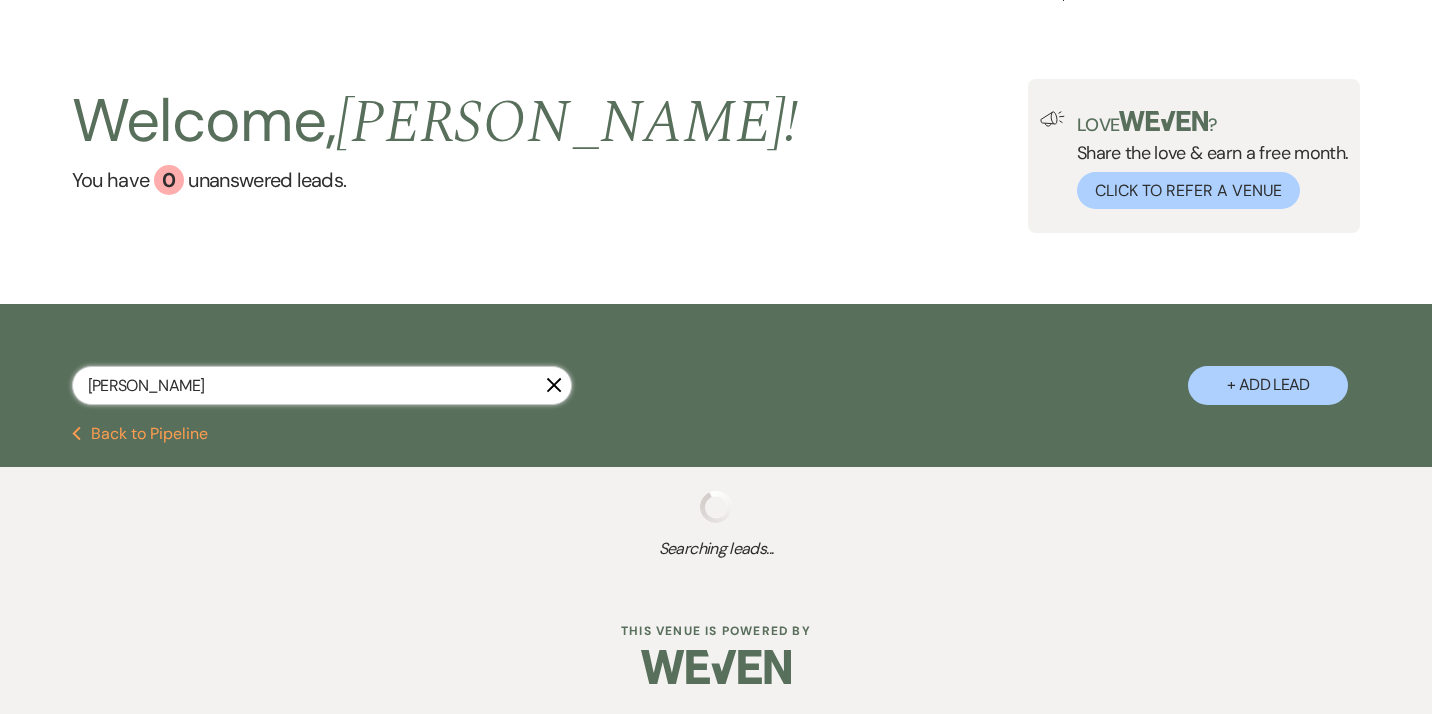 select on "7" 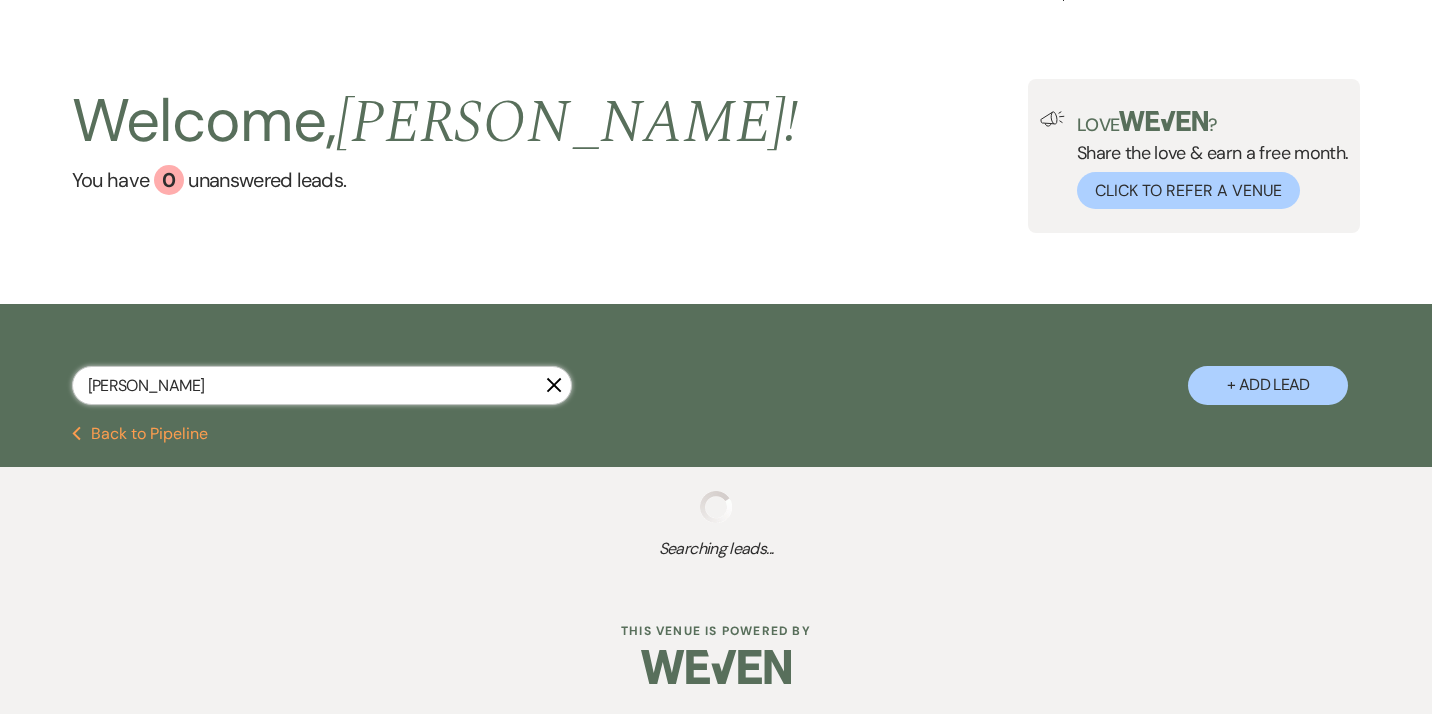 select on "8" 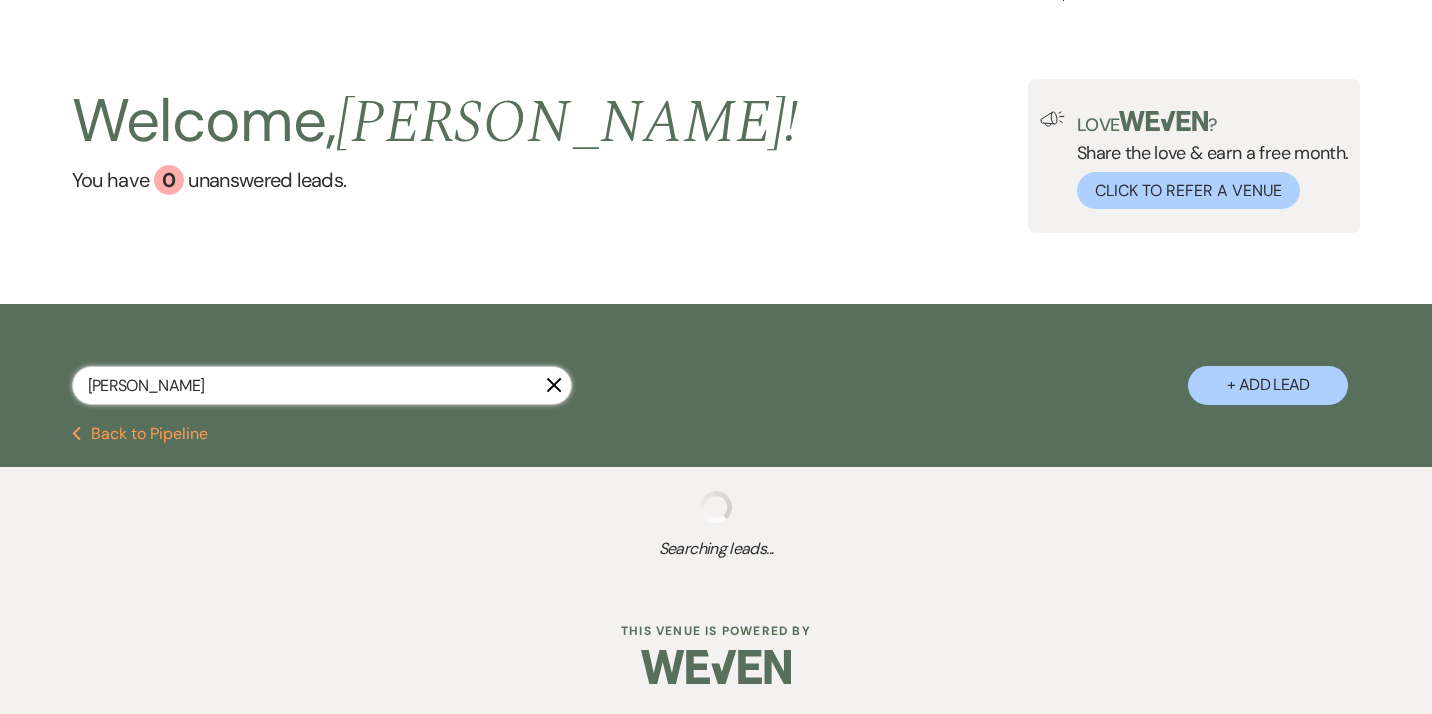 select on "7" 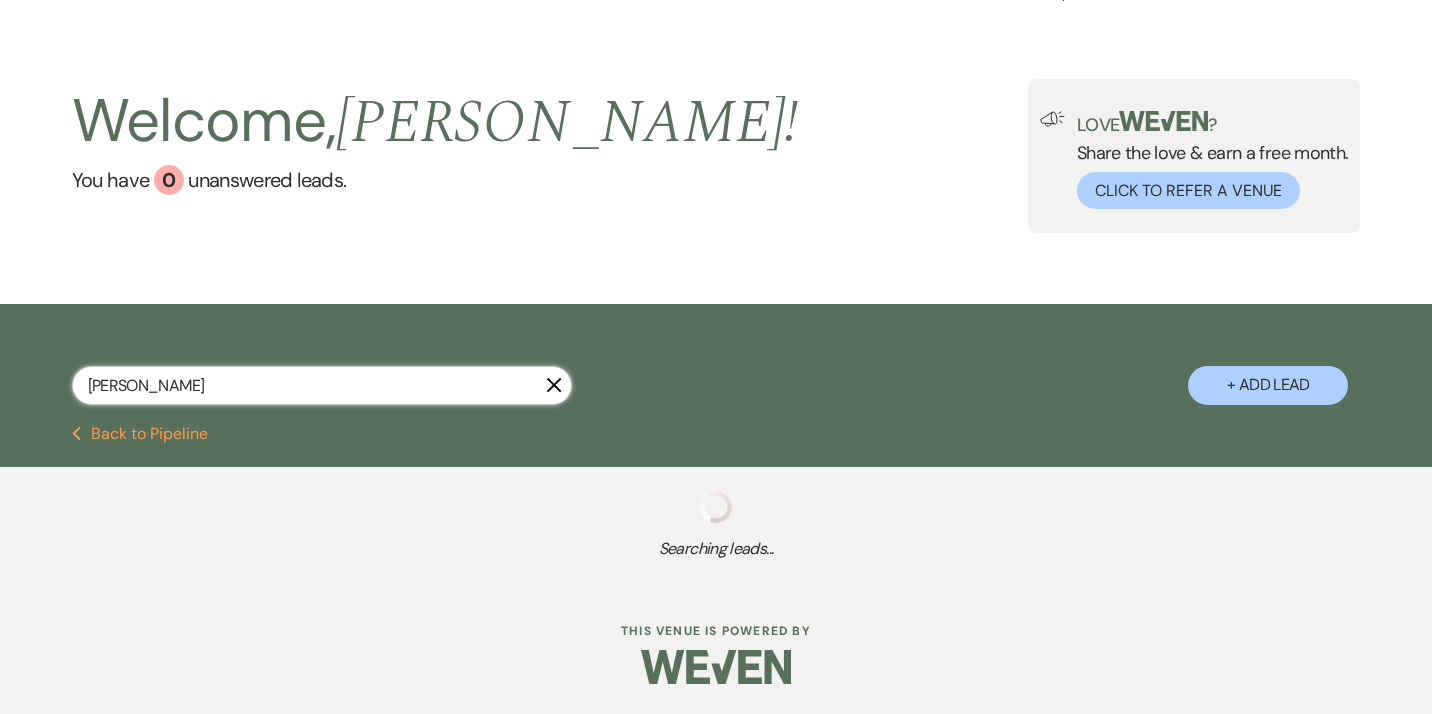 select on "8" 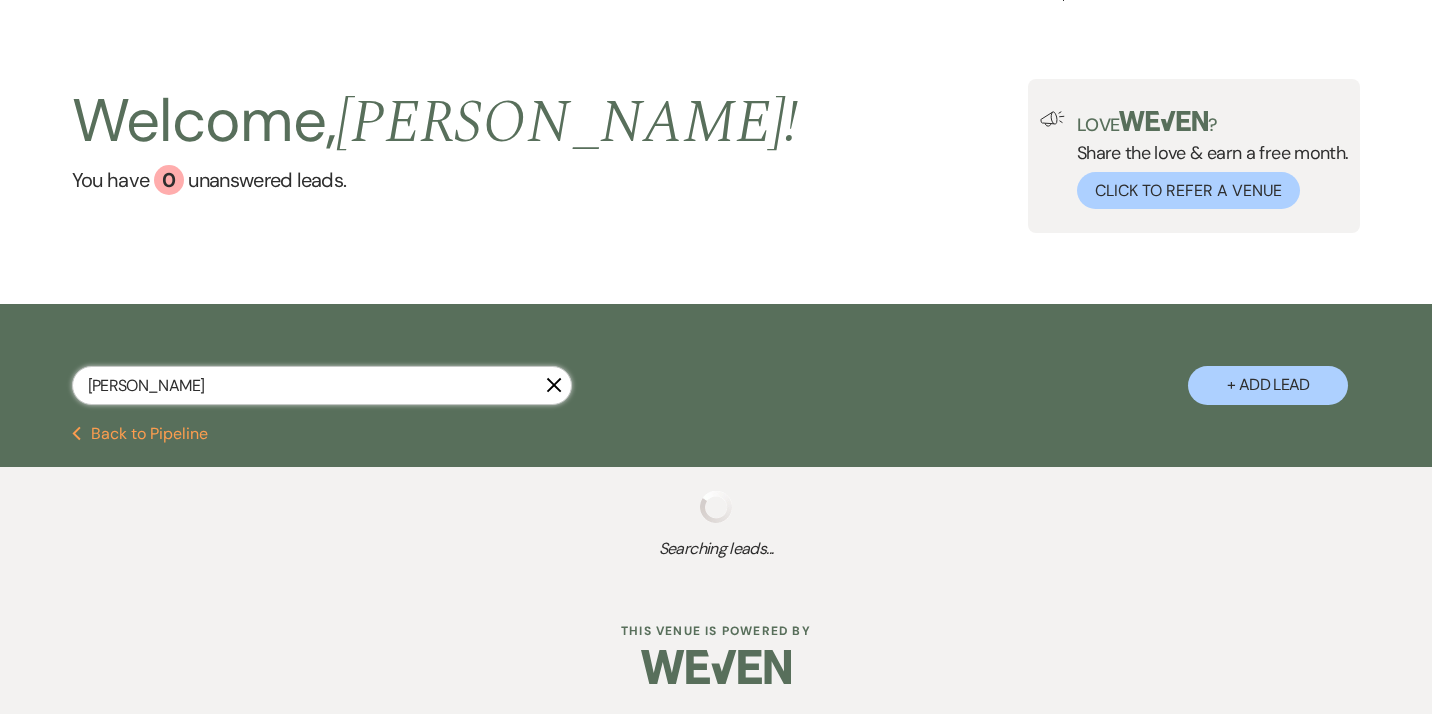 select on "5" 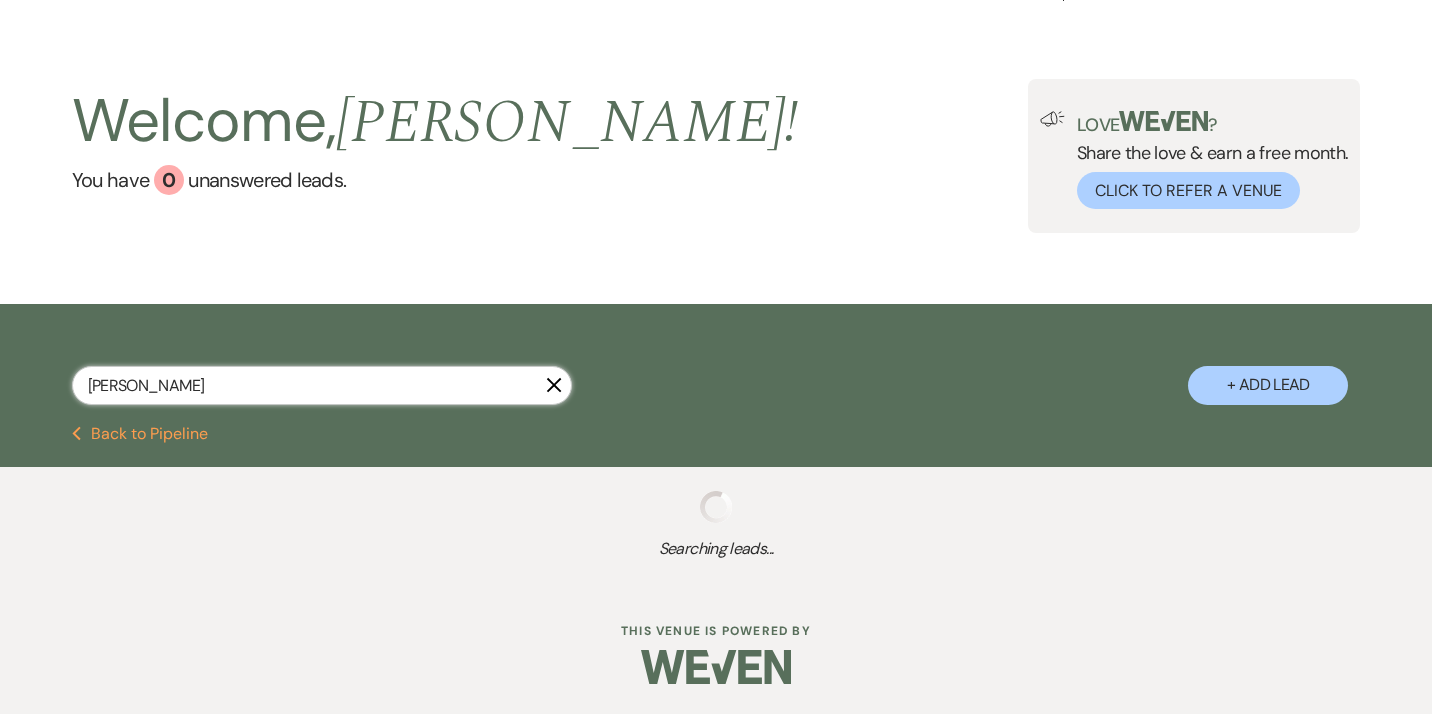 select on "8" 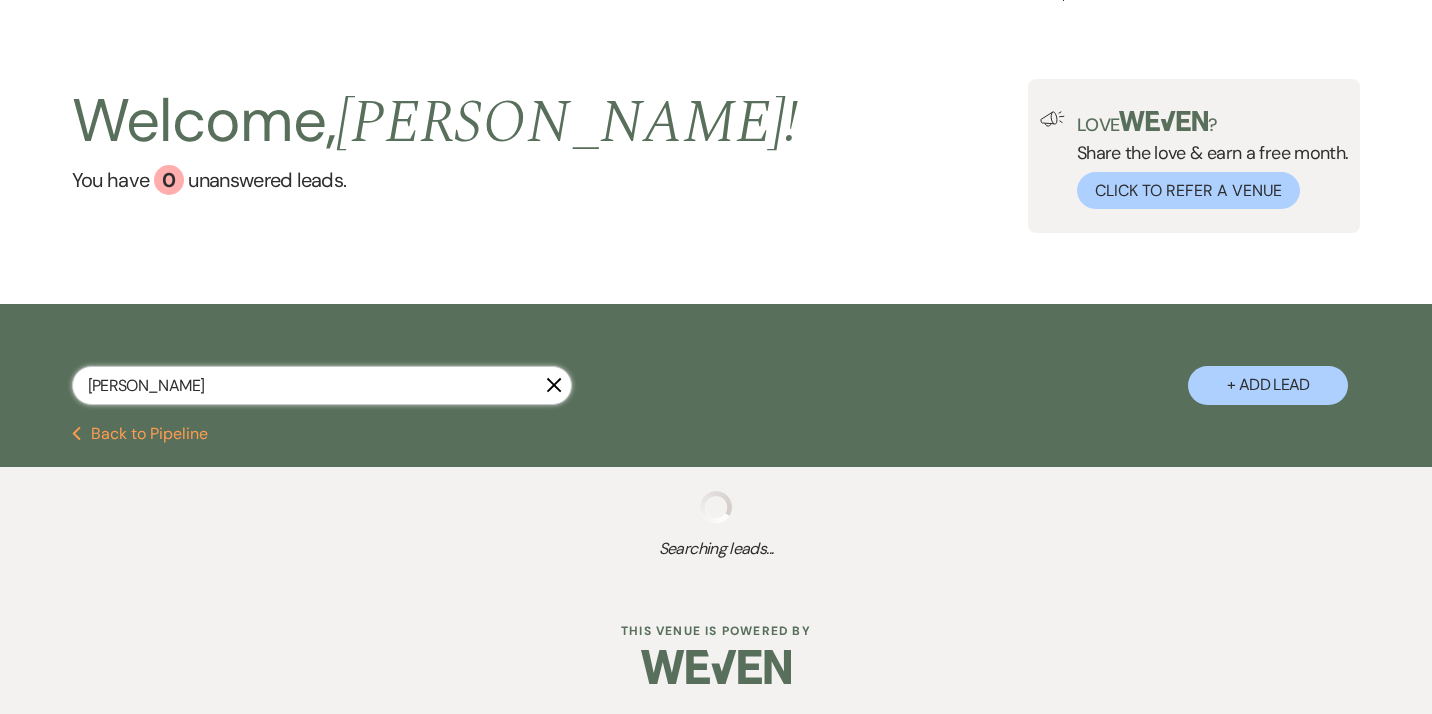 select on "5" 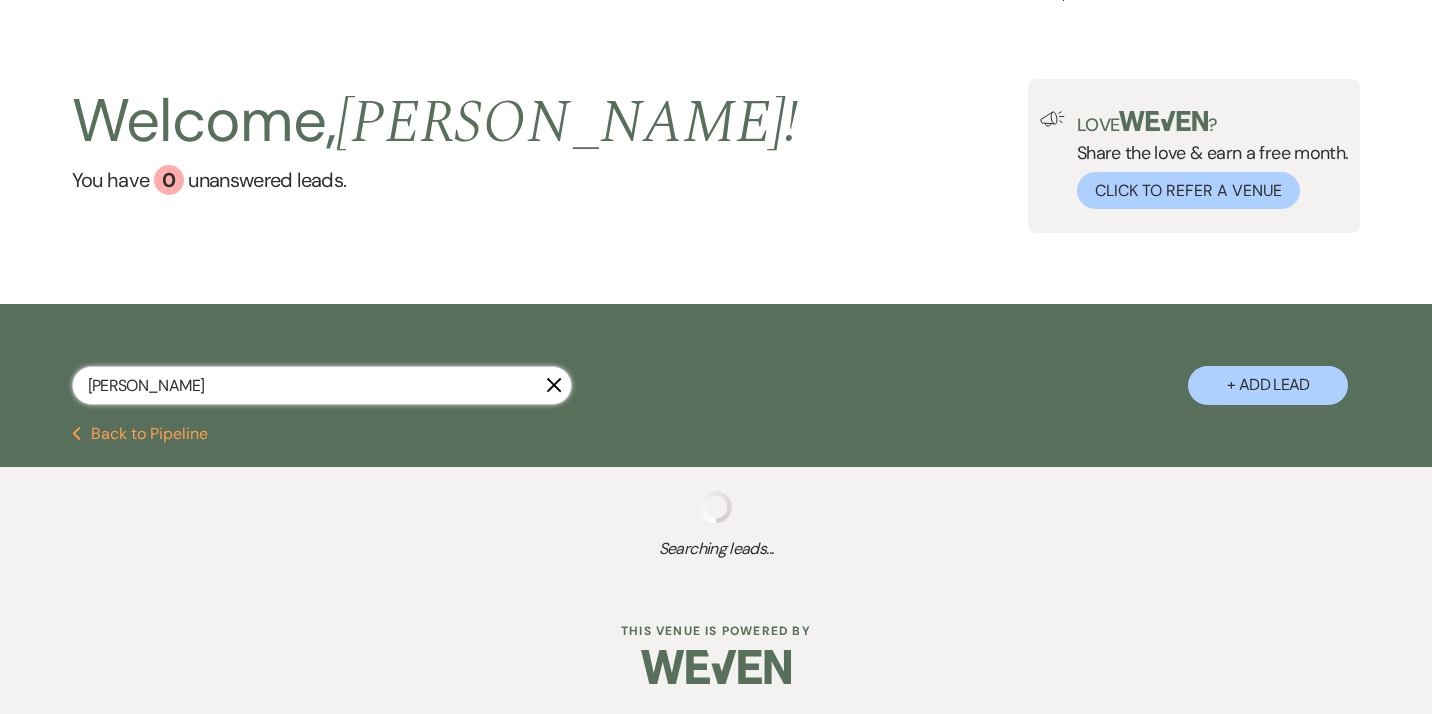 select on "8" 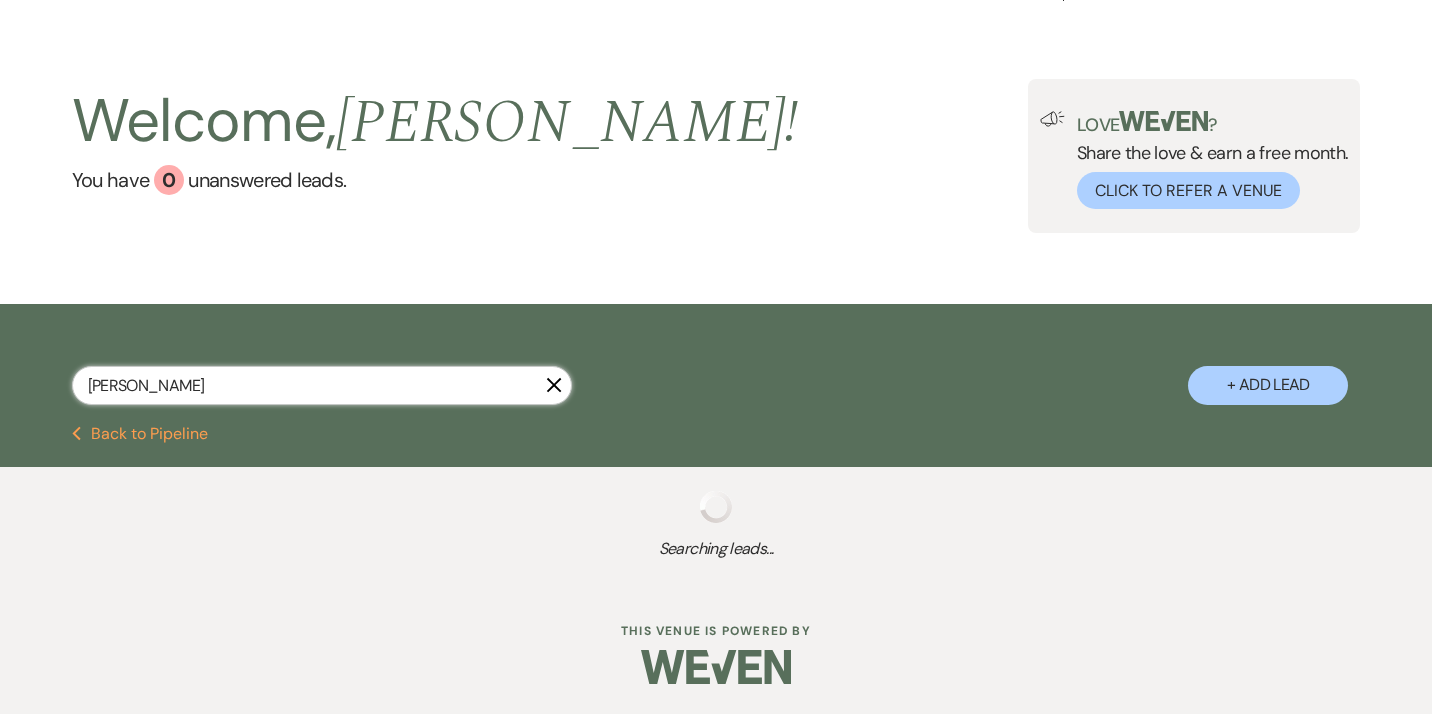 select on "8" 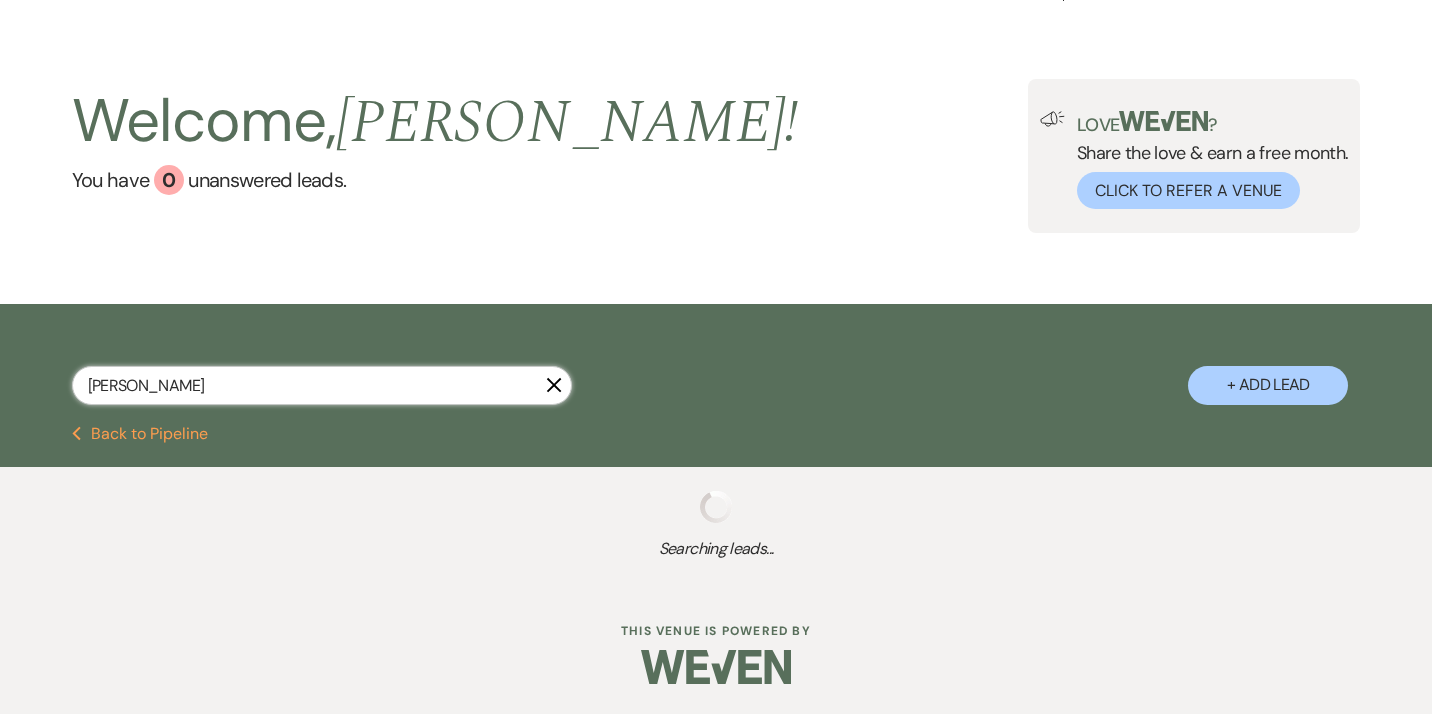 select on "8" 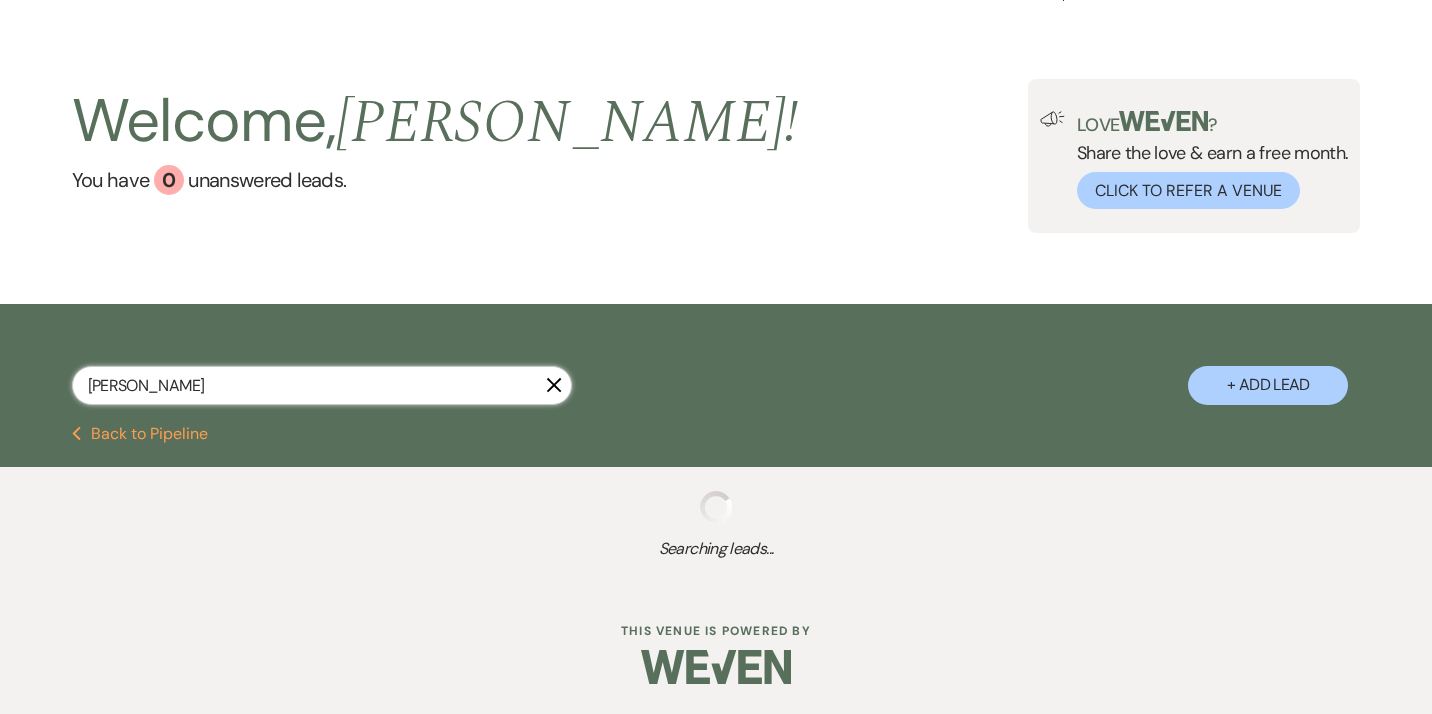 select on "8" 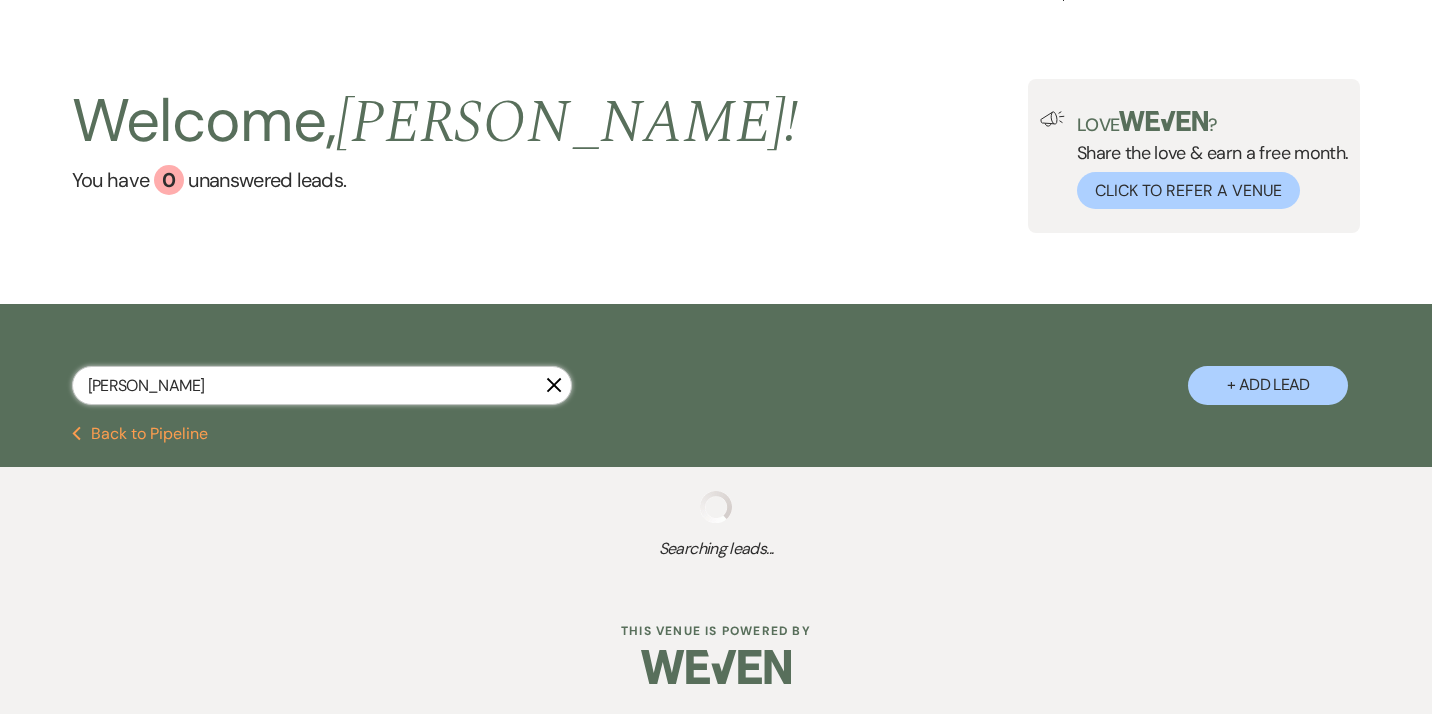 select on "8" 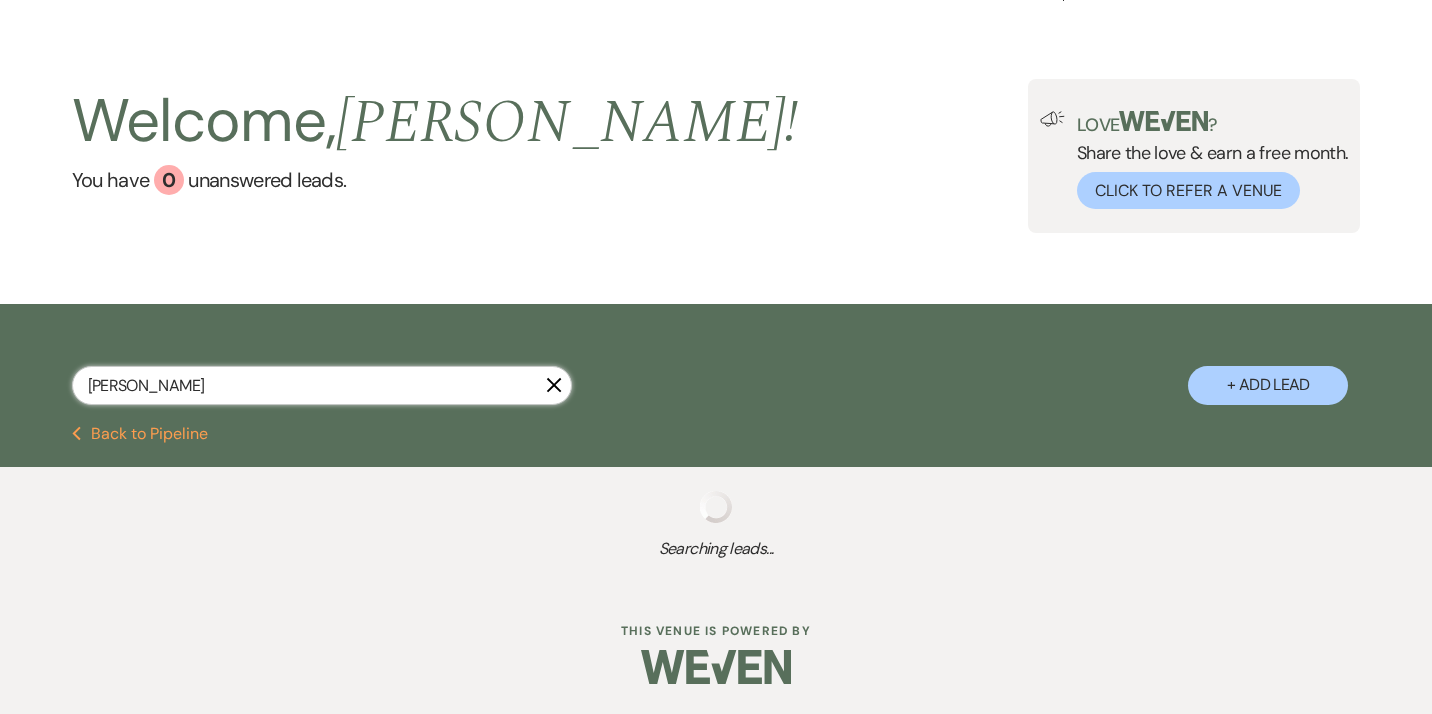 select on "8" 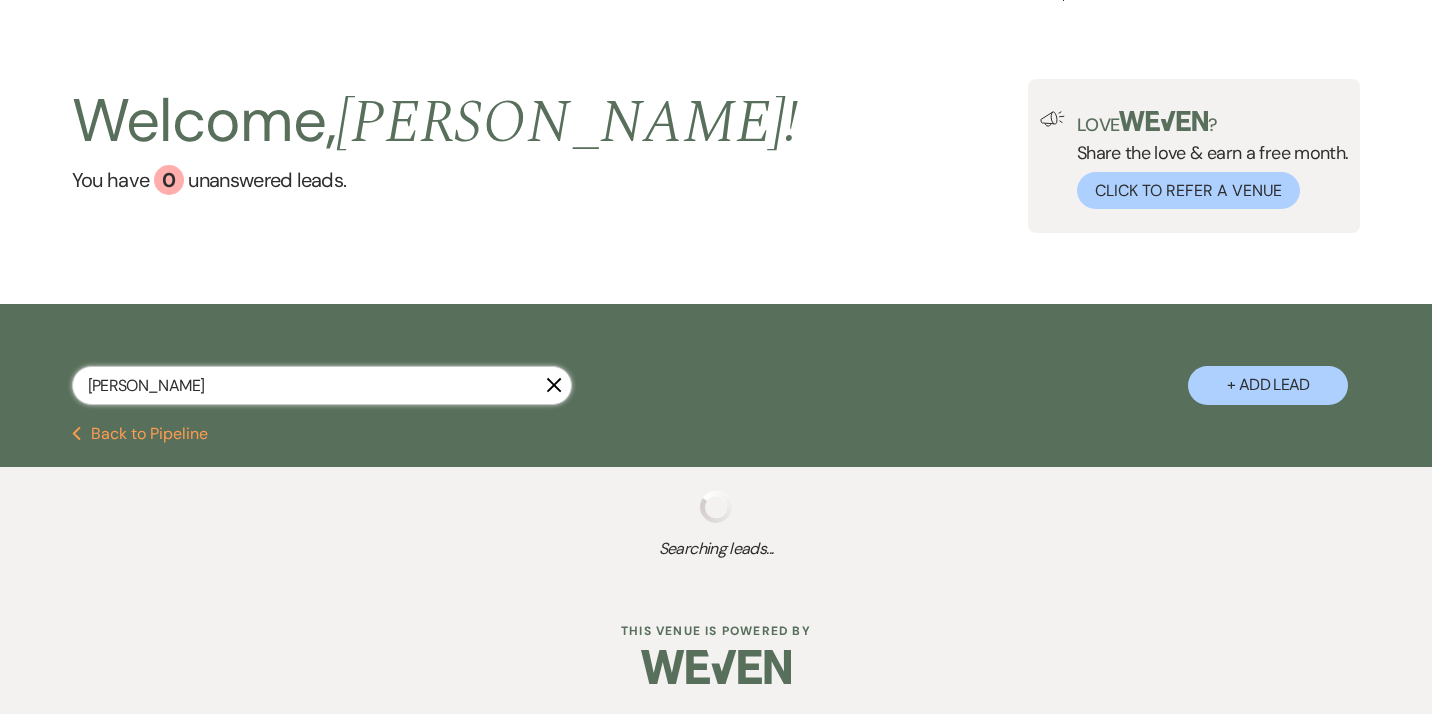 select on "8" 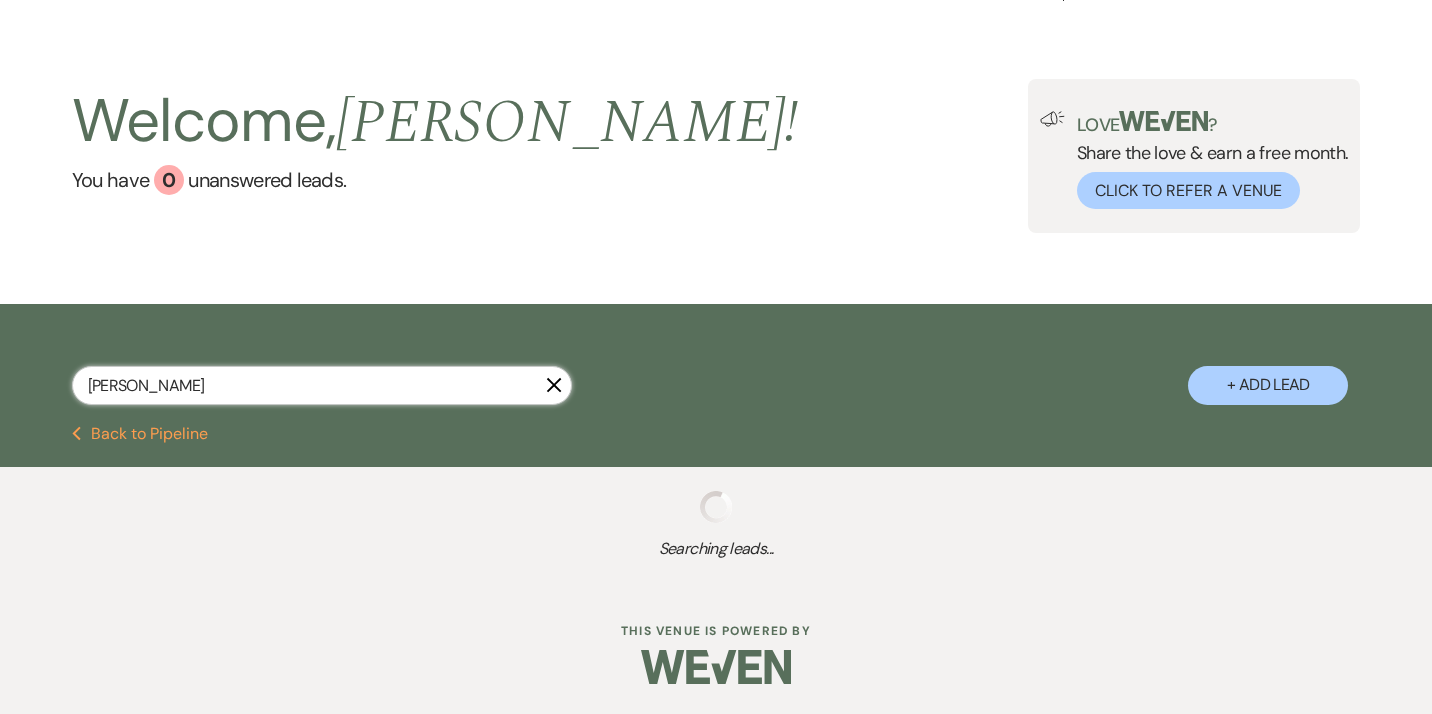 select on "8" 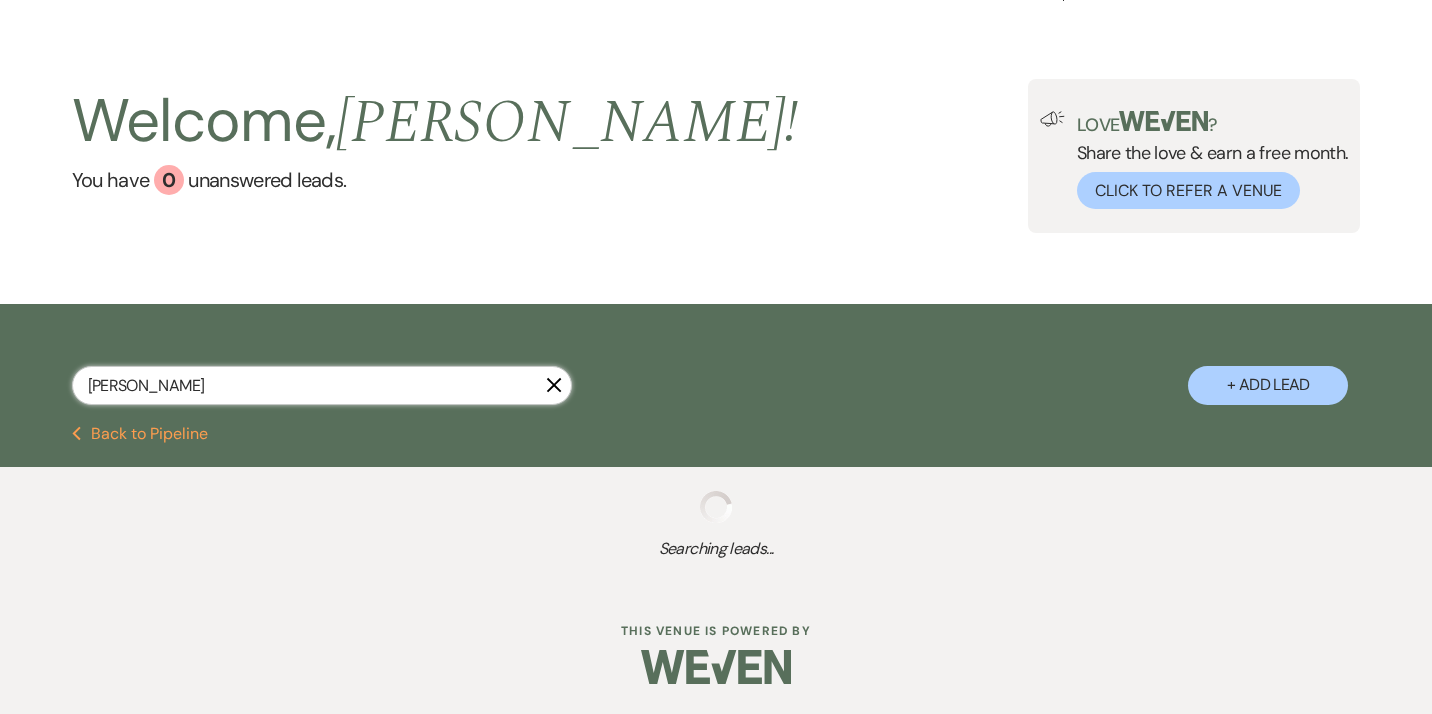 select on "8" 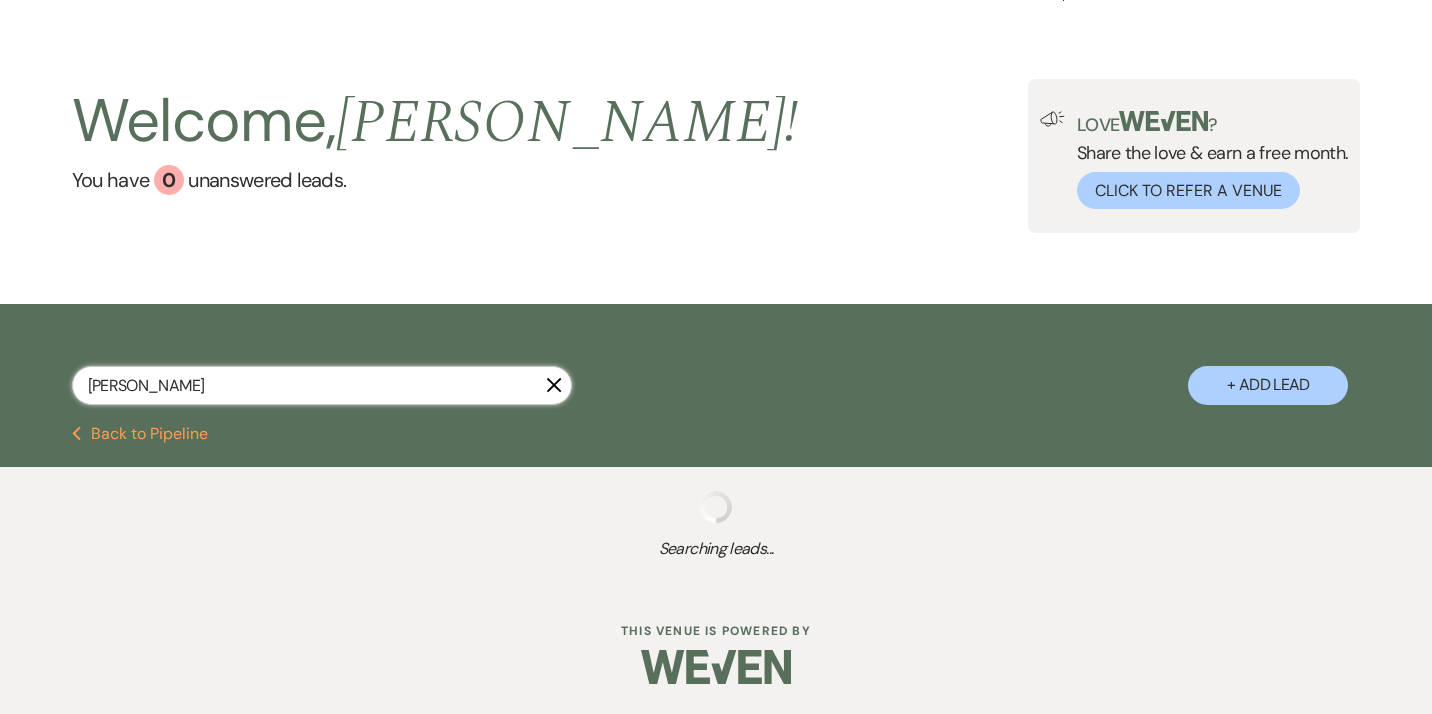 select on "8" 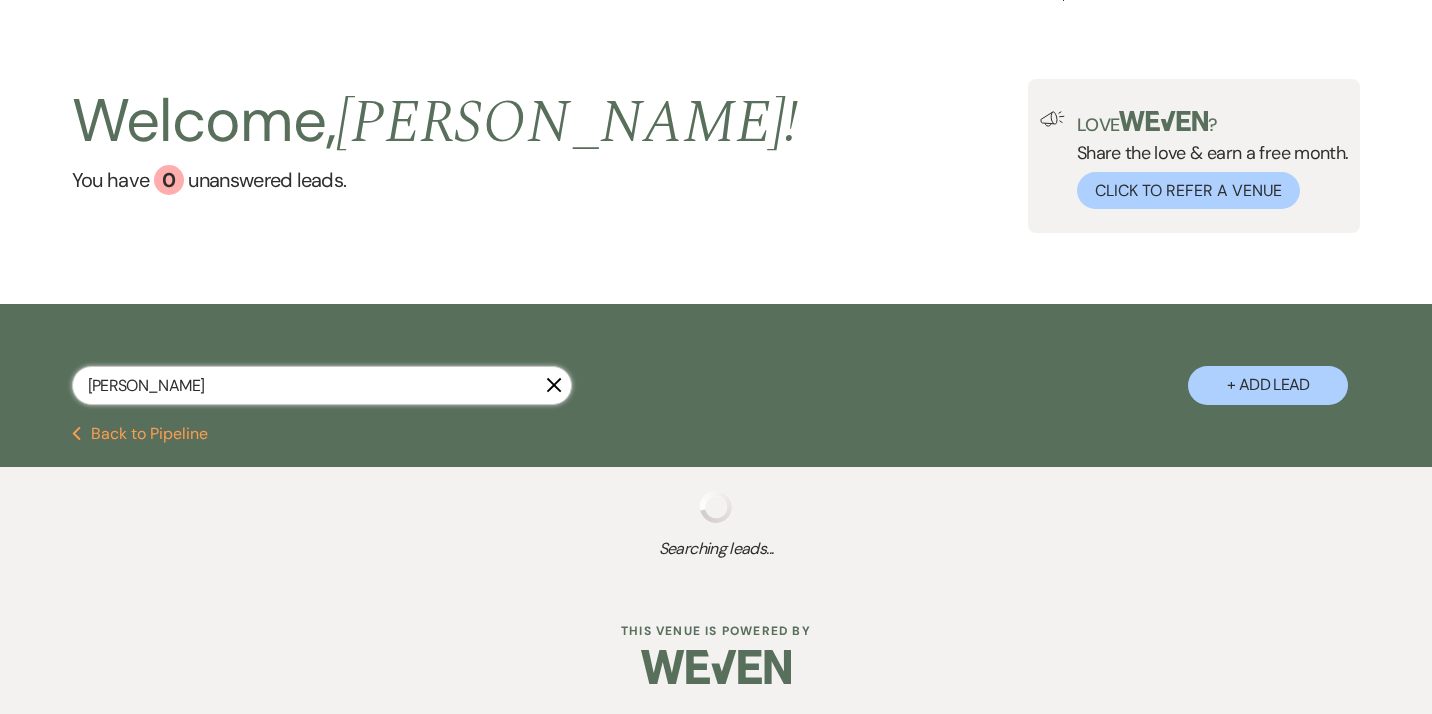 select on "8" 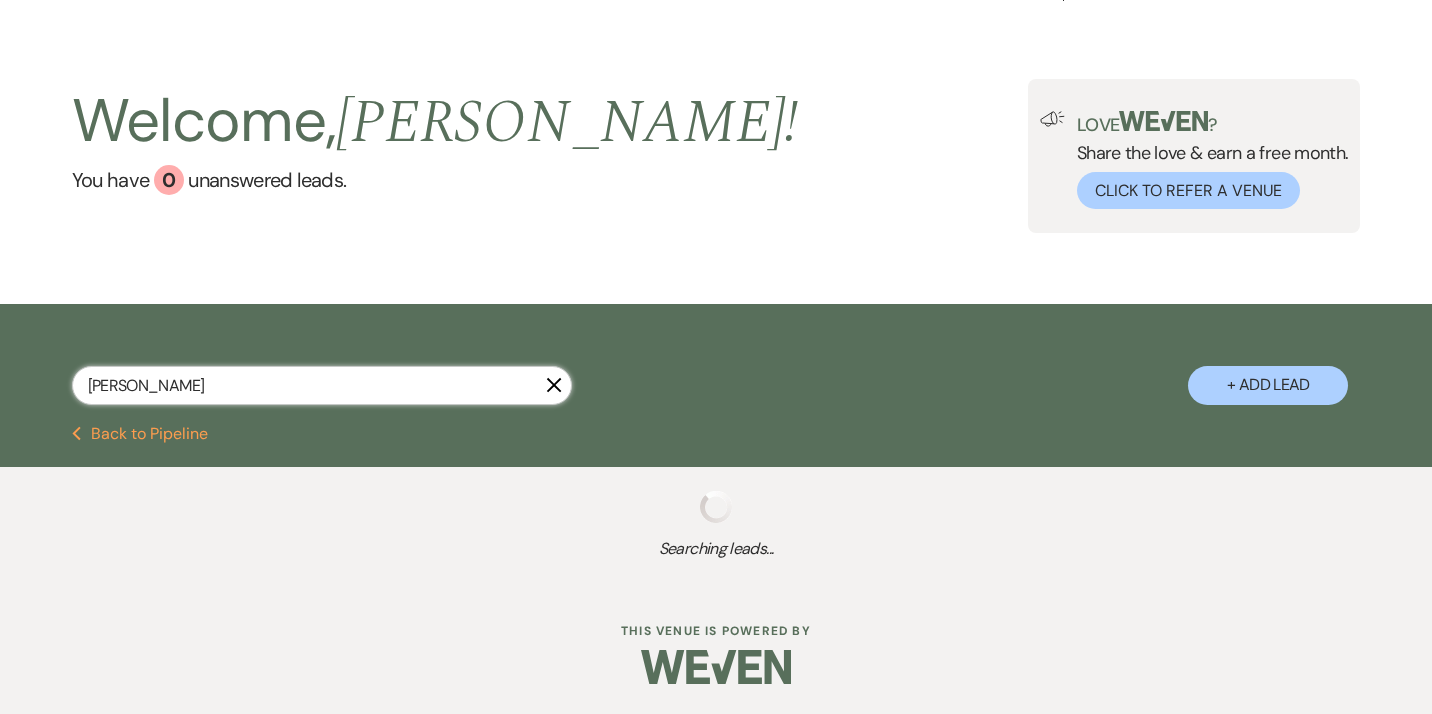 select on "8" 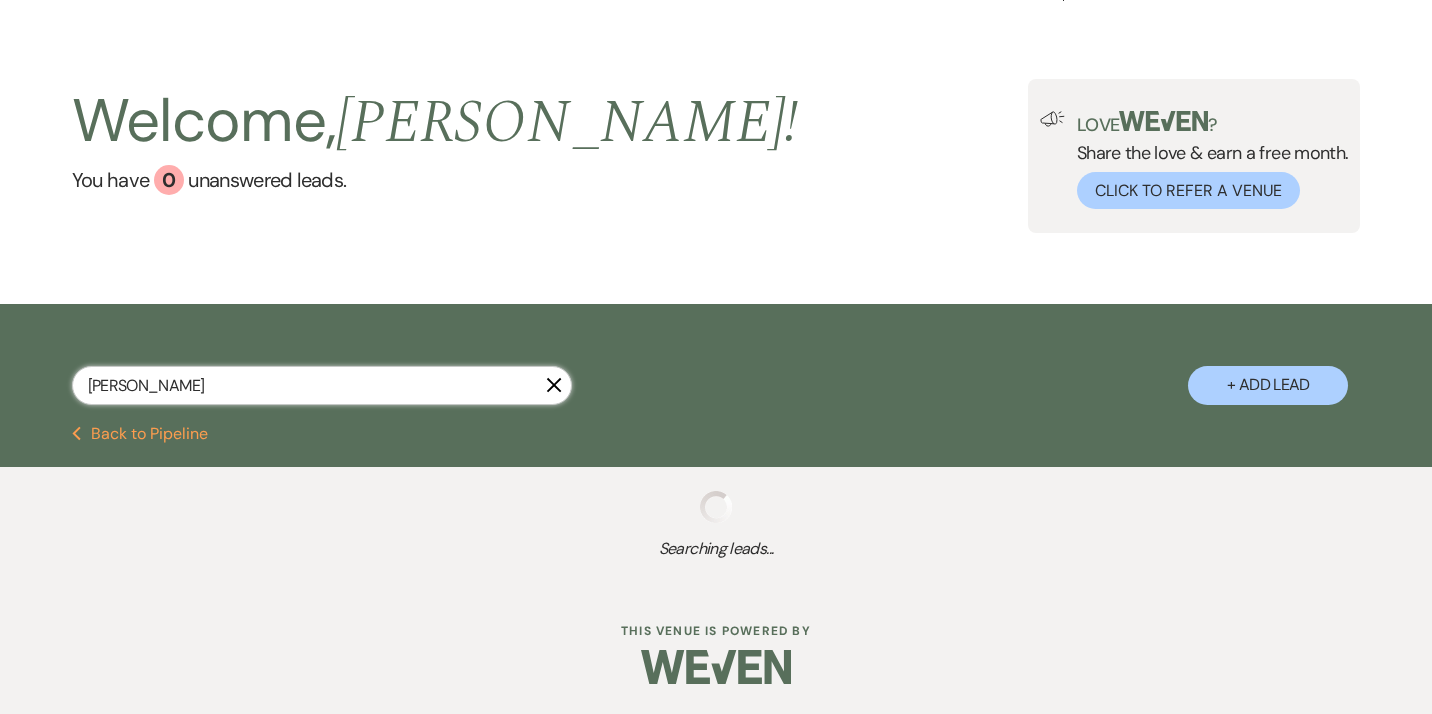 select on "8" 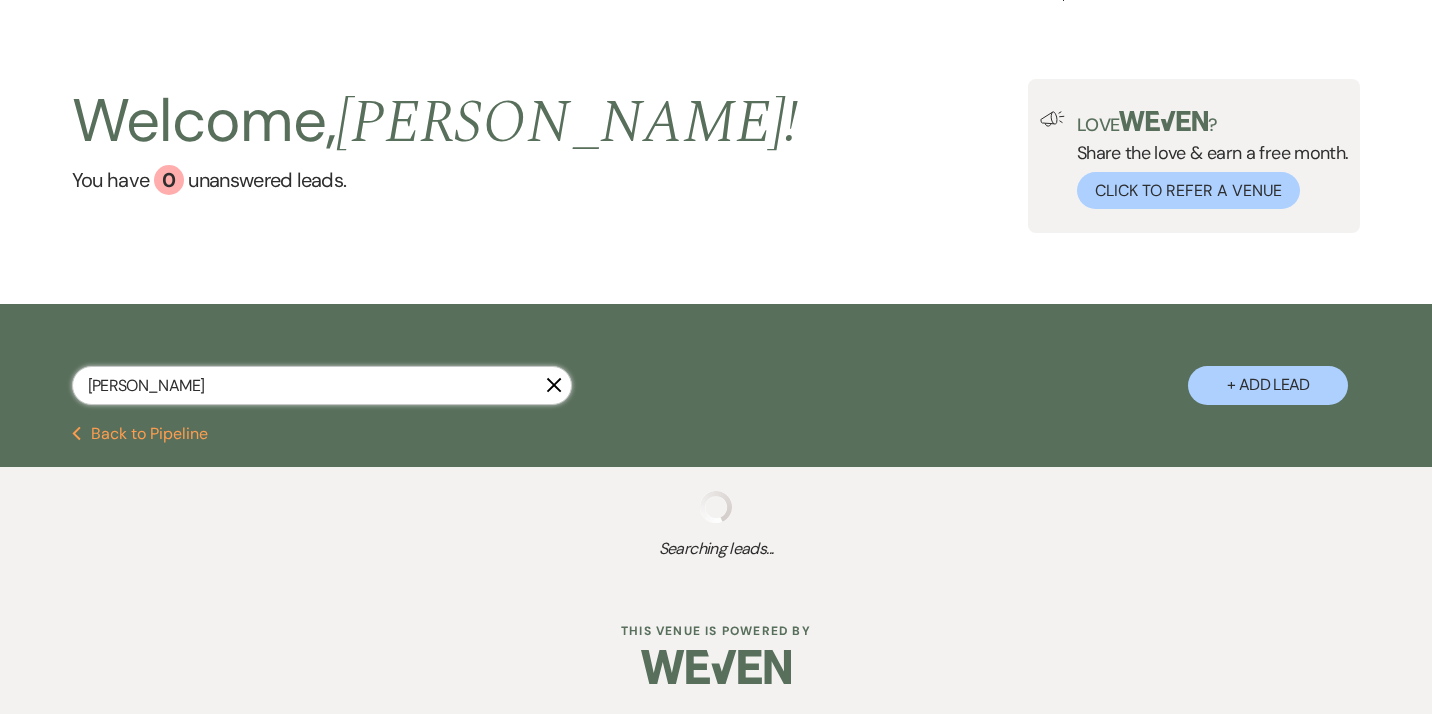 select on "8" 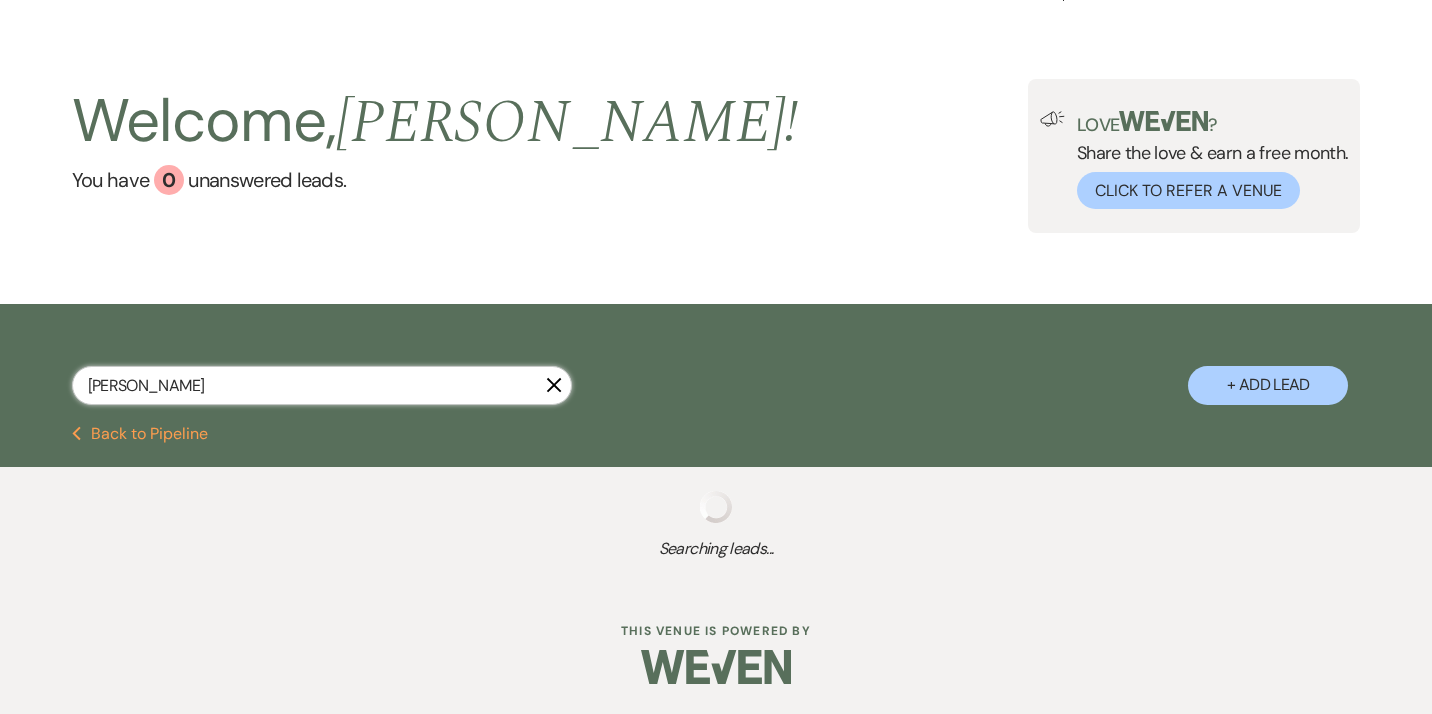 select on "8" 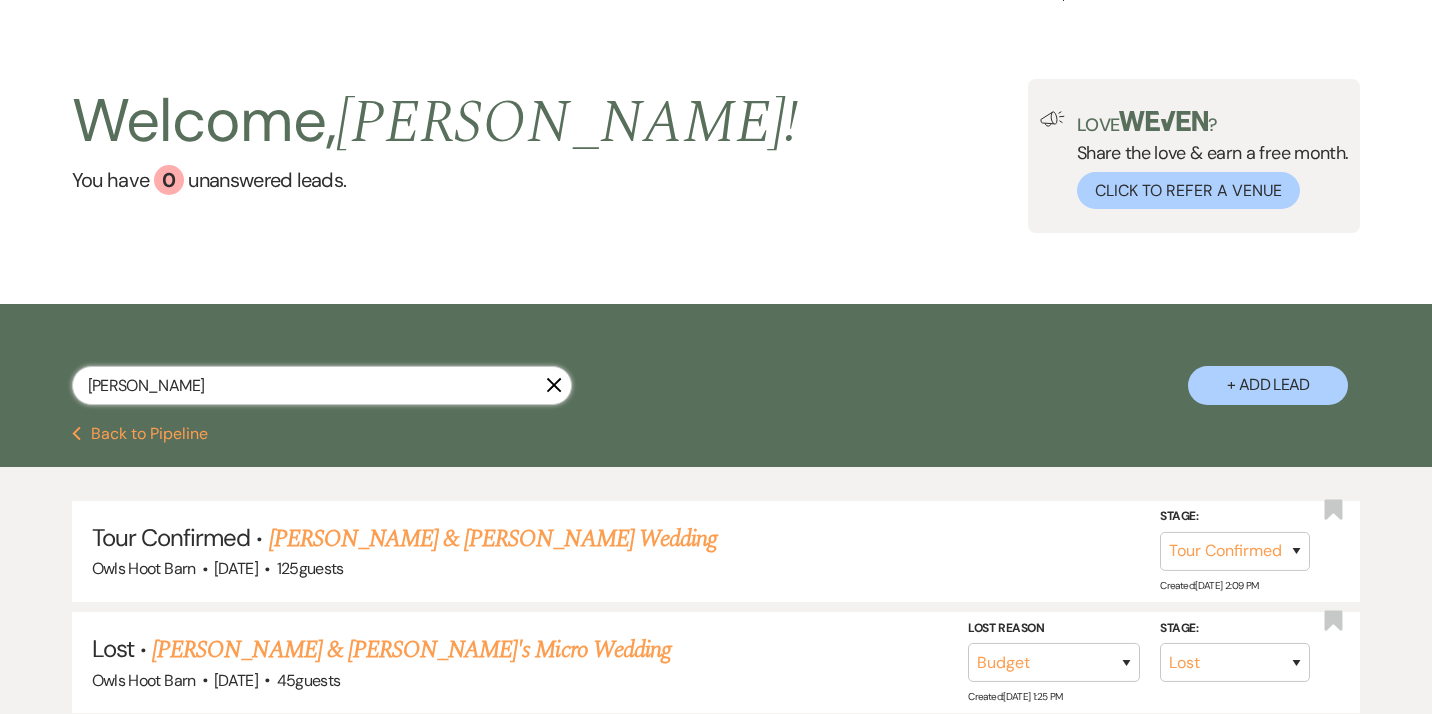 type on "[PERSON_NAME]" 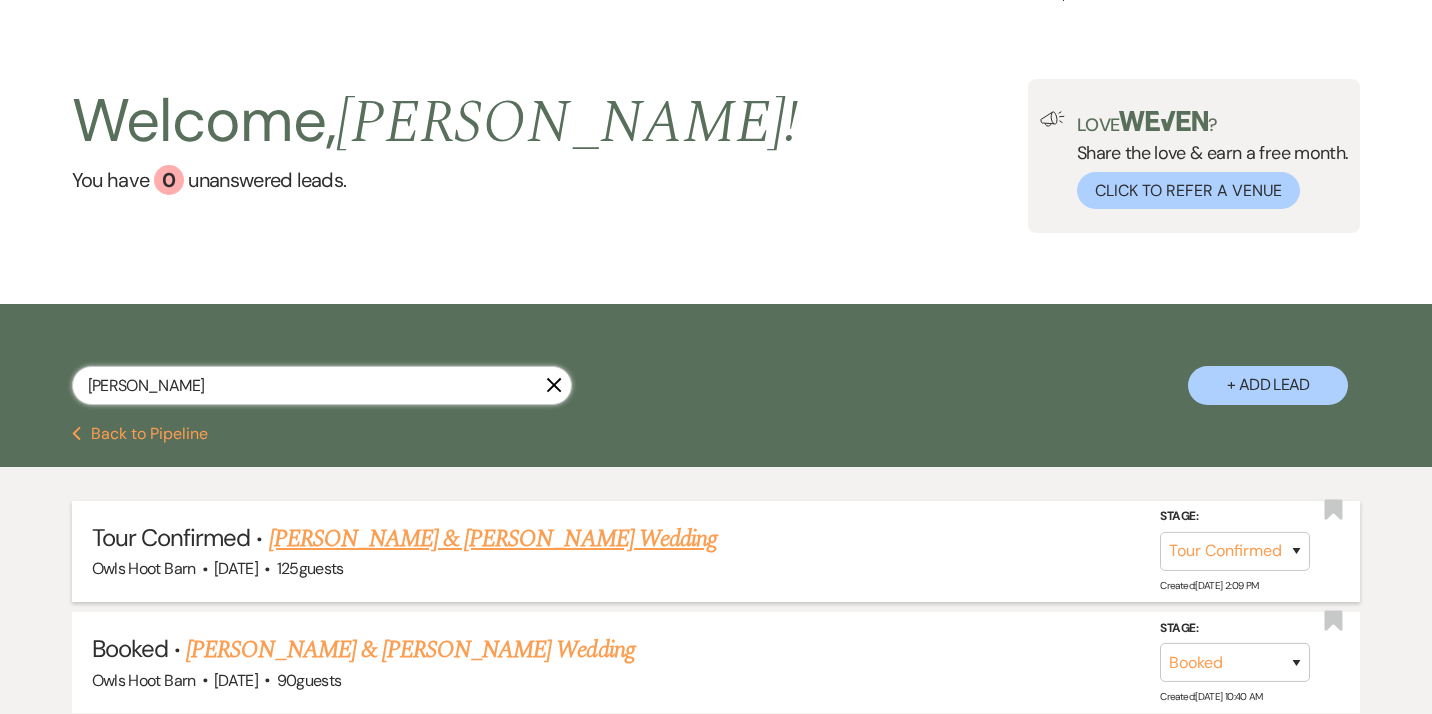 type on "[PERSON_NAME]" 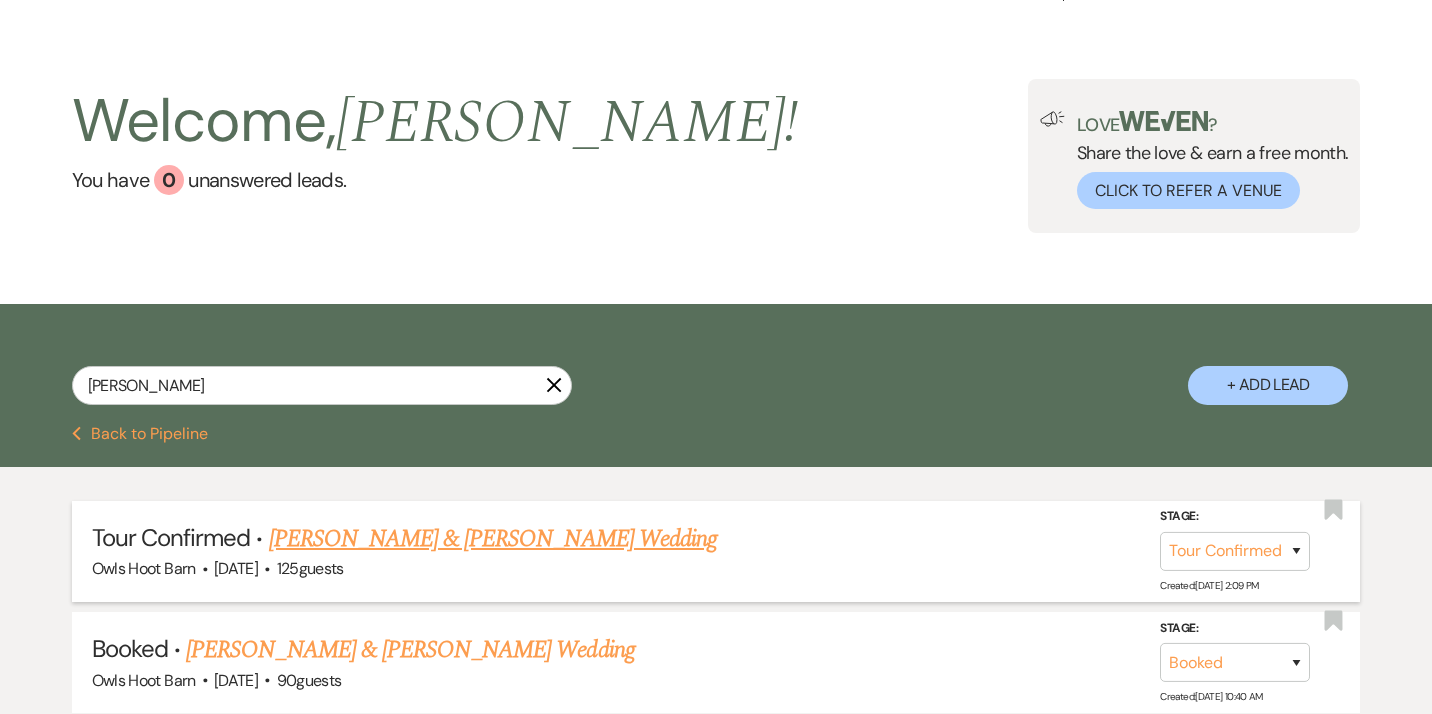 click on "[PERSON_NAME] & [PERSON_NAME] Wedding" at bounding box center (493, 539) 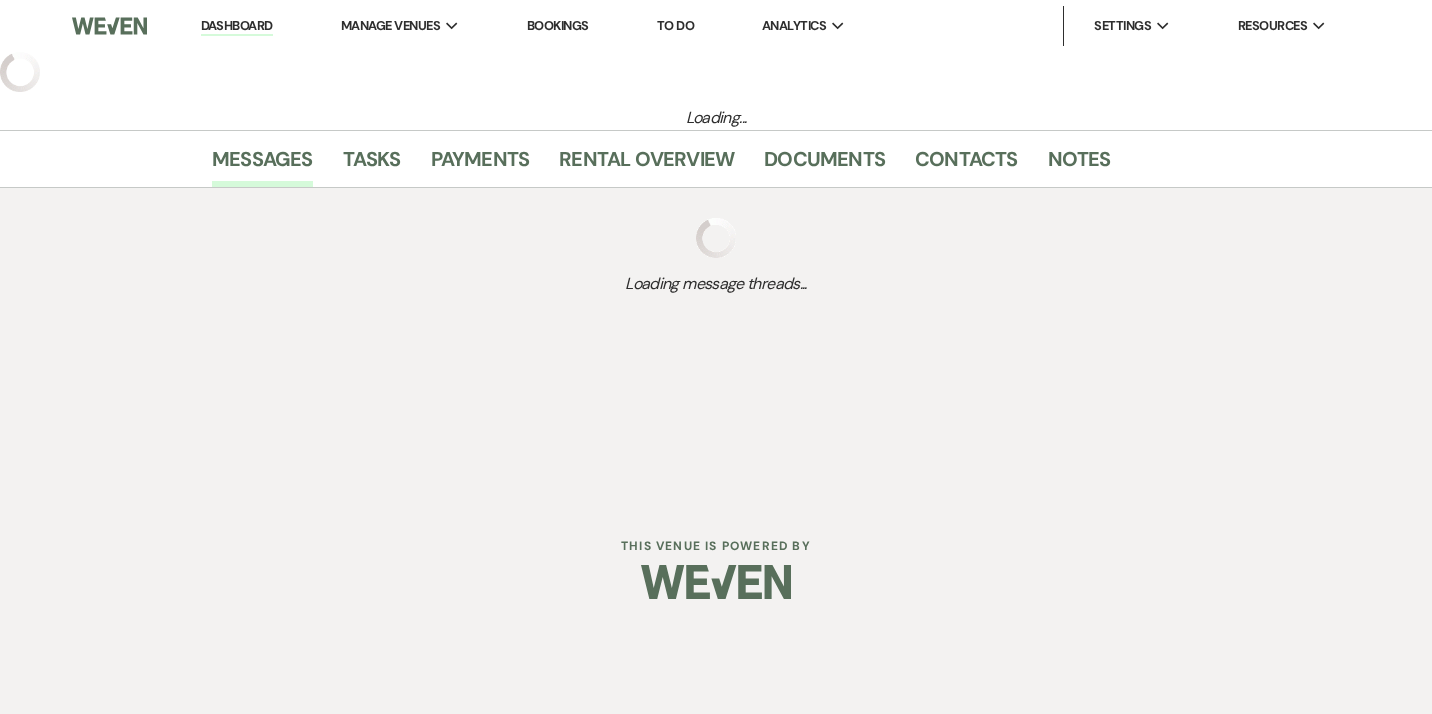 select on "4" 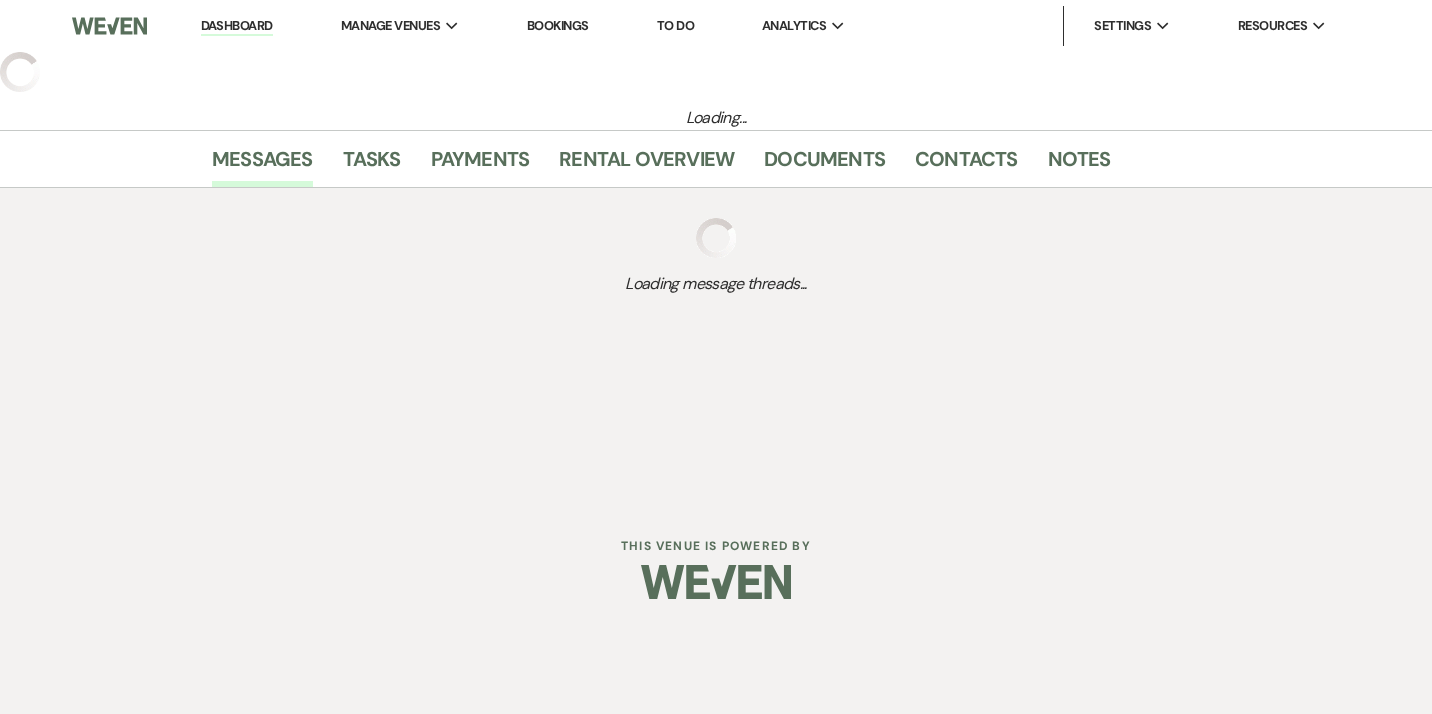 select on "5" 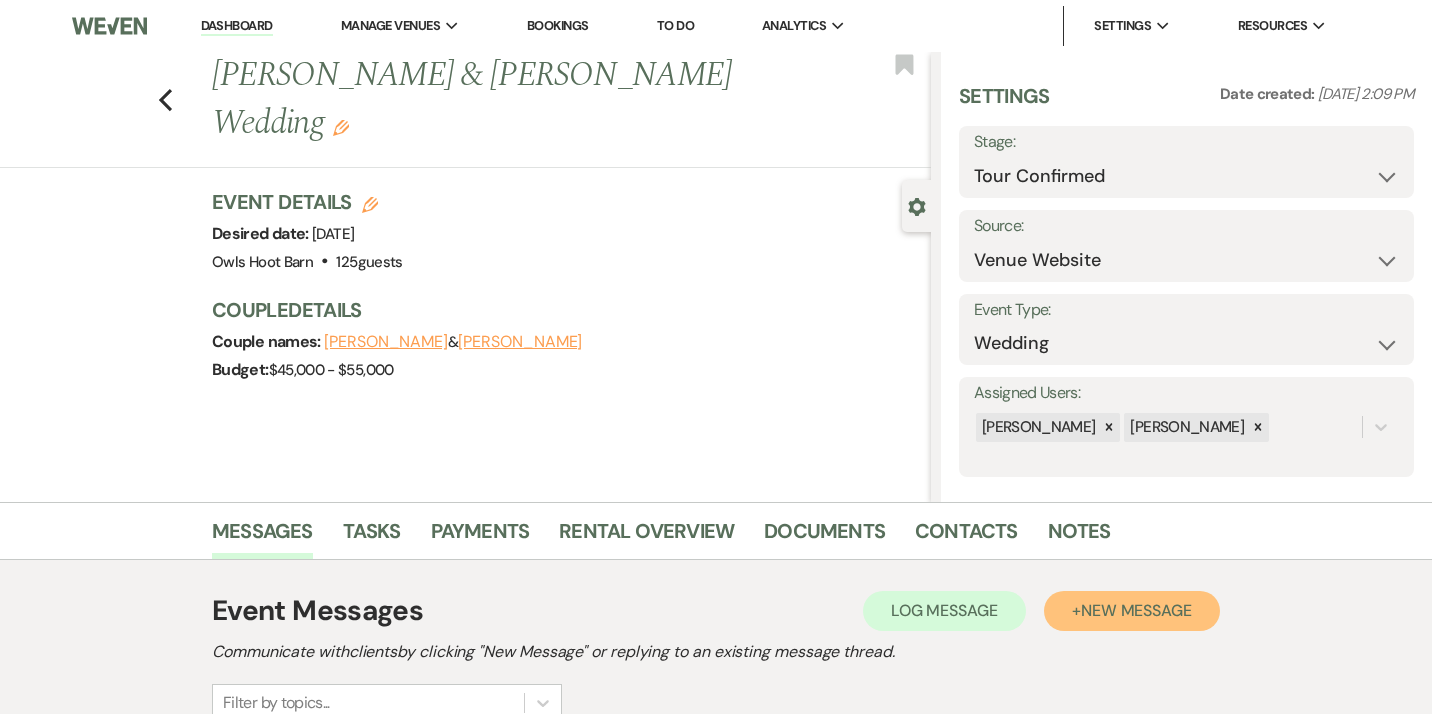 click on "+  New Message" at bounding box center [1132, 611] 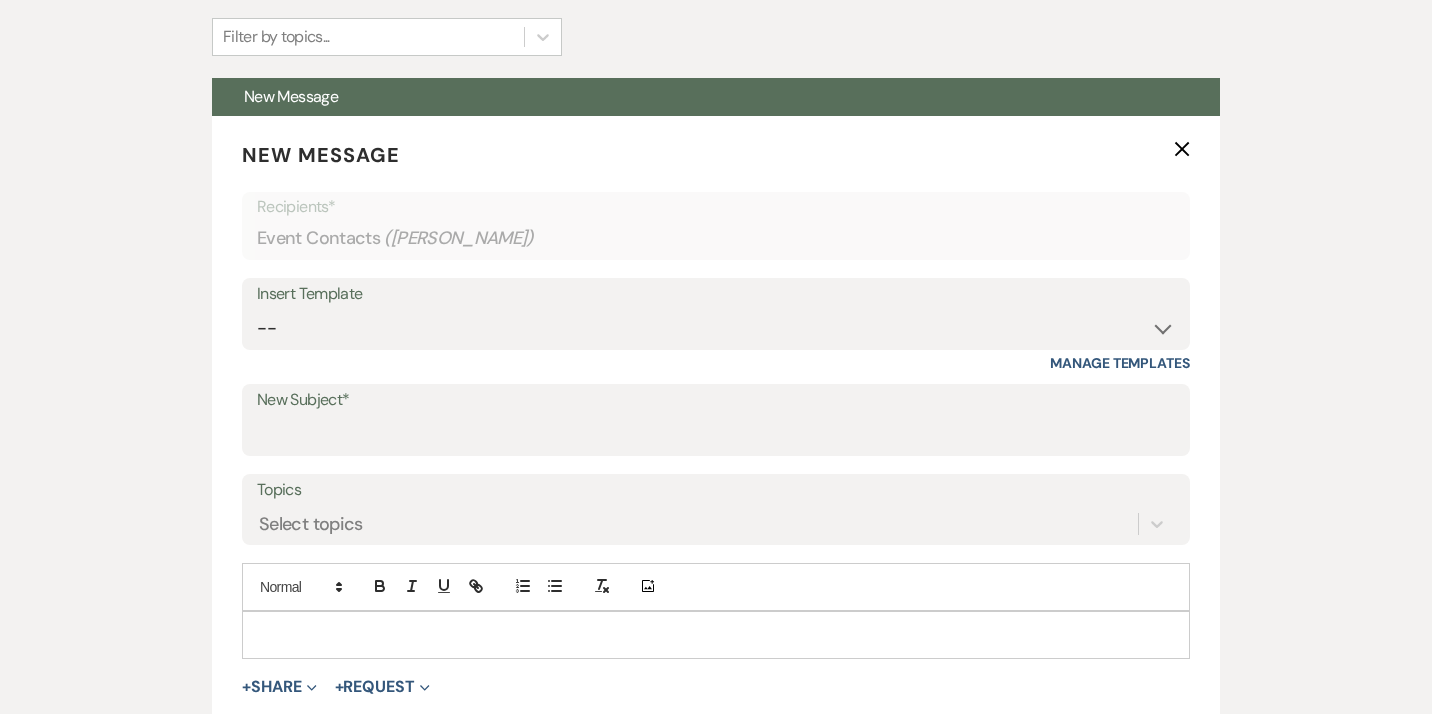 scroll, scrollTop: 686, scrollLeft: 0, axis: vertical 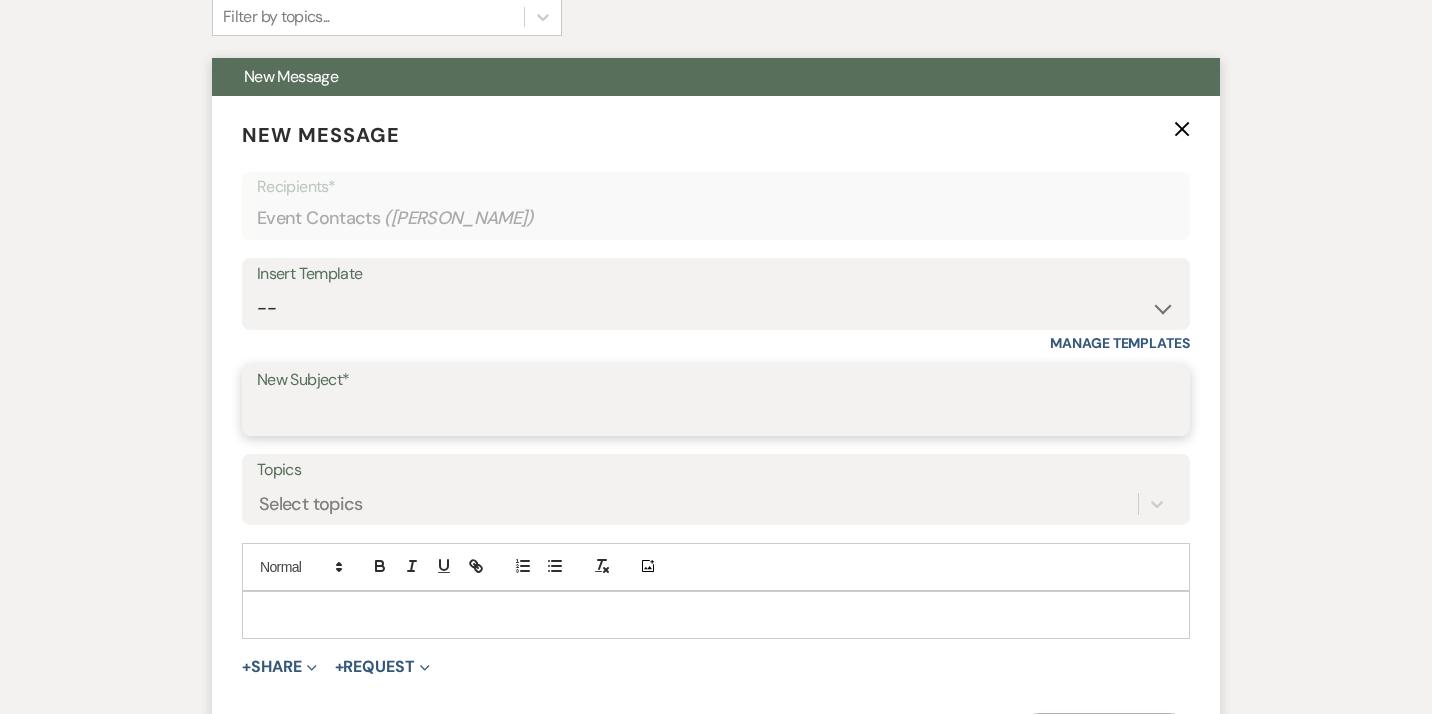 click on "New Subject*" at bounding box center [716, 414] 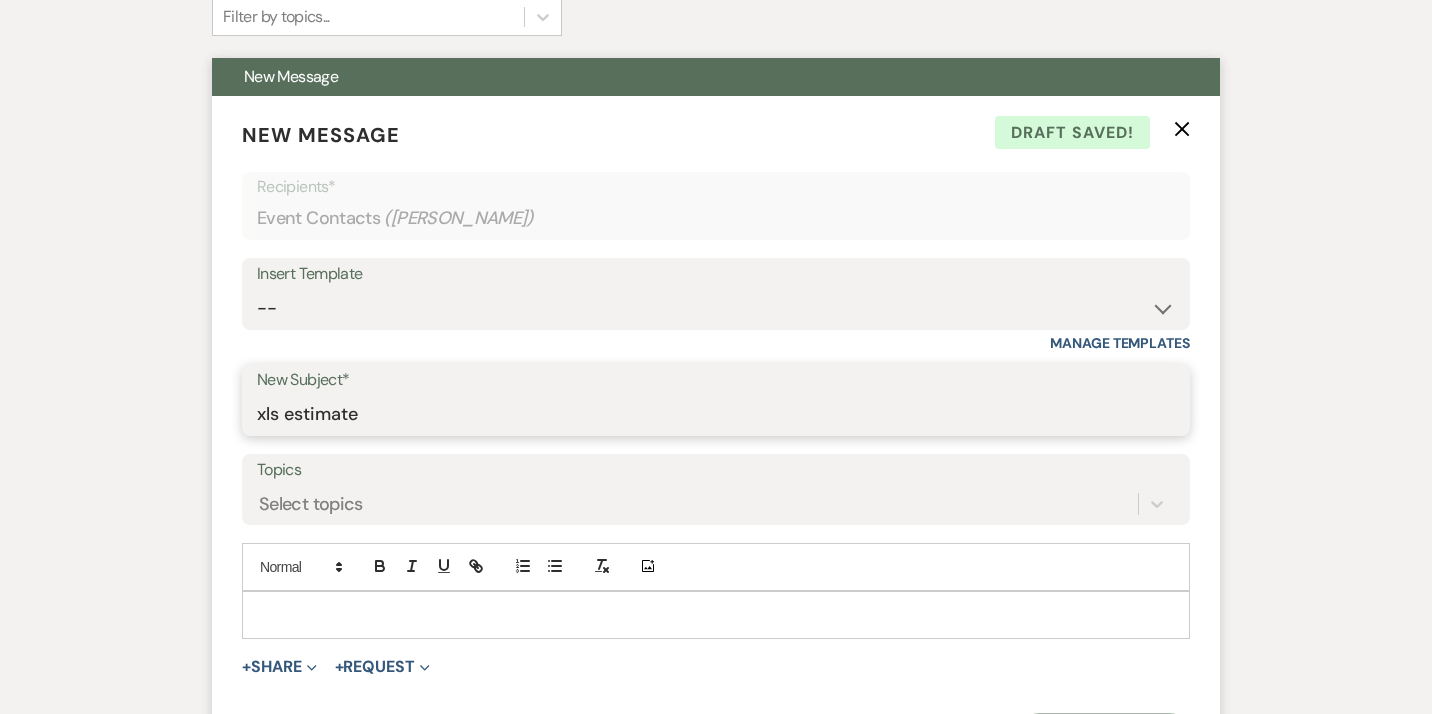 type on "xls estimate" 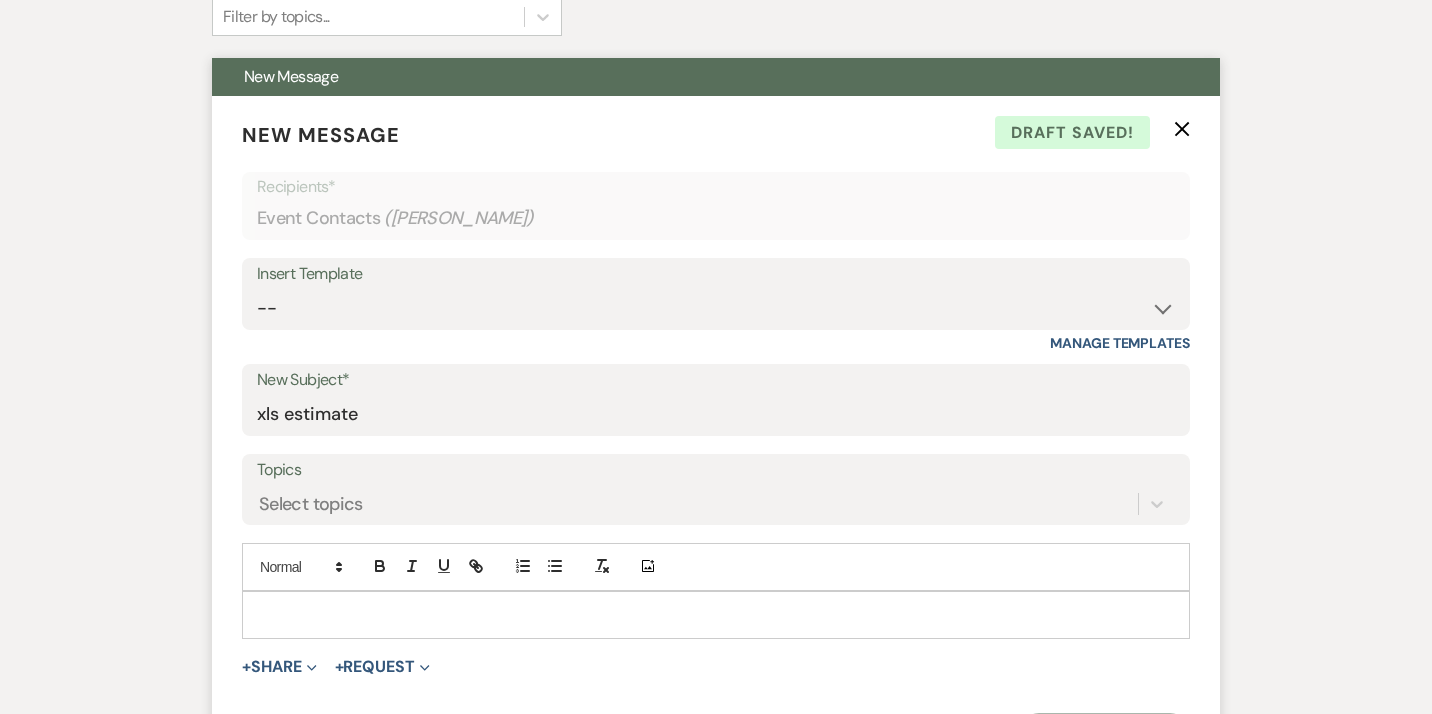 click at bounding box center [716, 615] 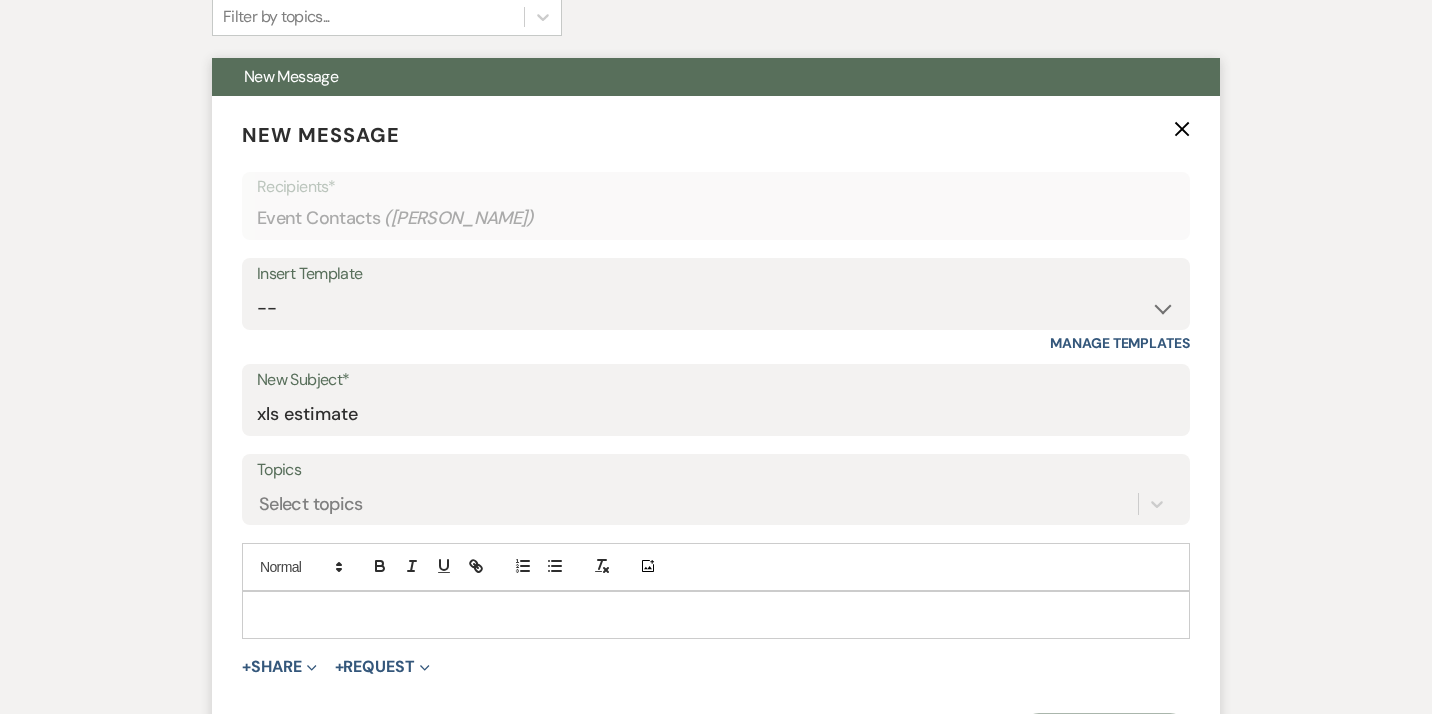 type 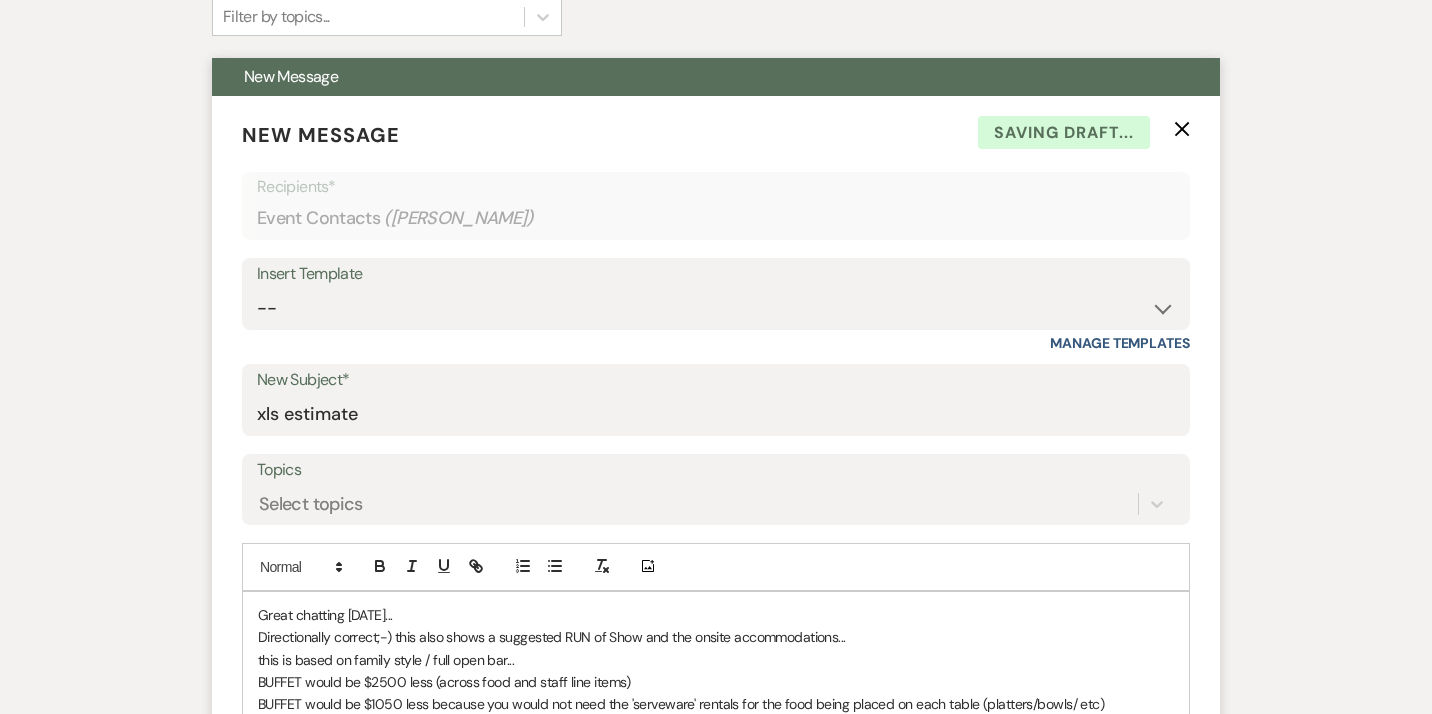 scroll, scrollTop: 708, scrollLeft: 0, axis: vertical 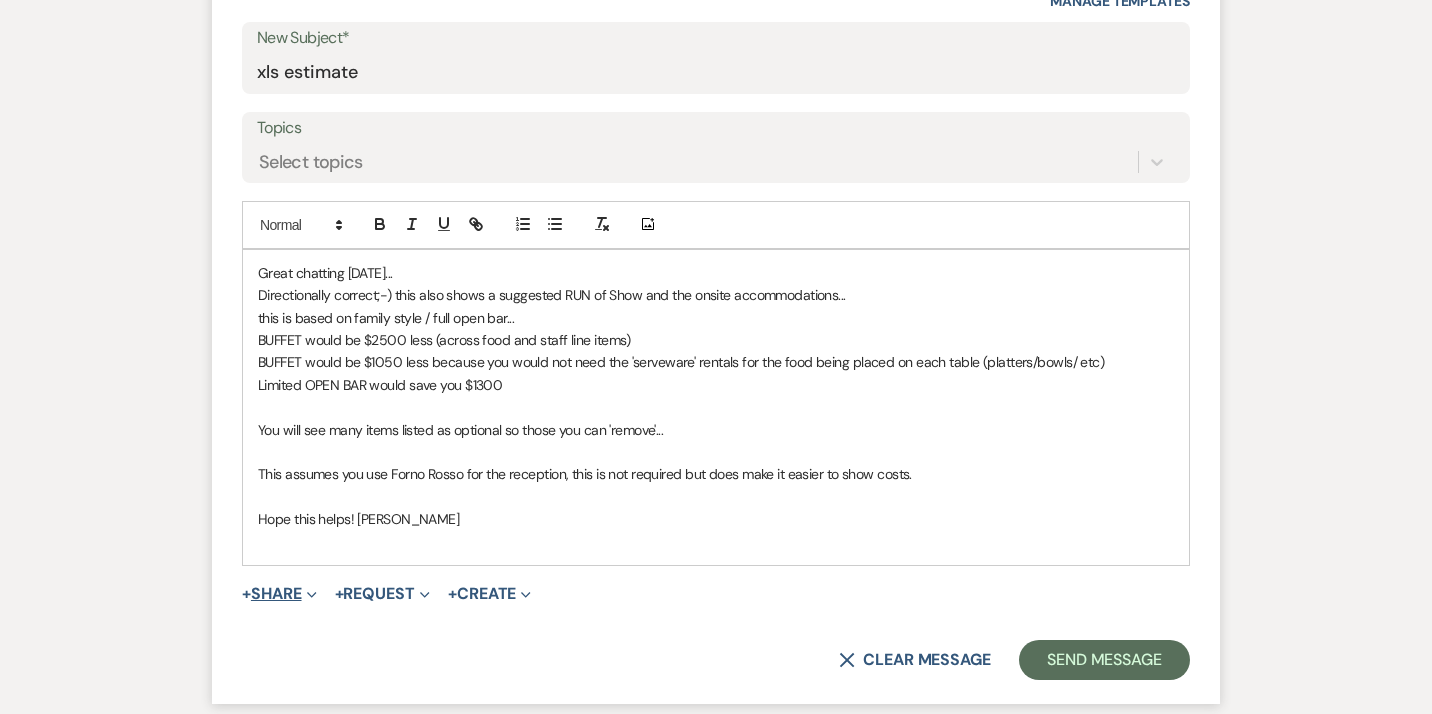 click on "+  Share Expand" at bounding box center (279, 594) 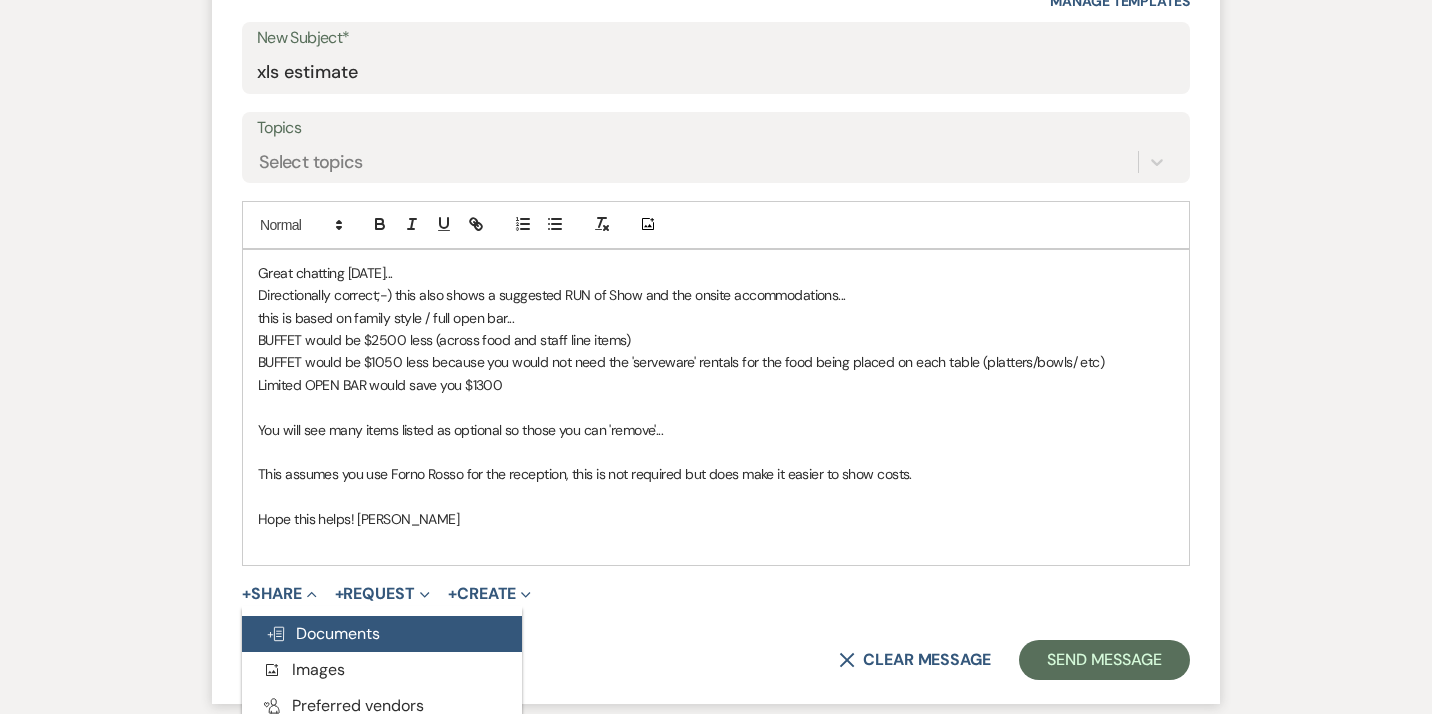 click on "Doc Upload Documents" at bounding box center [323, 633] 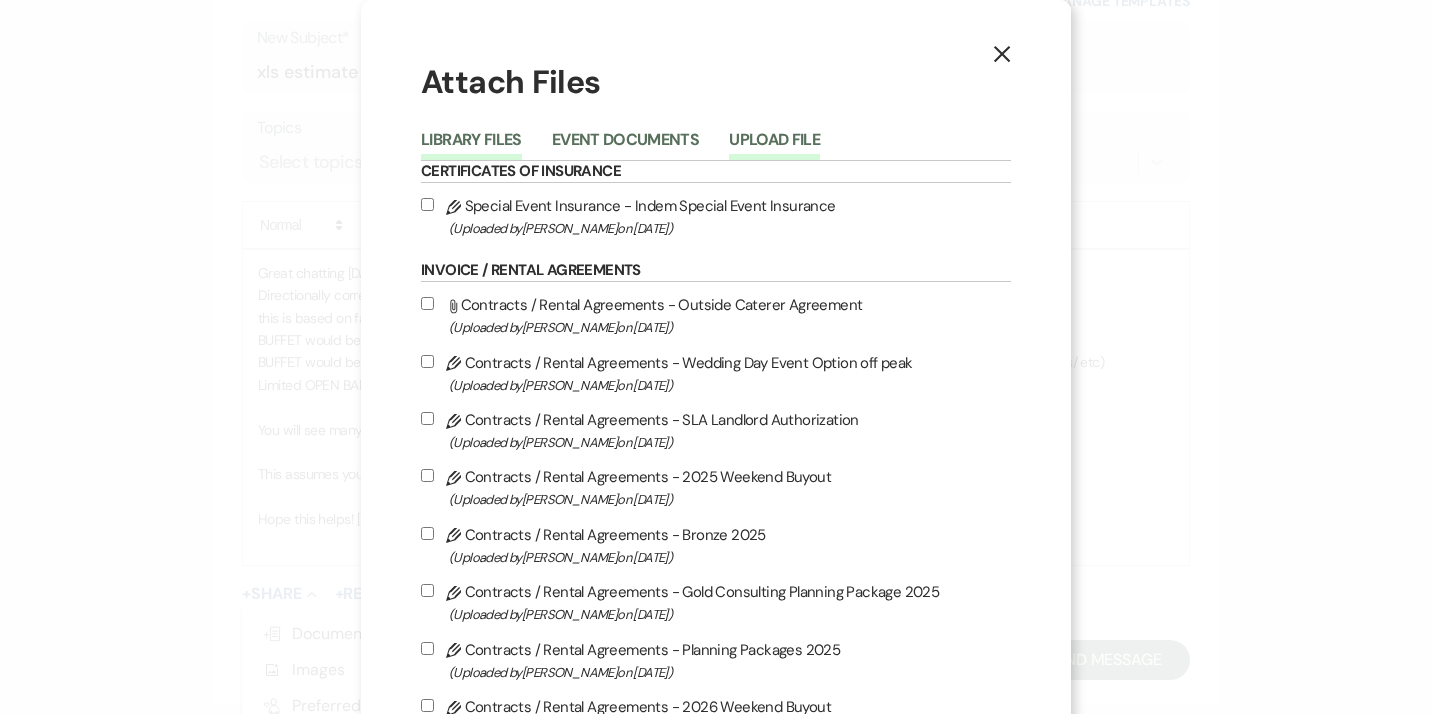click on "Upload File" at bounding box center [774, 146] 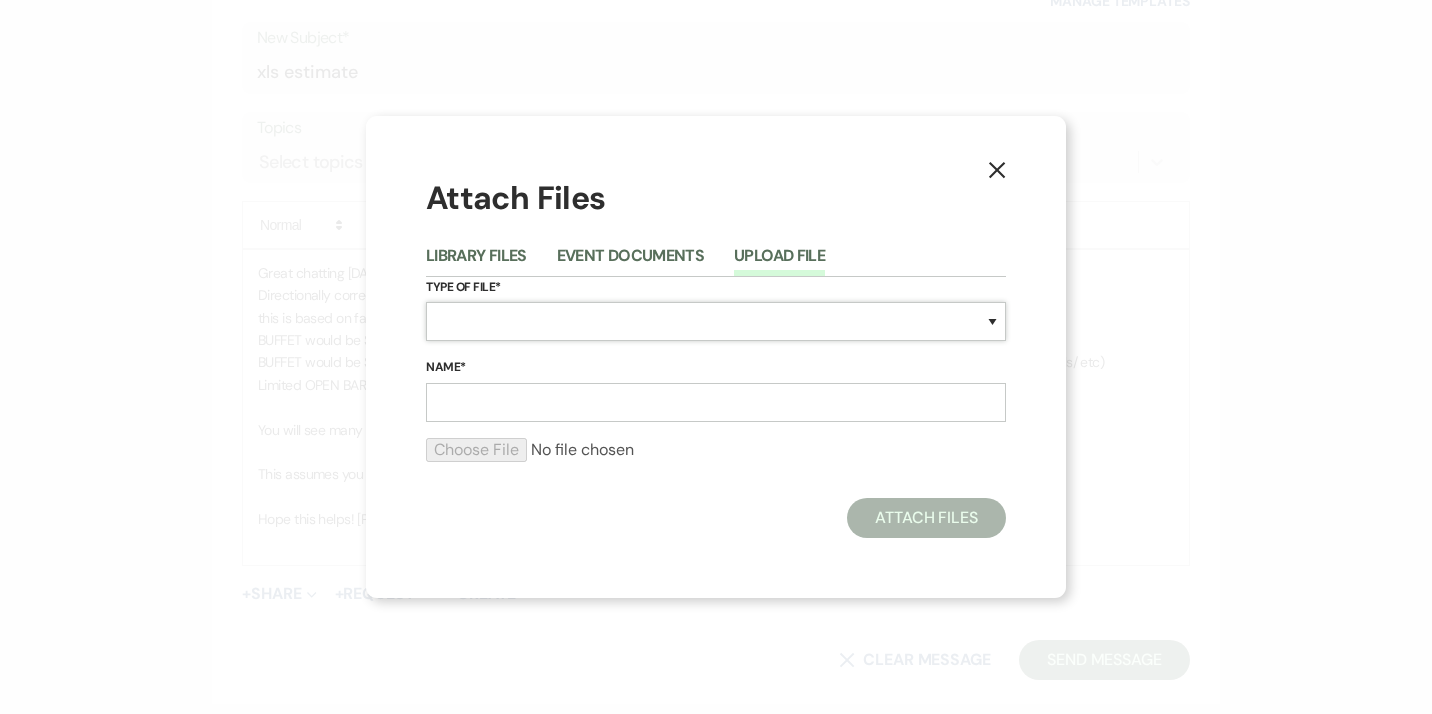 click on "Special Event Insurance Vendor Certificate of Insurance Contracts / Rental Agreements Invoices Receipts Event Maps Floor Plans Rain Plan Seating Charts Venue Layout Catering / Alcohol Permit Event Permit Fire Permit Fuel Permit Generator Permit Tent Permit Venue Permit Other Permit Inventory  Promotional Sample Venue Beverage Ceremony Event Finalize + Share Guests Lodging Menu Vendors Venue Beverage Brochure Menu Packages Product Specifications Quotes Beverage Event and Ceremony Details Finalize & Share Guests Lodging Menu Vendors Venue Event Timeline Family / Wedding Party Timeline Food and Beverage Timeline MC / DJ / Band Timeline Master Timeline Photography Timeline Set-Up / Clean-Up Vendor Timeline Bartender Safe Serve / TiPS Certification Vendor Certification Vendor License Other" at bounding box center [716, 321] 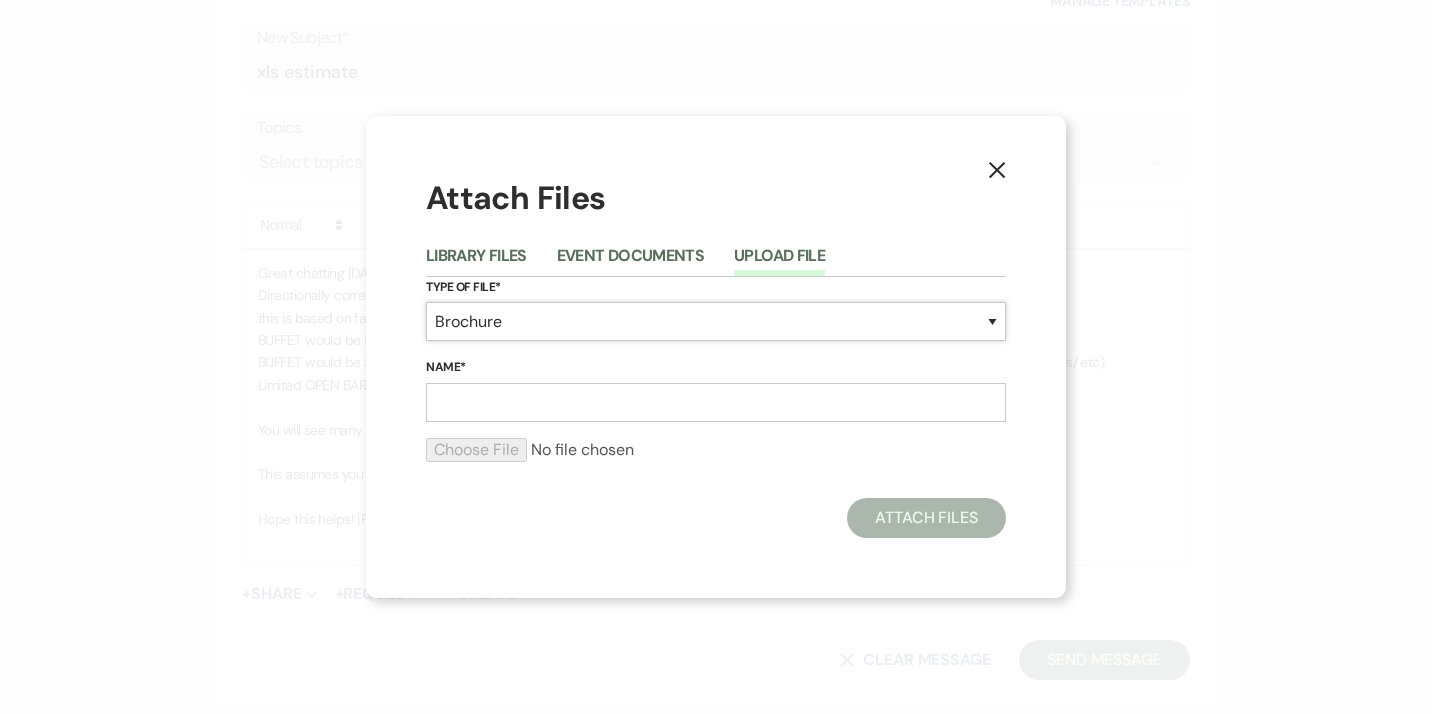 click on "Brochure" at bounding box center (0, 0) 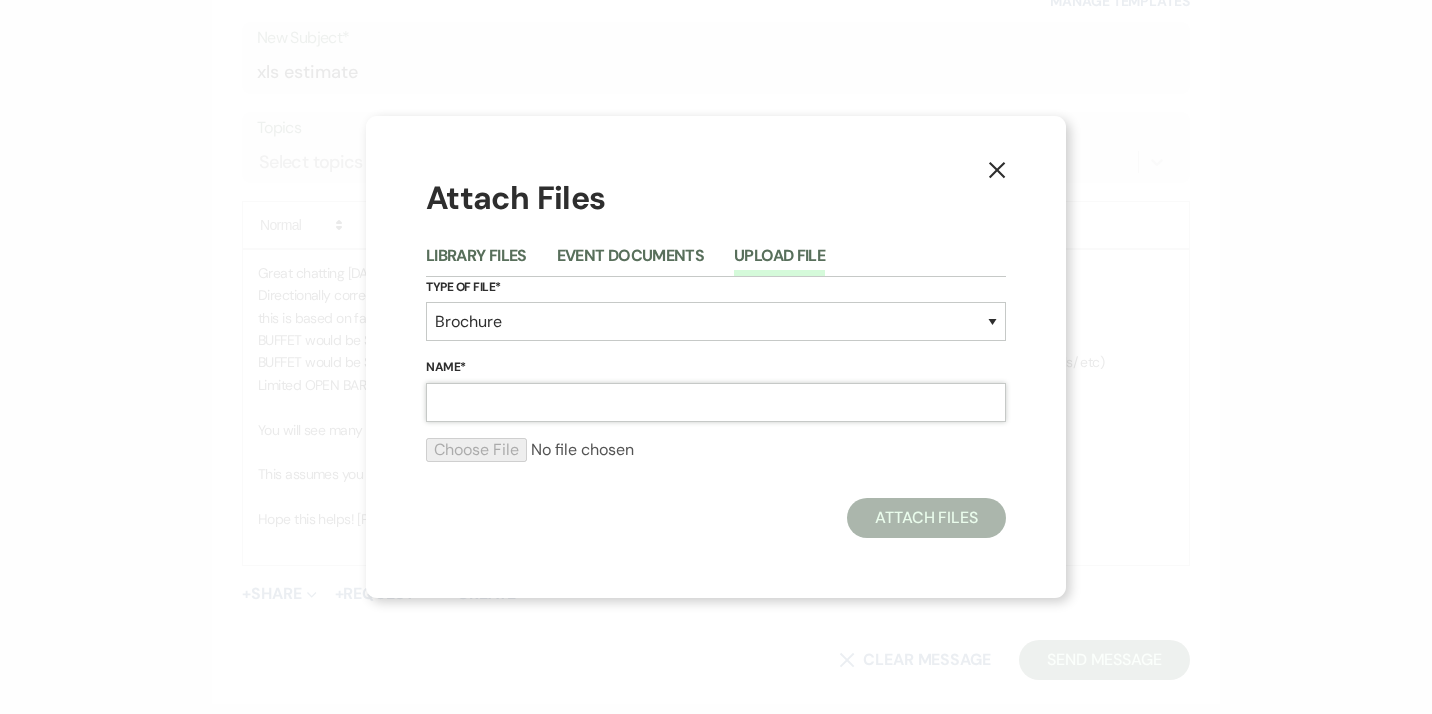 click on "Name*" at bounding box center [716, 402] 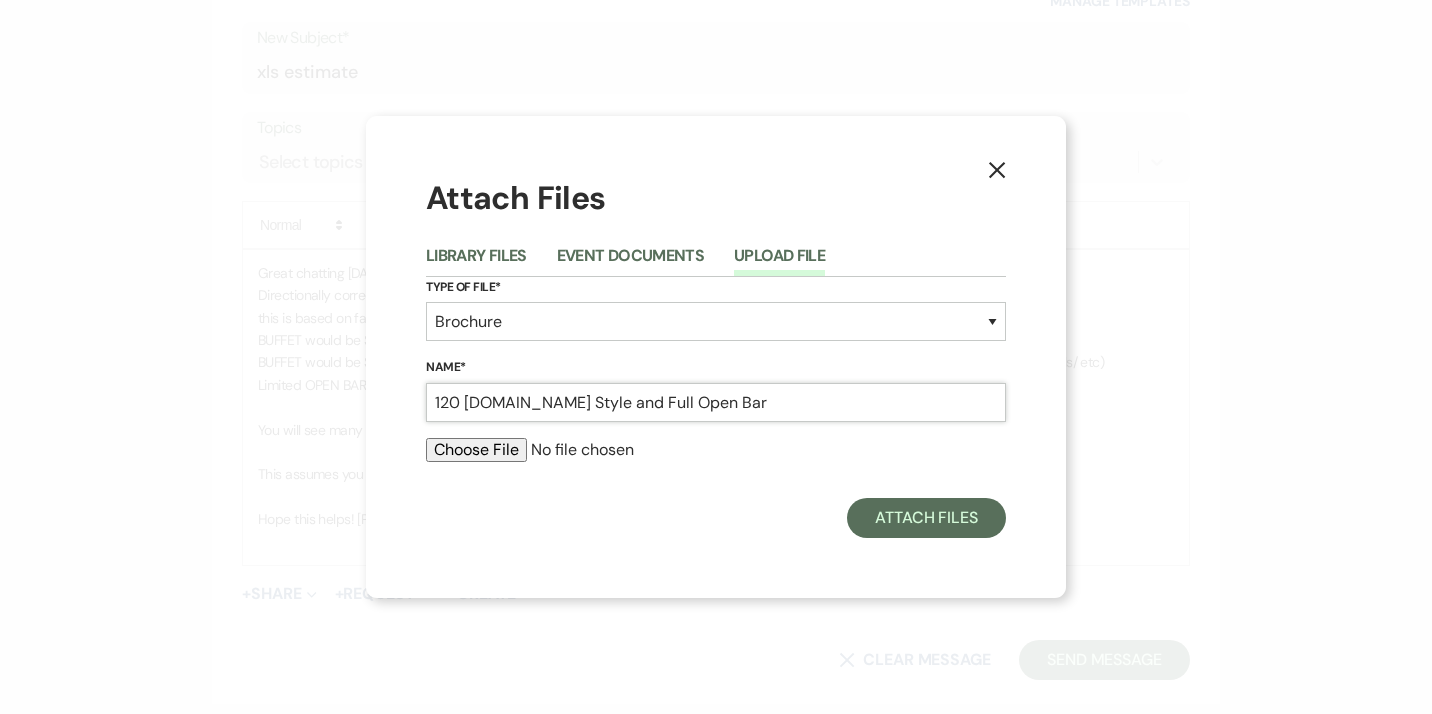 type on "120 [DOMAIN_NAME] Style and Full Open Bar" 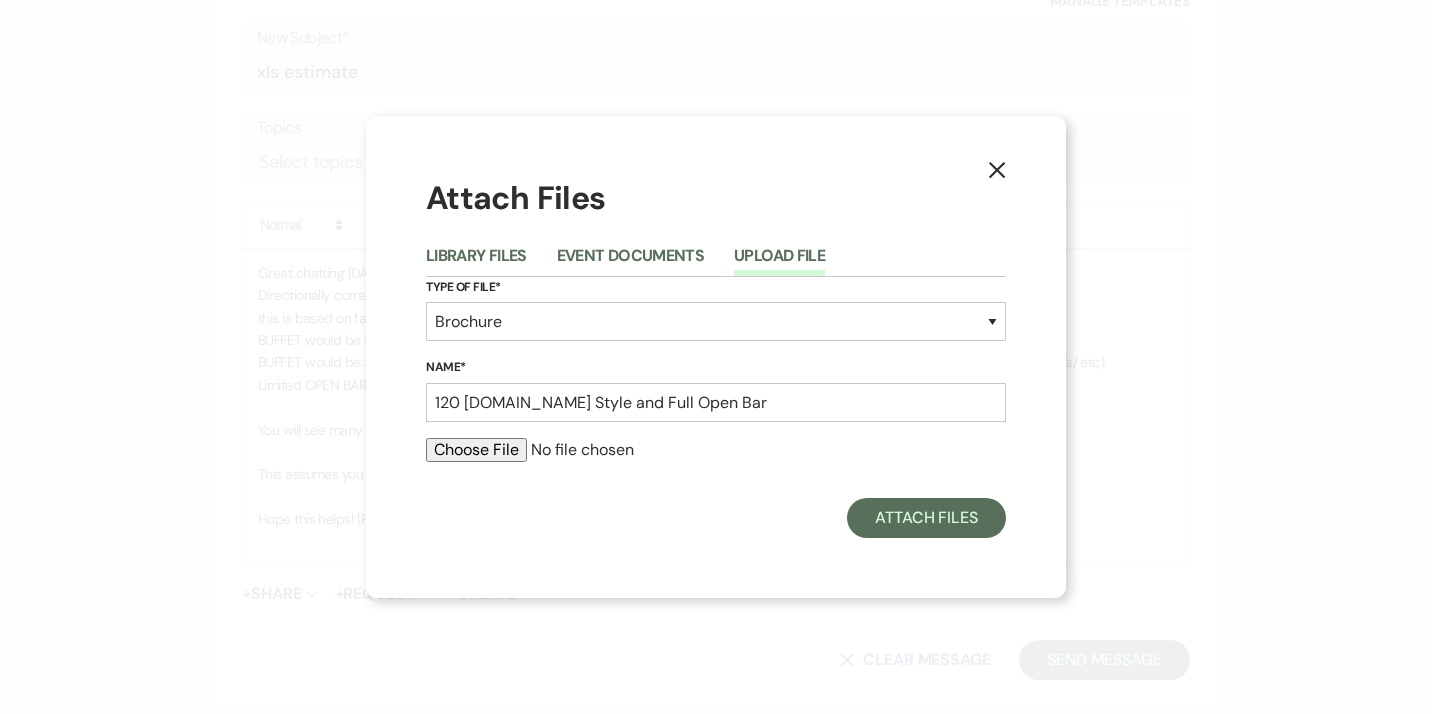 click at bounding box center (716, 450) 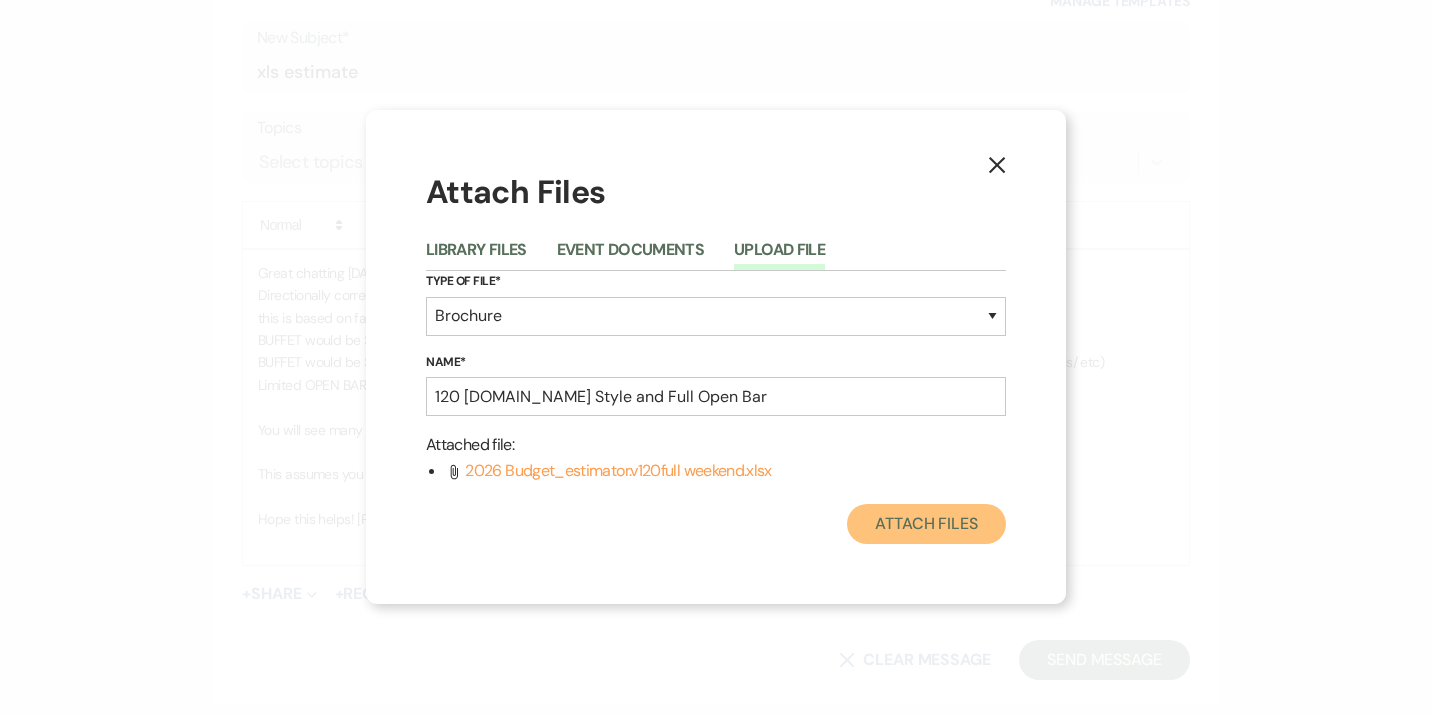 click on "Attach Files" at bounding box center (926, 524) 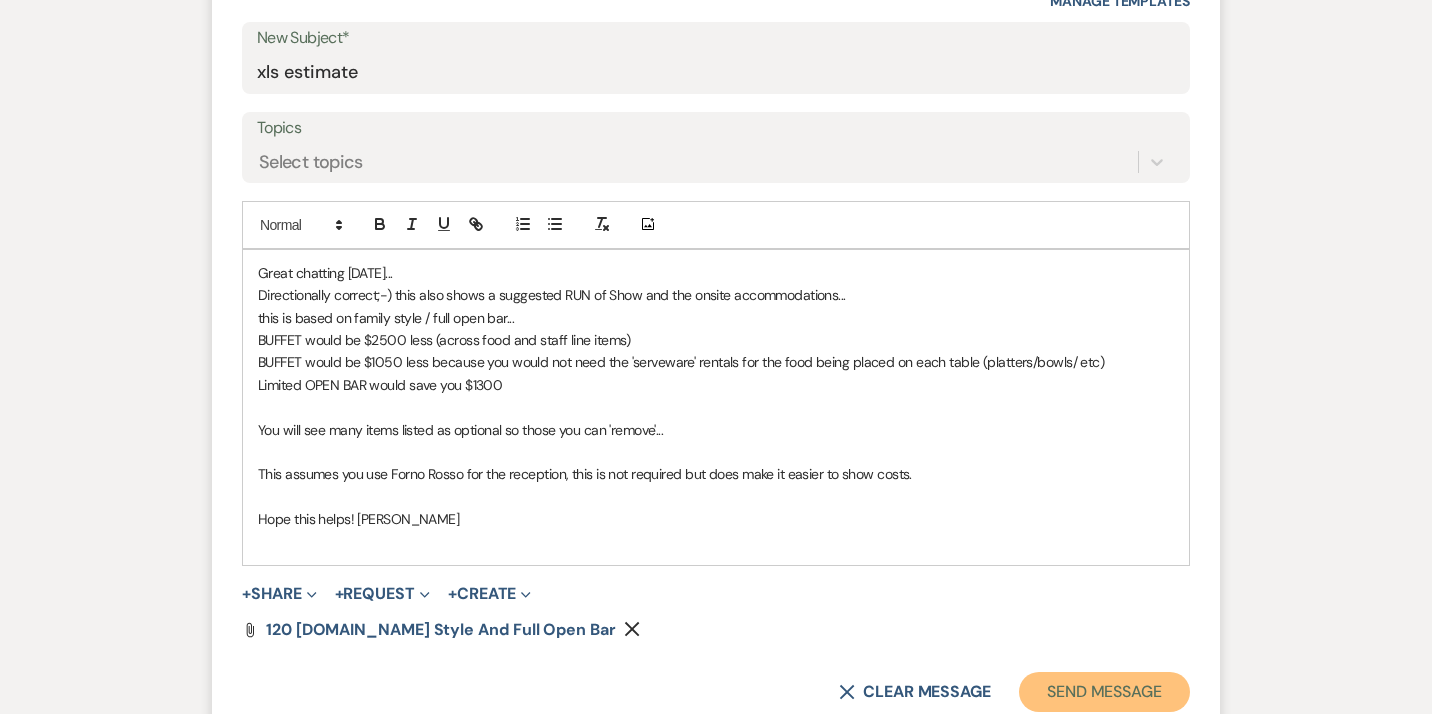 click on "Send Message" at bounding box center [1104, 692] 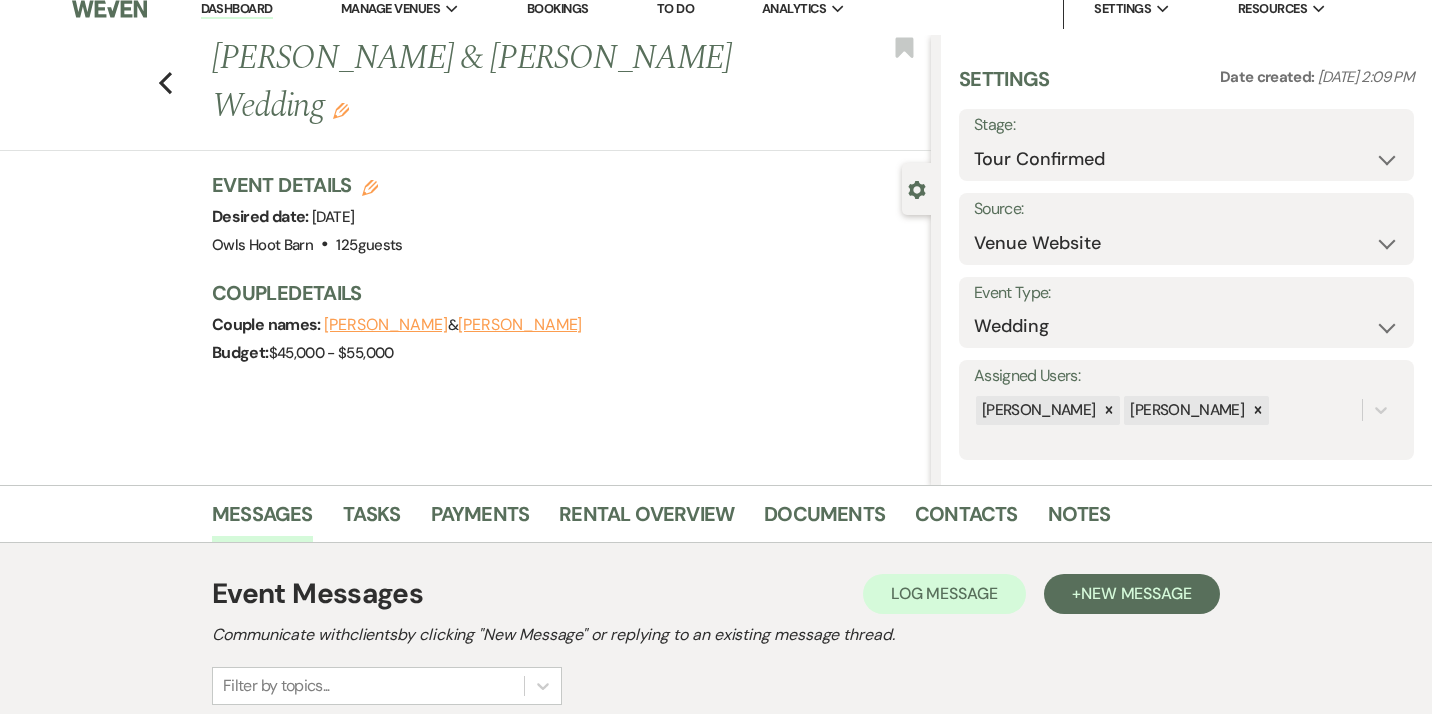 scroll, scrollTop: 0, scrollLeft: 0, axis: both 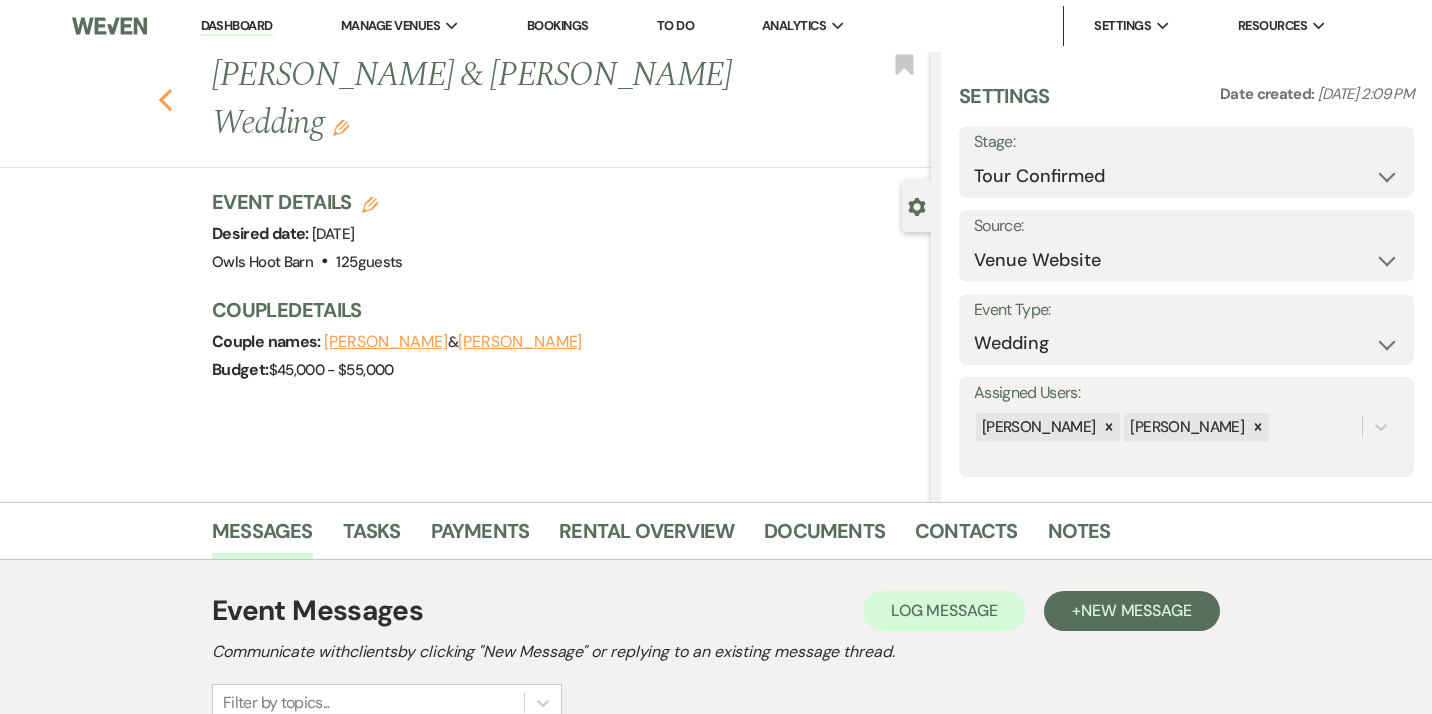 click on "Previous" 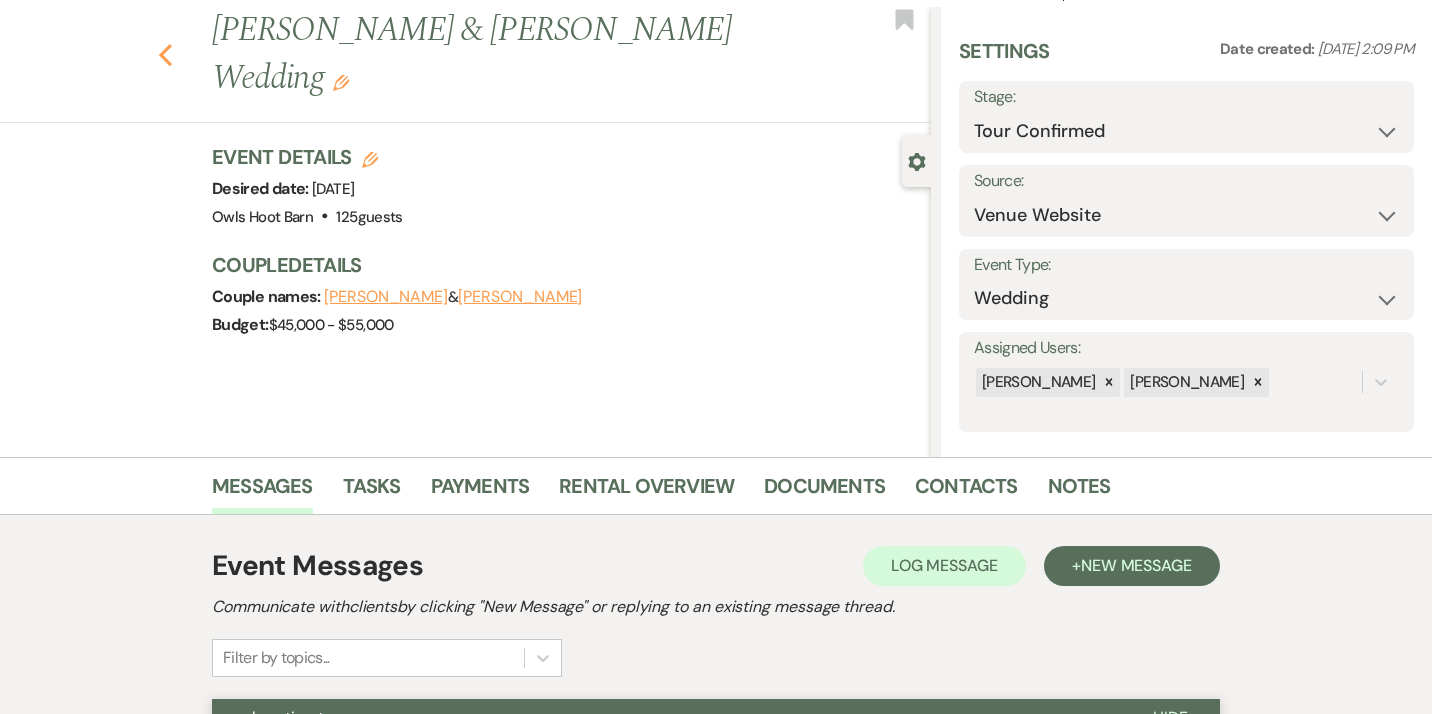 select on "4" 